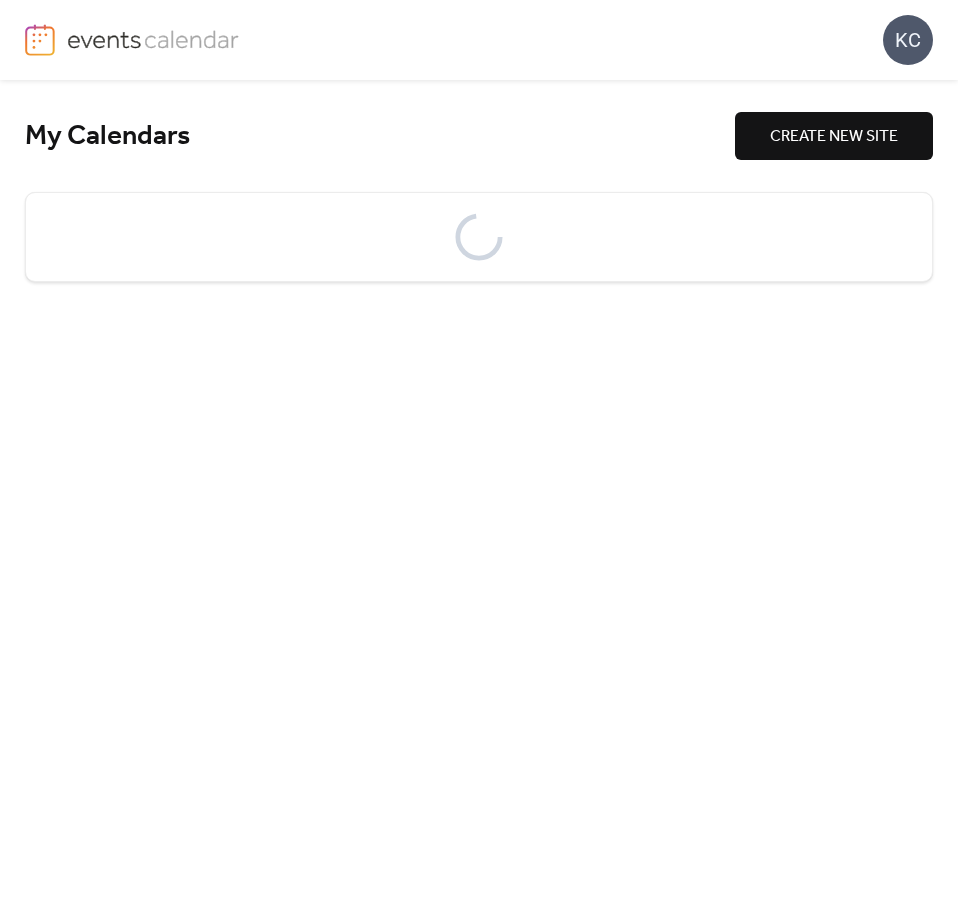 scroll, scrollTop: 0, scrollLeft: 0, axis: both 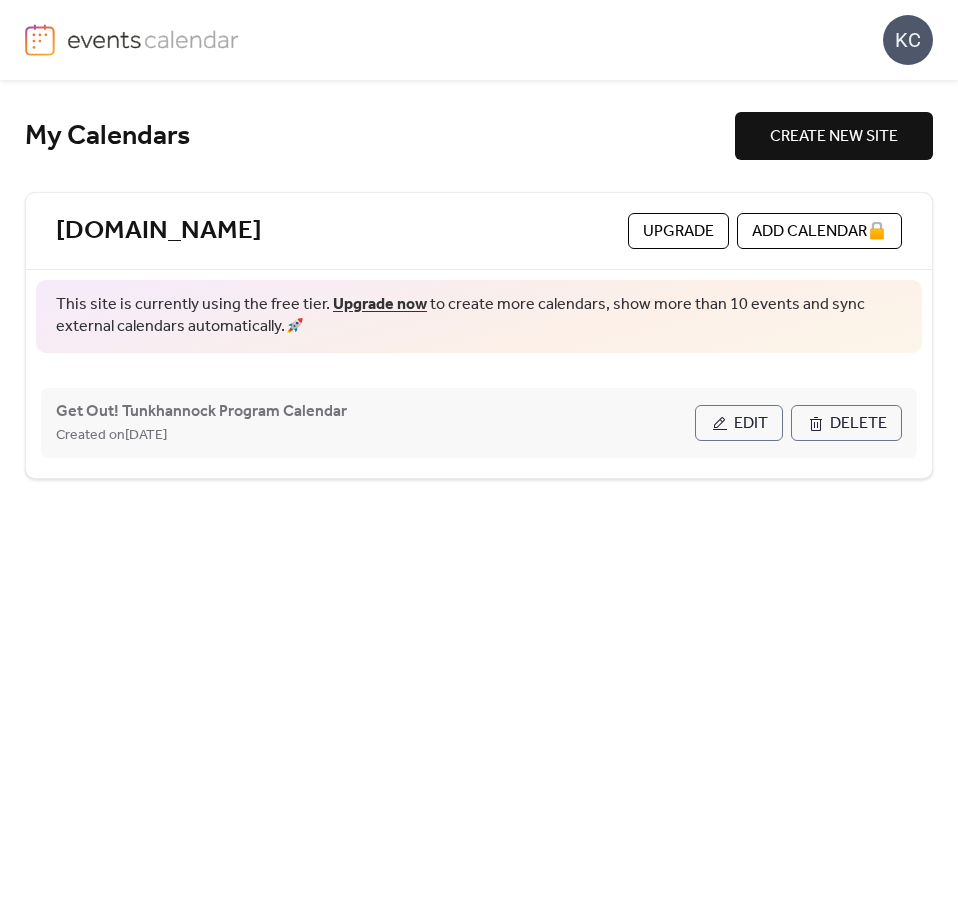 click on "Edit" at bounding box center [739, 423] 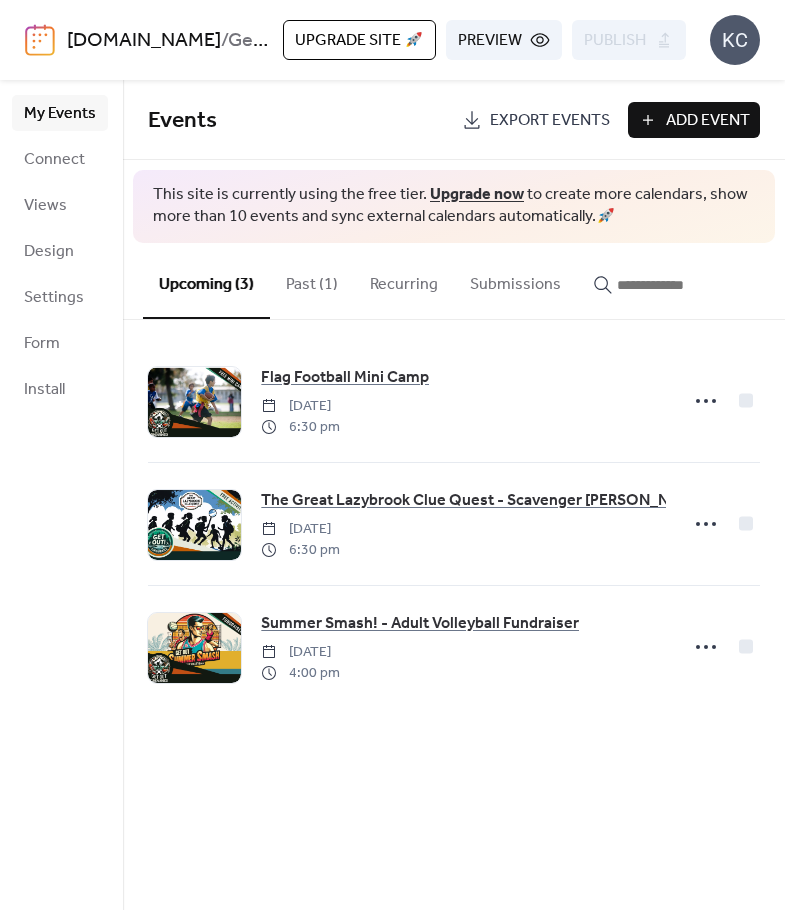 click on "Past  (1)" at bounding box center [312, 280] 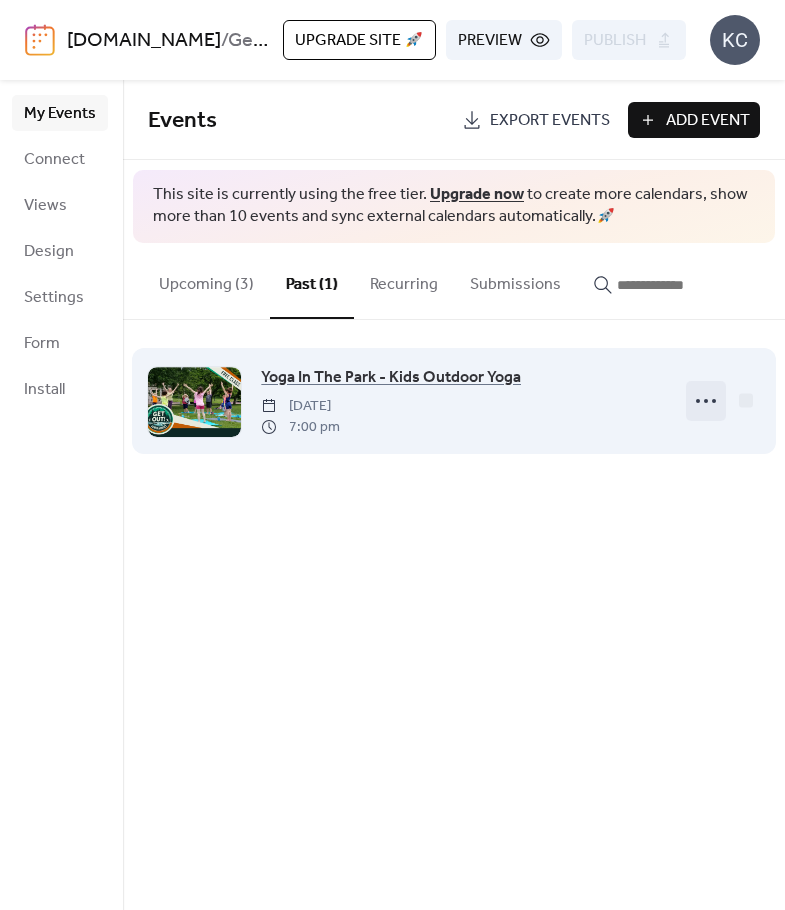 click 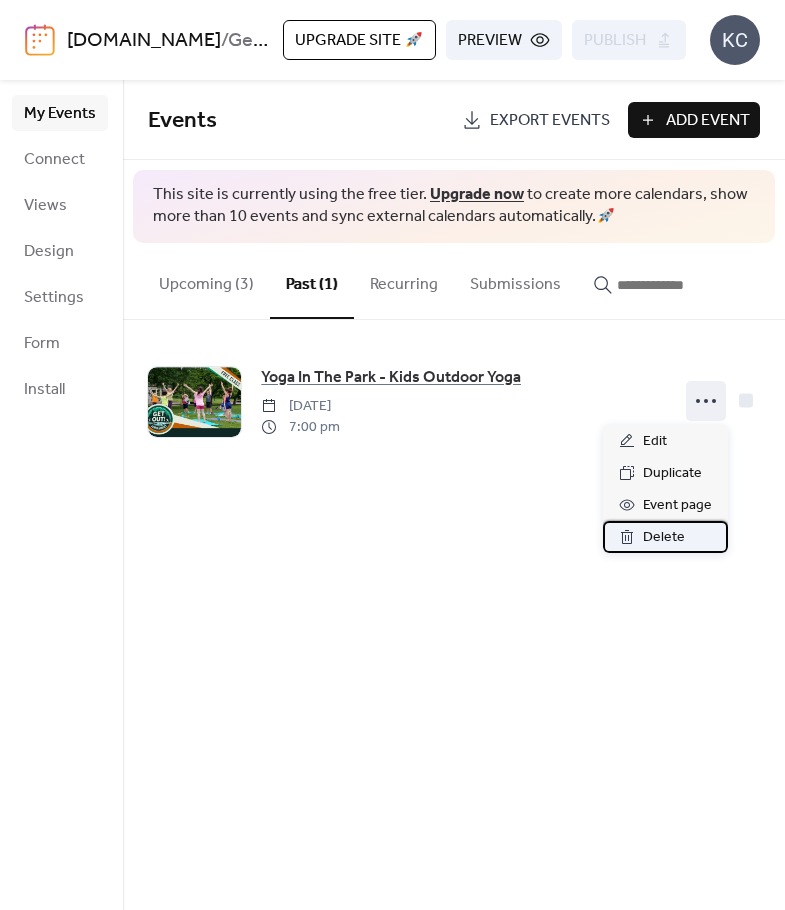 click on "Delete" at bounding box center [664, 538] 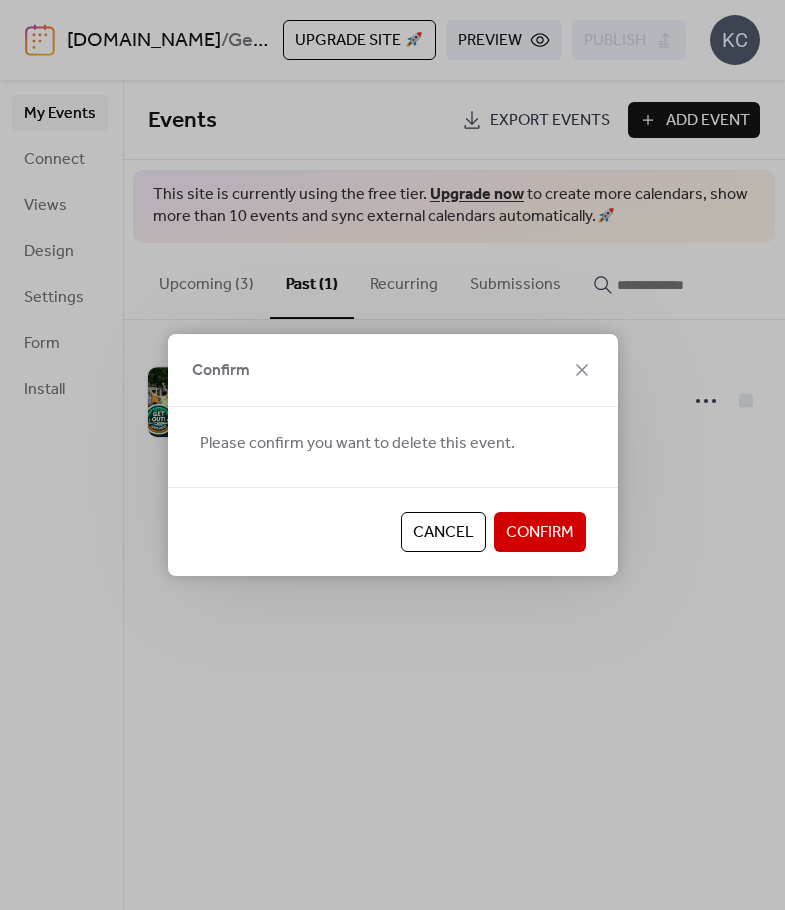 click on "Confirm" at bounding box center [540, 533] 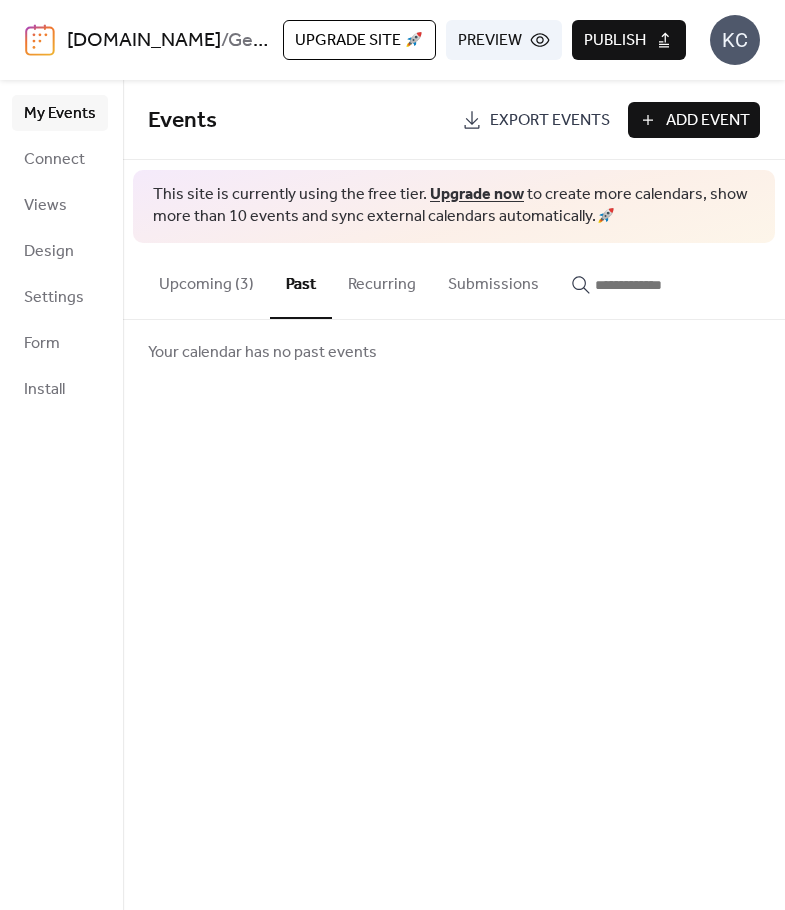 click on "Add Event" at bounding box center [708, 121] 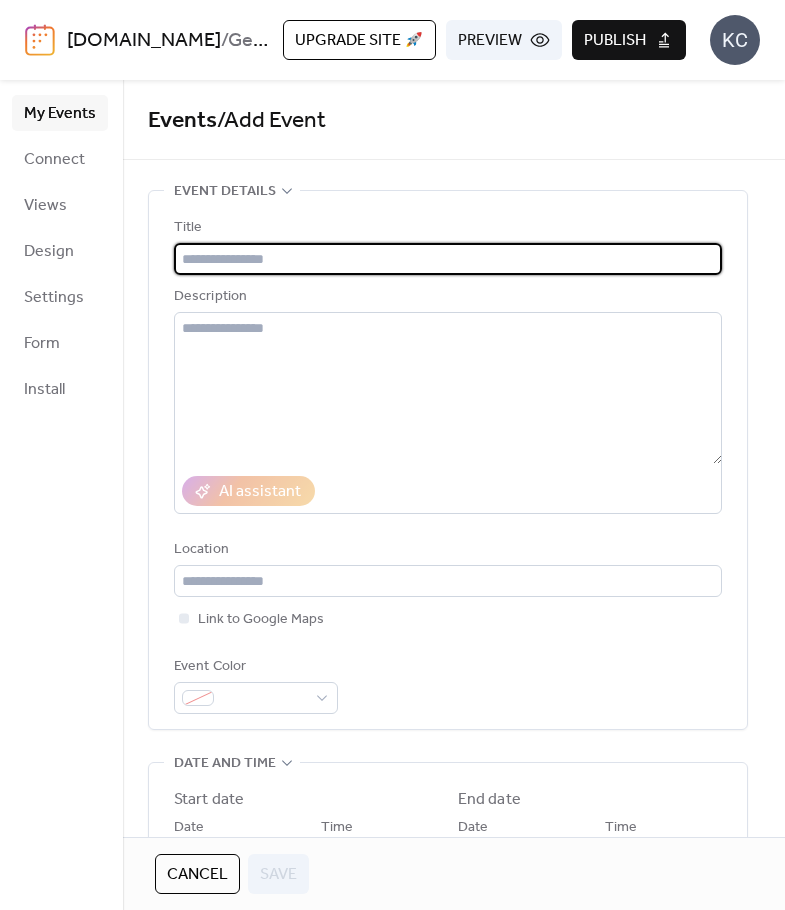 click at bounding box center [448, 259] 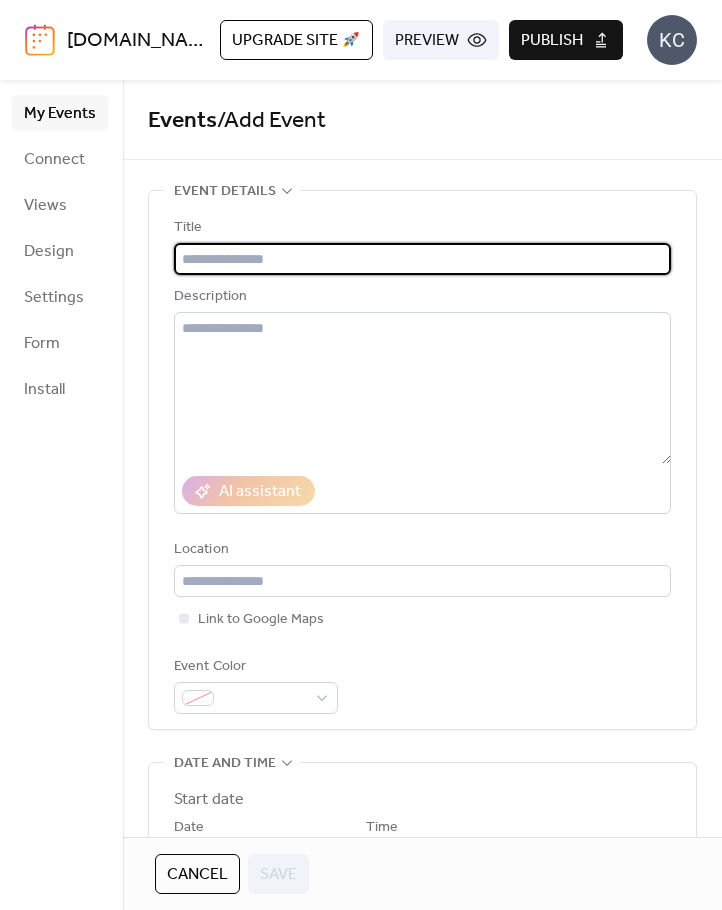 click at bounding box center (422, 259) 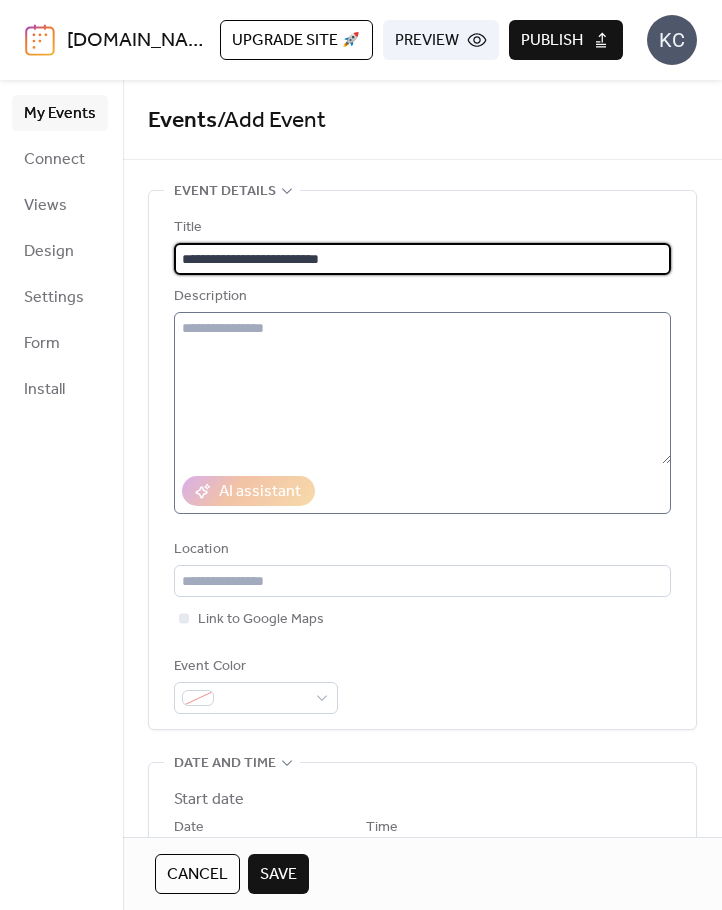 type on "**********" 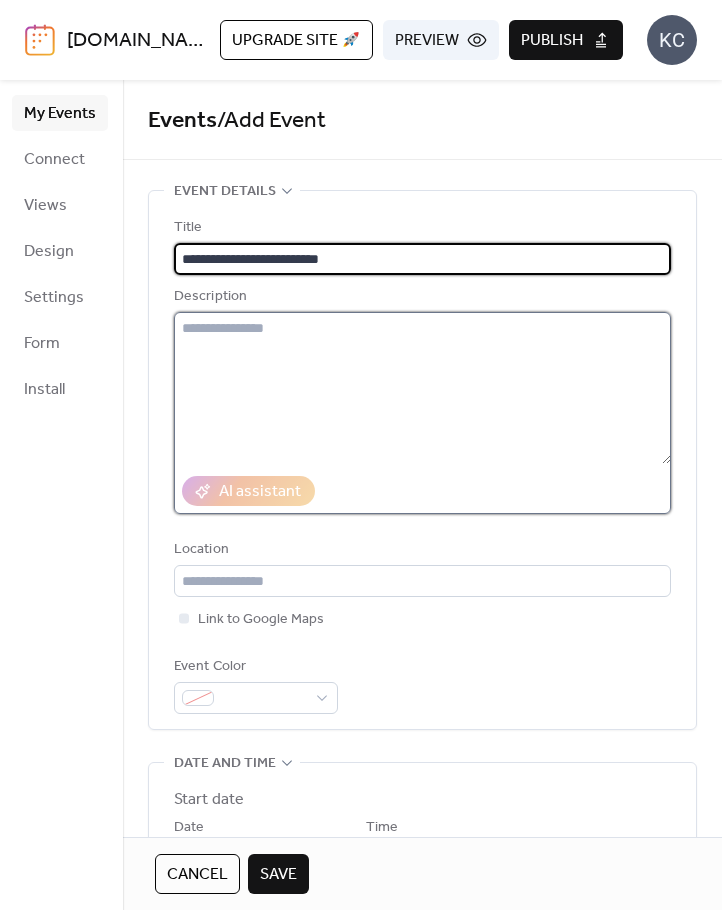click at bounding box center [422, 388] 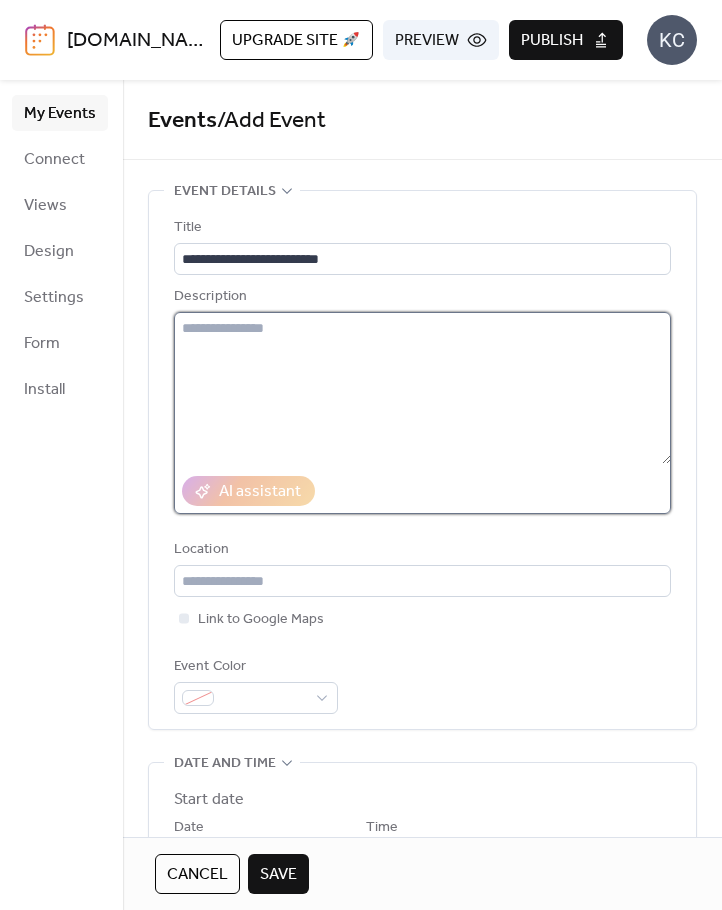 click at bounding box center [422, 388] 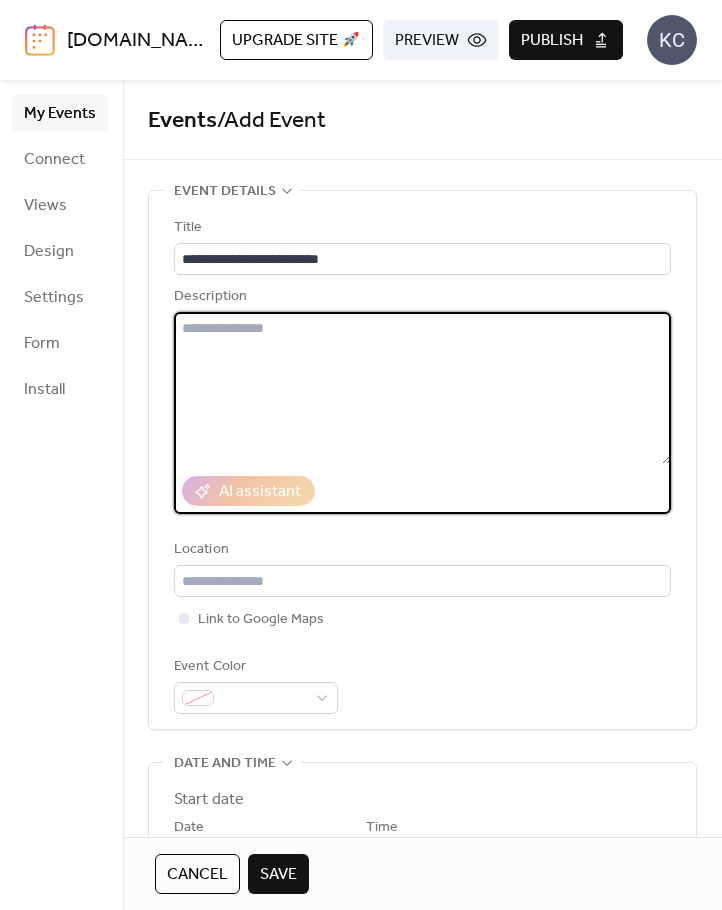 paste on "**********" 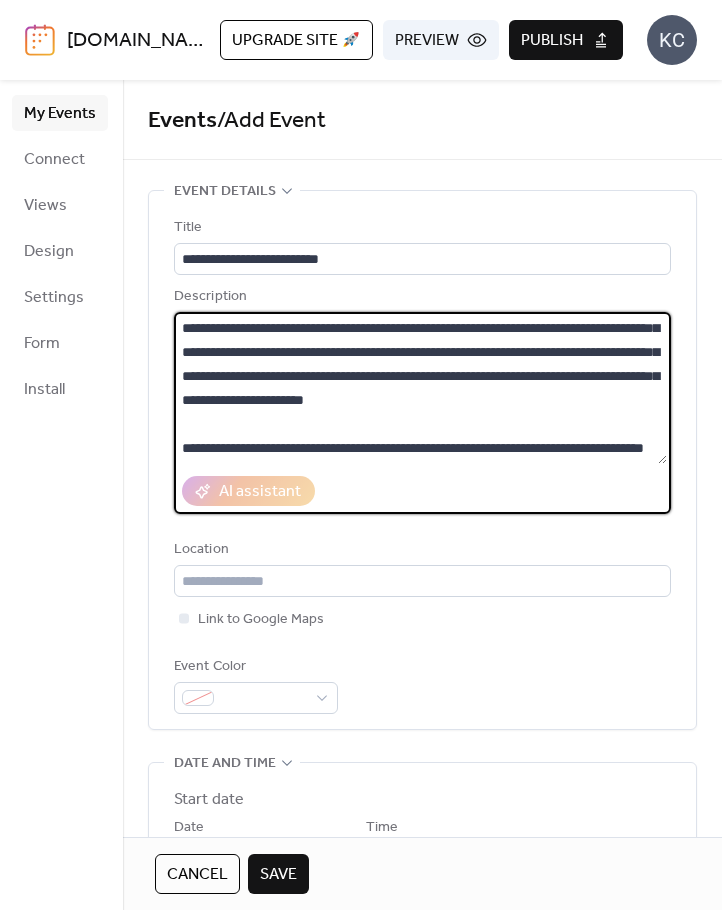 scroll, scrollTop: 96, scrollLeft: 0, axis: vertical 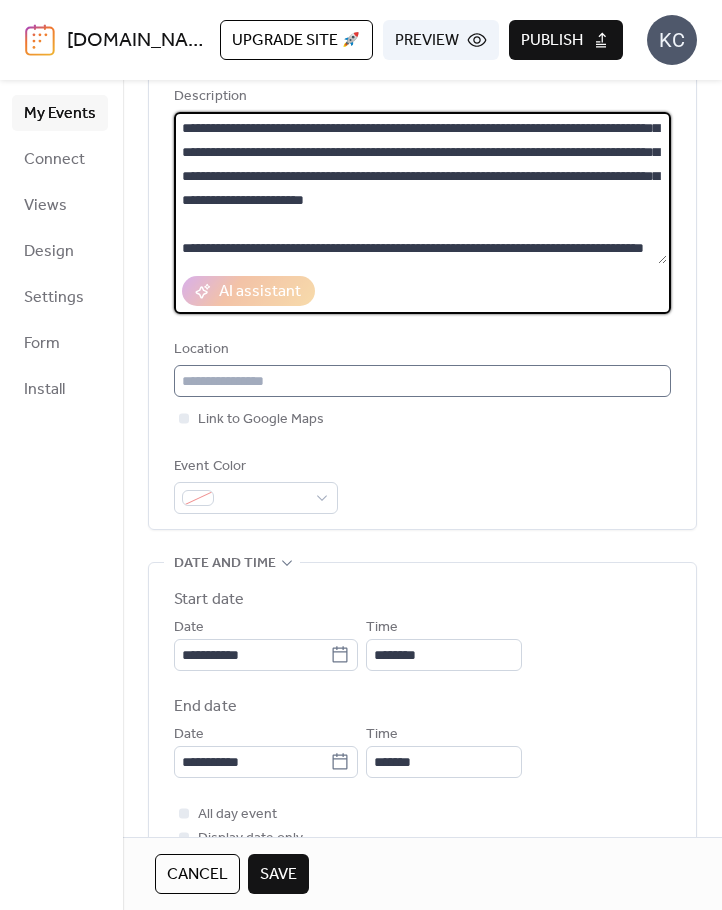 type on "**********" 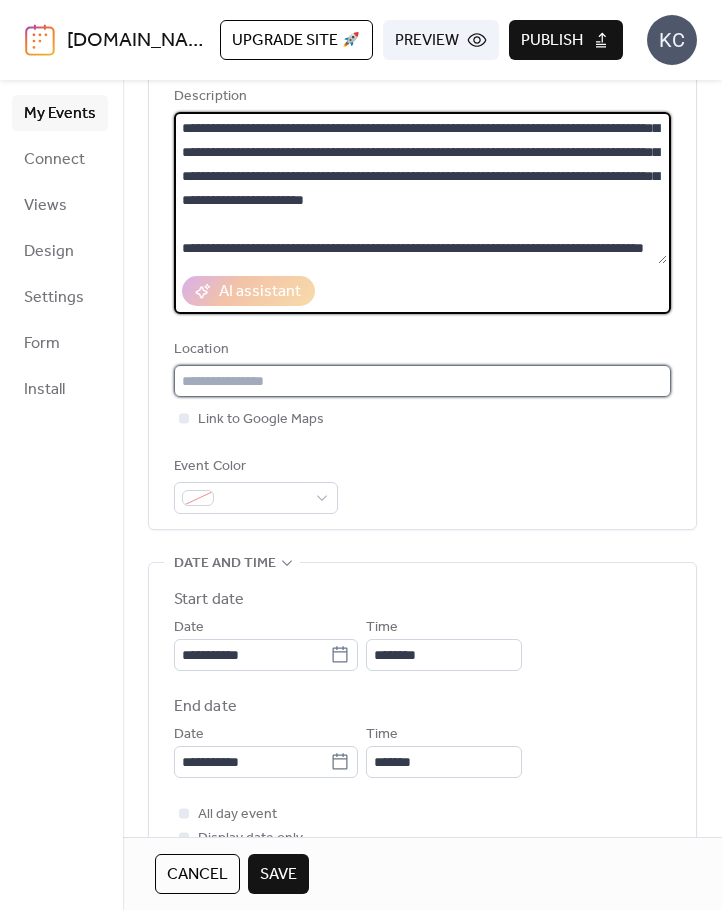 click at bounding box center (422, 381) 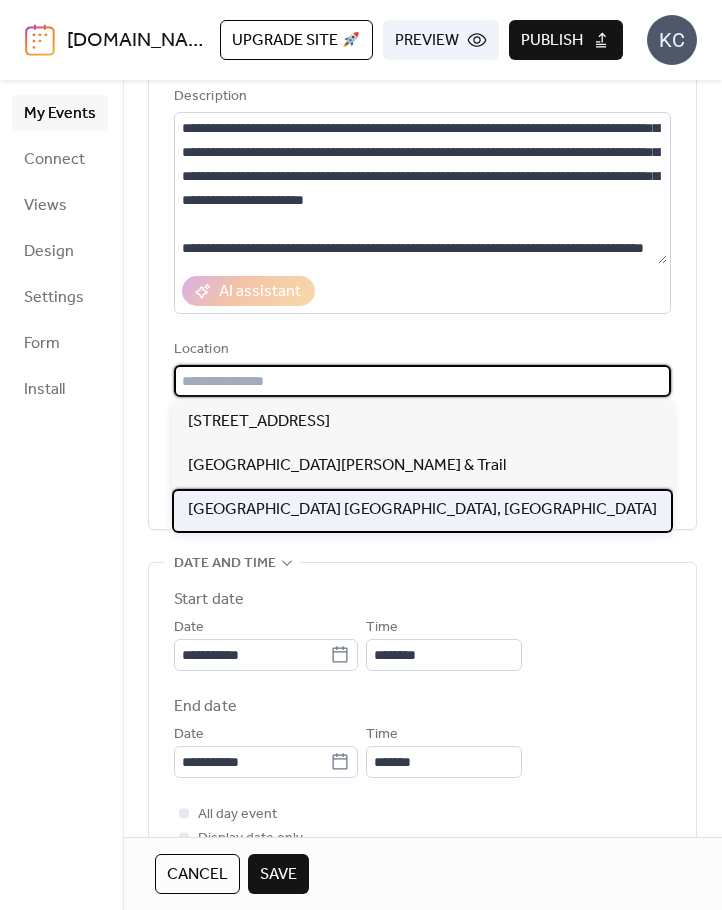 click on "[GEOGRAPHIC_DATA] [GEOGRAPHIC_DATA], [GEOGRAPHIC_DATA]" at bounding box center (422, 510) 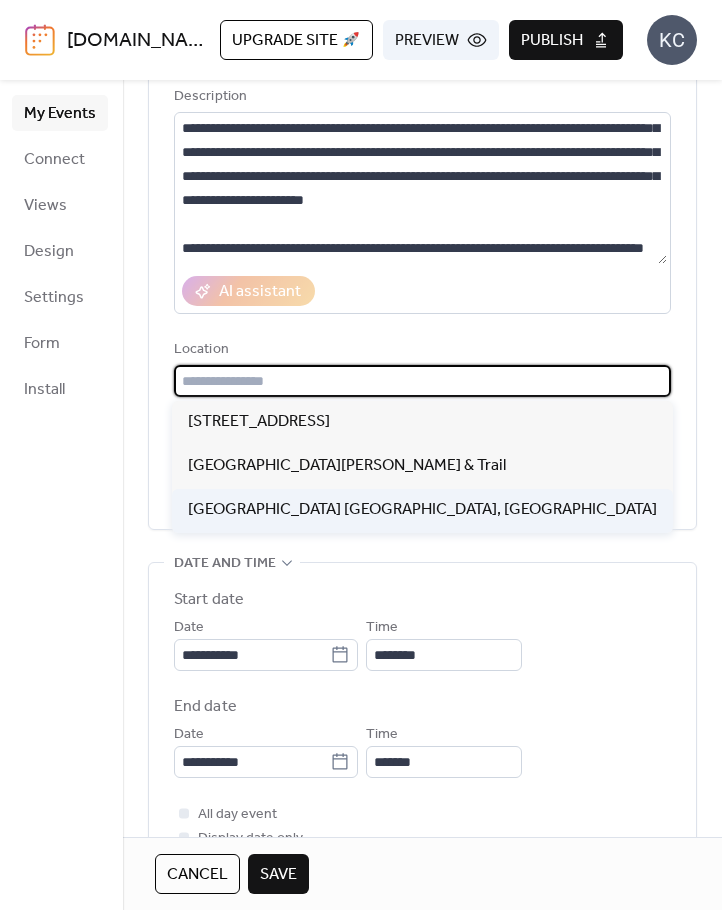 type on "**********" 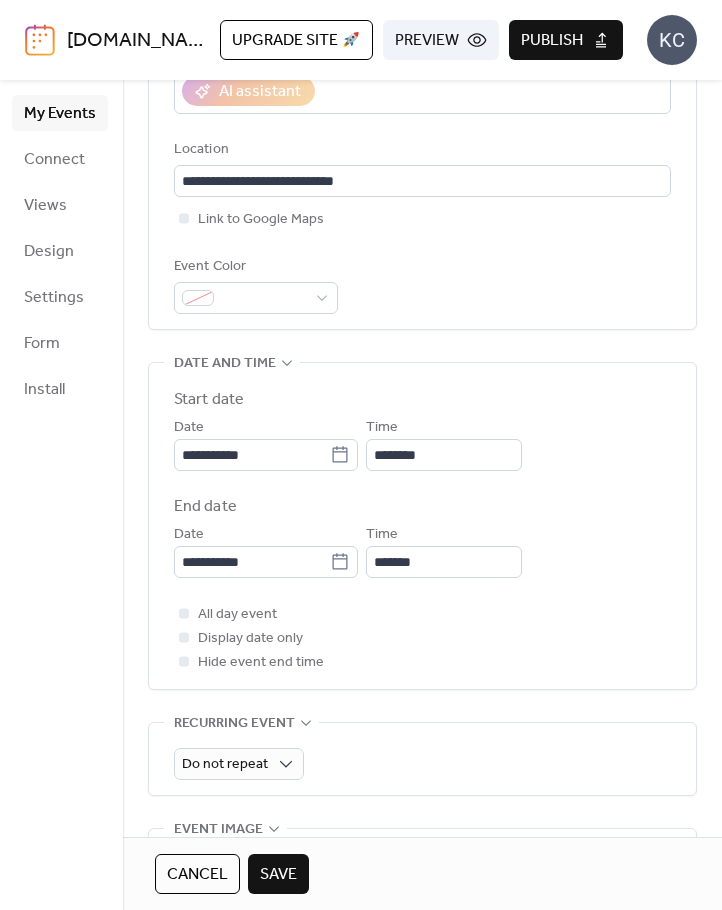scroll, scrollTop: 500, scrollLeft: 0, axis: vertical 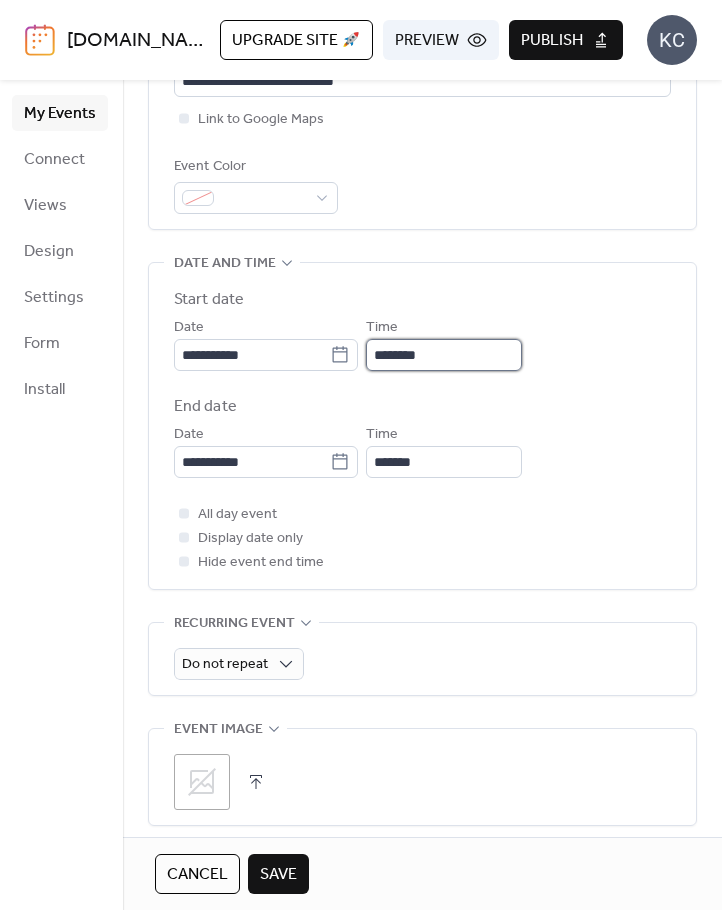 click on "********" at bounding box center (444, 355) 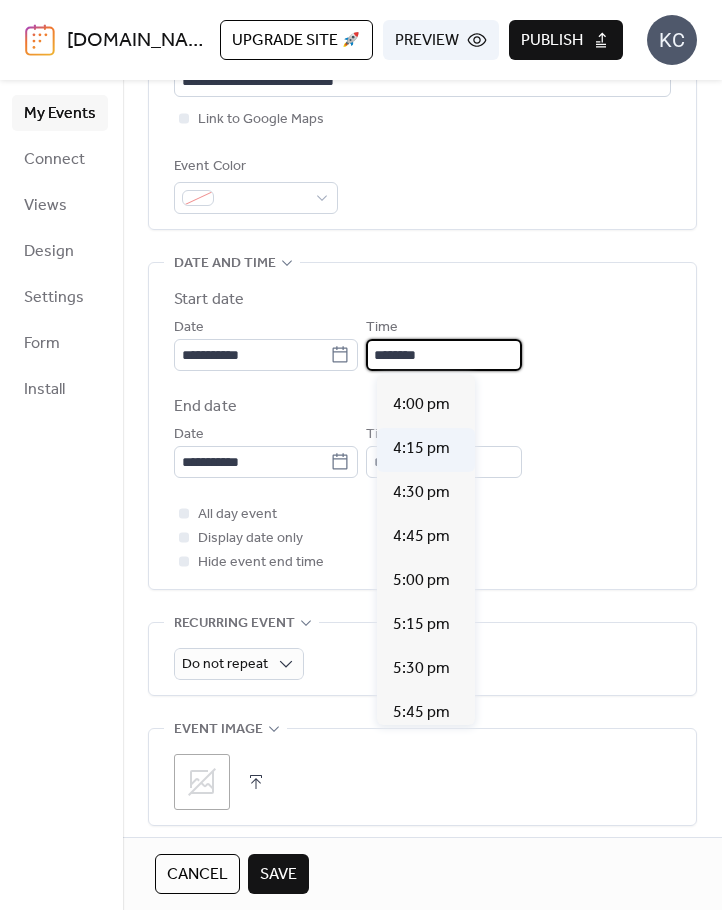 scroll, scrollTop: 2912, scrollLeft: 0, axis: vertical 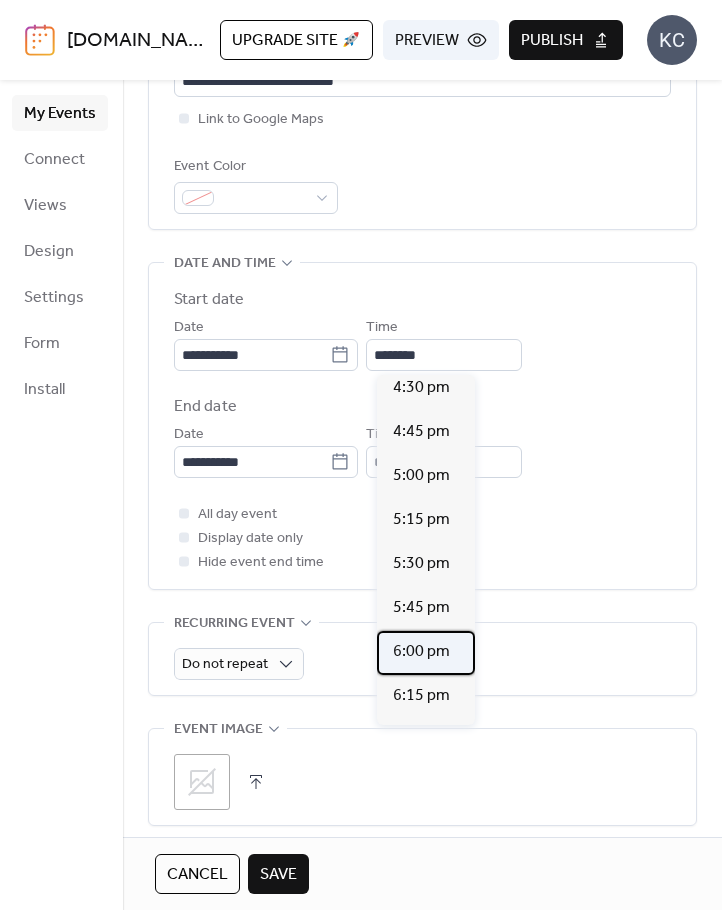 click on "6:00 pm" at bounding box center [421, 652] 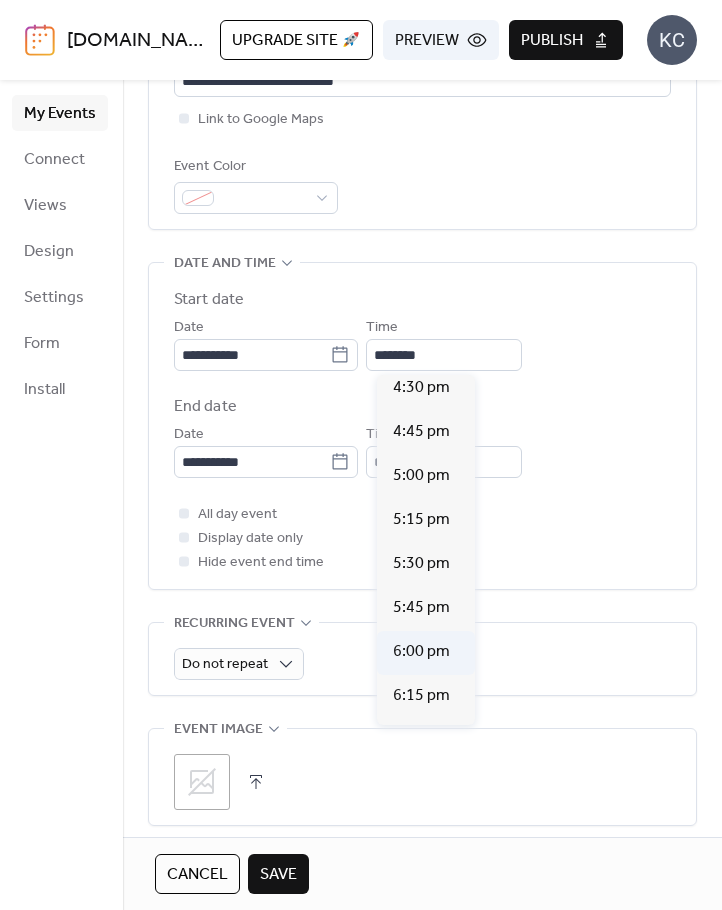 type on "*******" 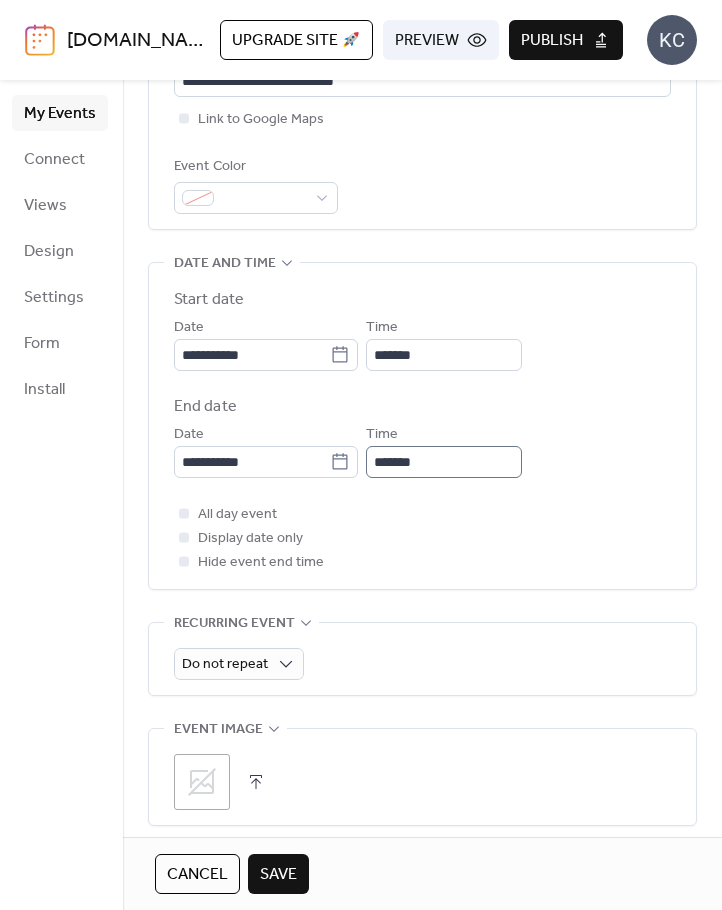 scroll, scrollTop: 1, scrollLeft: 0, axis: vertical 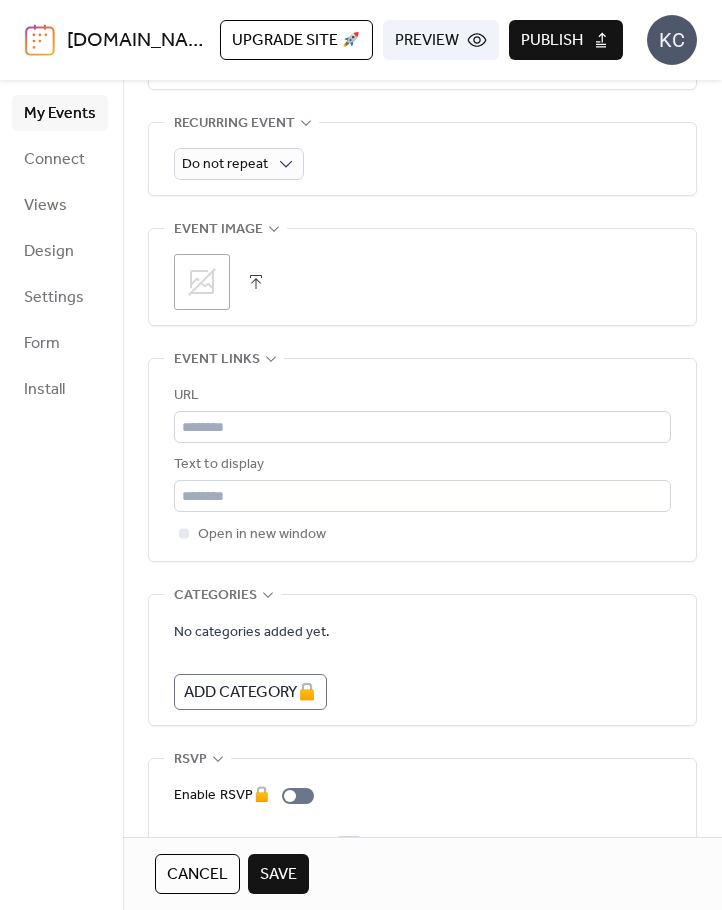 click 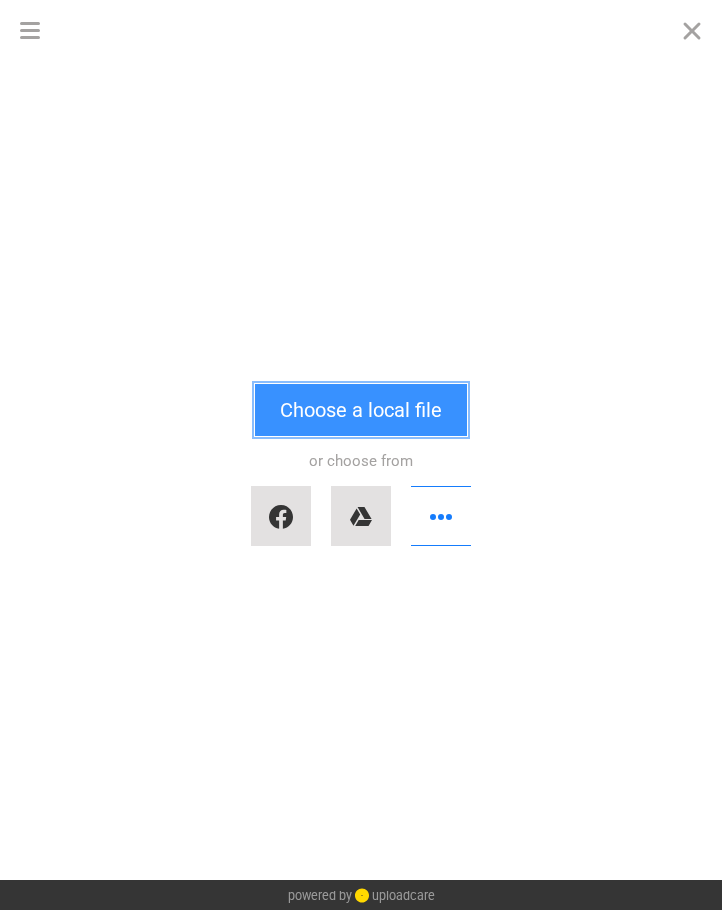 click on "Choose a local file" at bounding box center (361, 410) 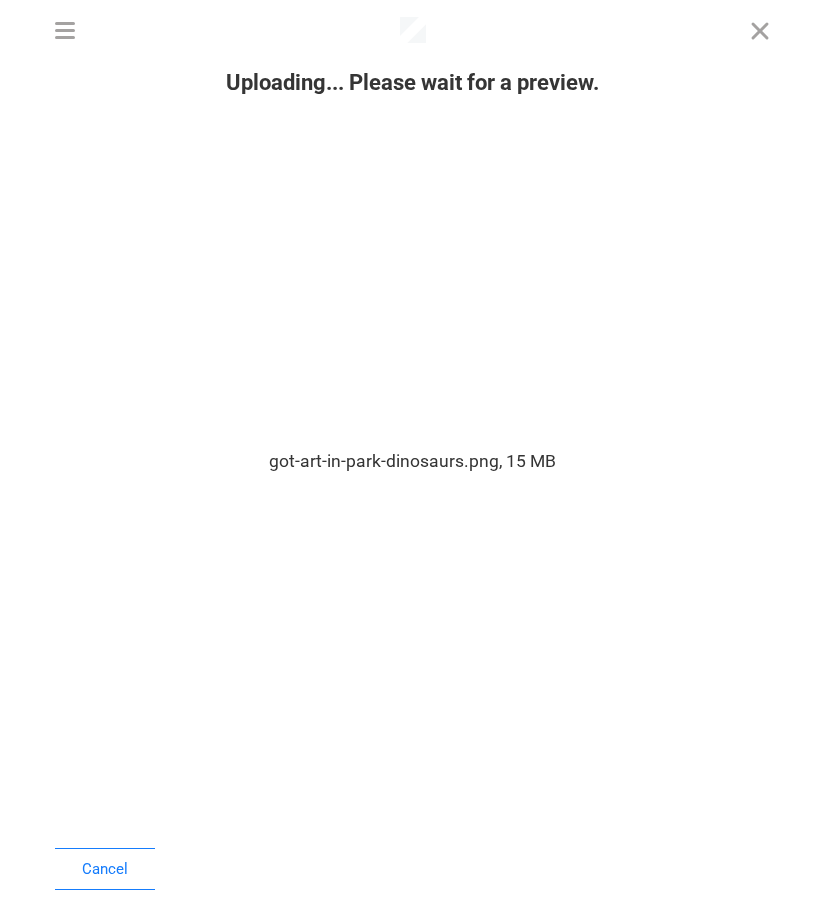 scroll, scrollTop: 48, scrollLeft: 0, axis: vertical 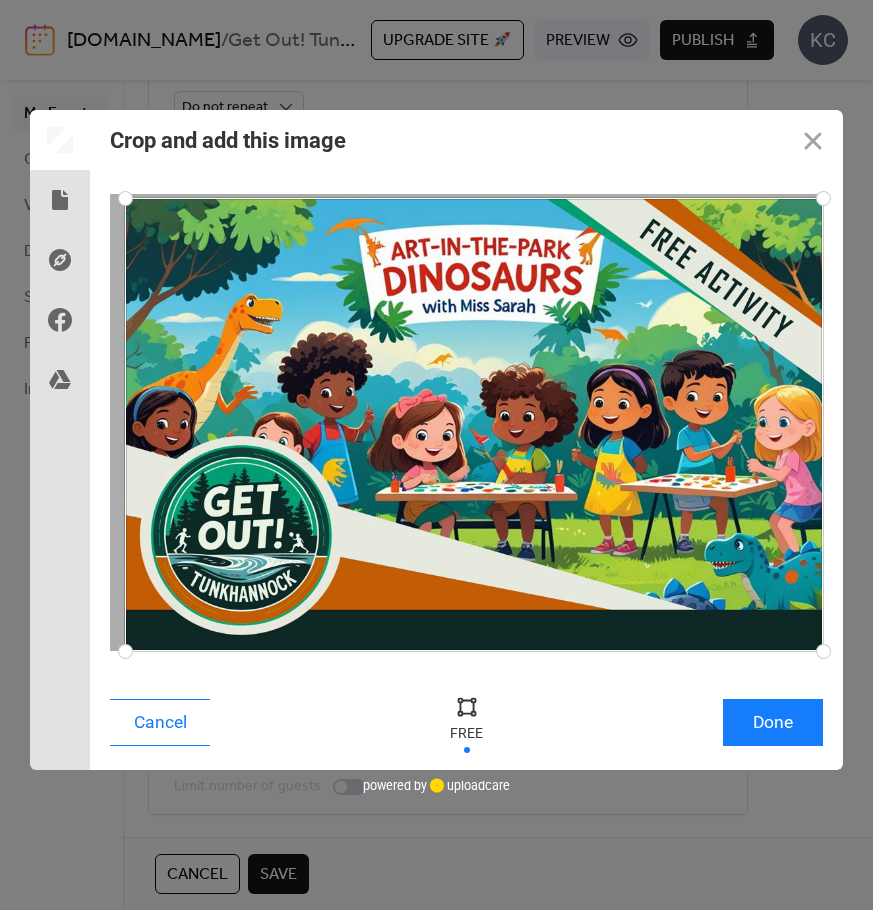 drag, startPoint x: 113, startPoint y: 196, endPoint x: 125, endPoint y: 198, distance: 12.165525 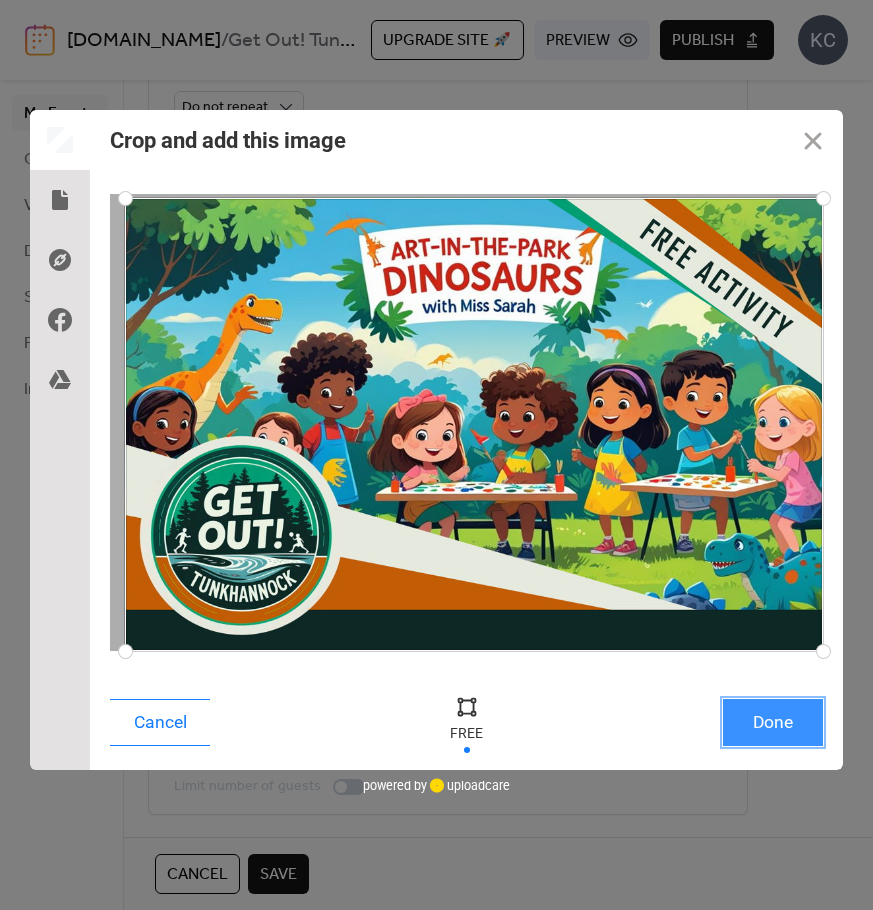 click on "Done" at bounding box center (773, 722) 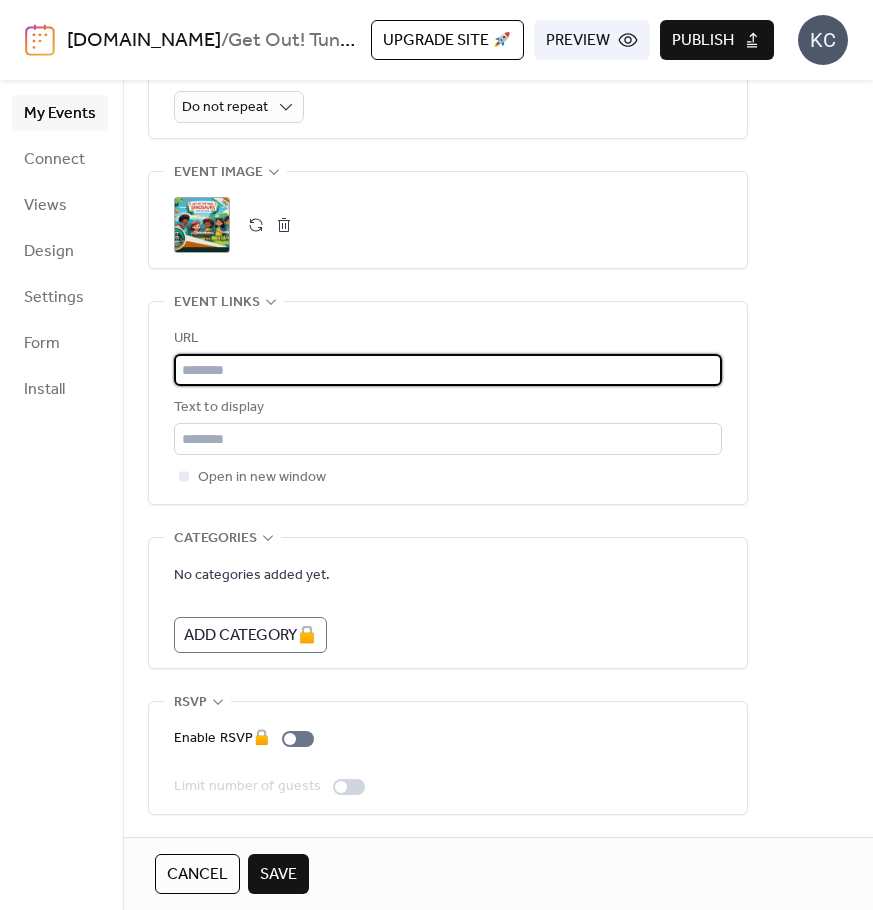 click at bounding box center (448, 370) 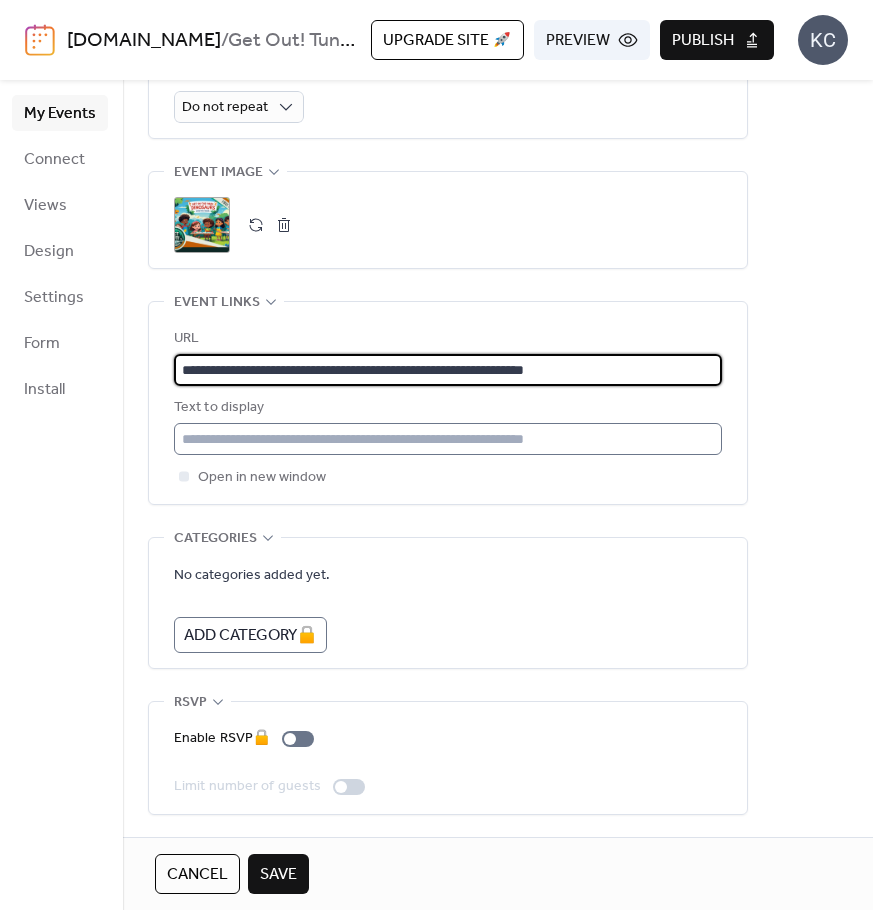 type on "**********" 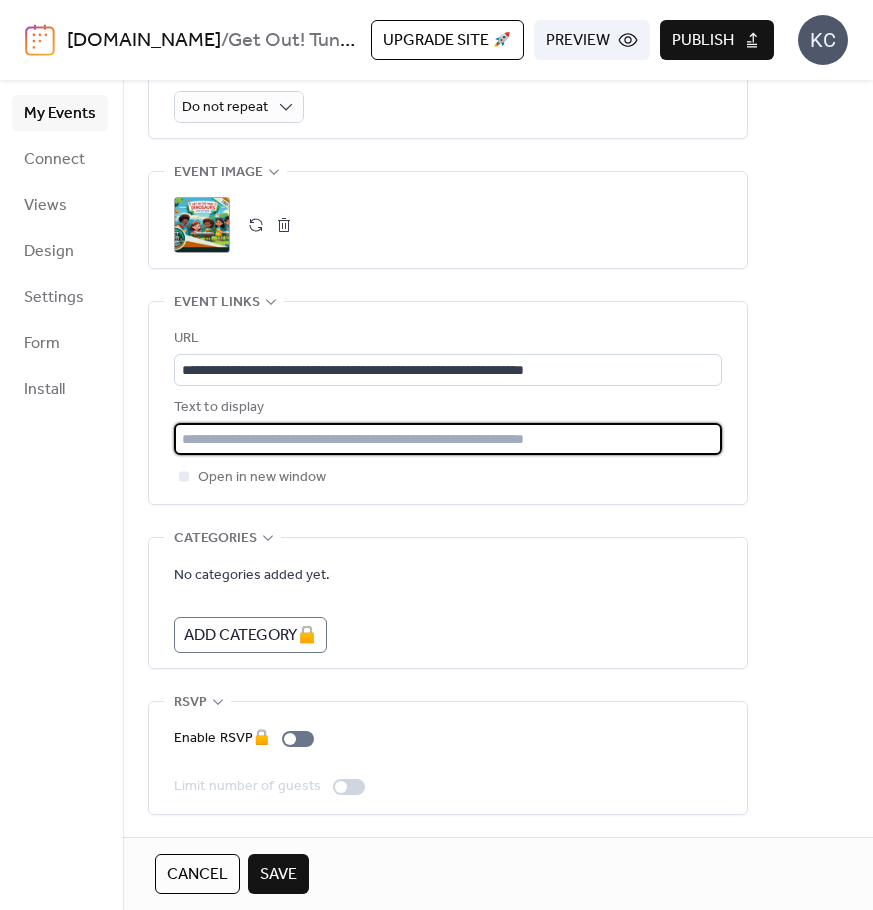 click at bounding box center [448, 439] 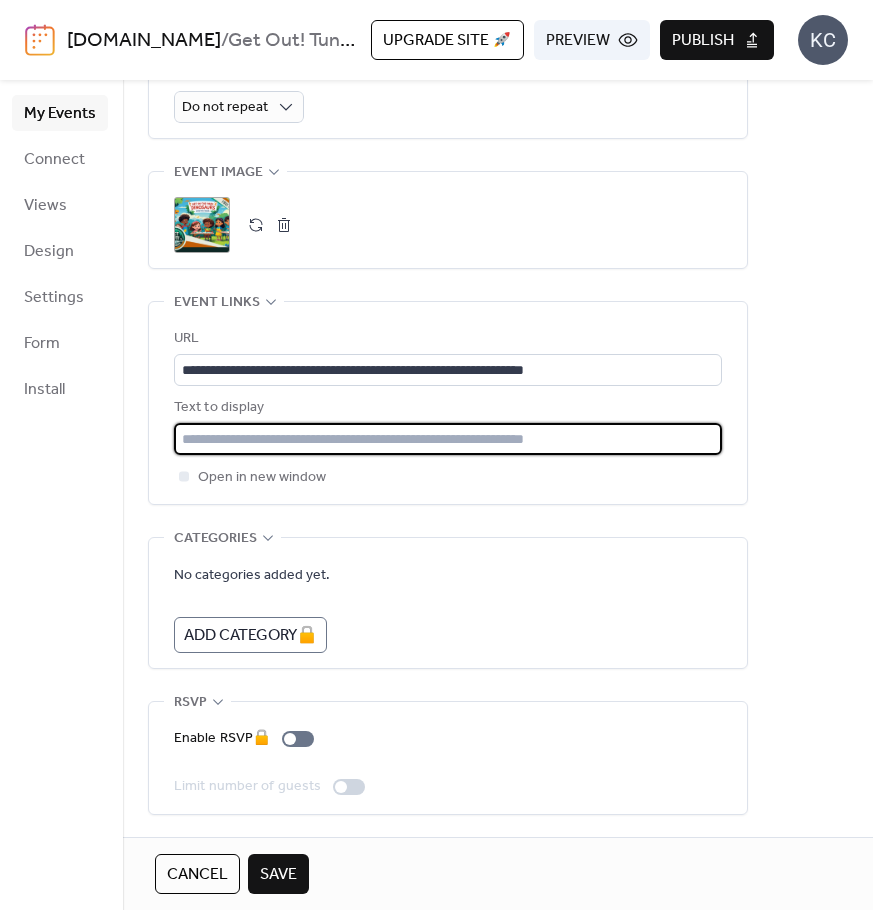type on "**********" 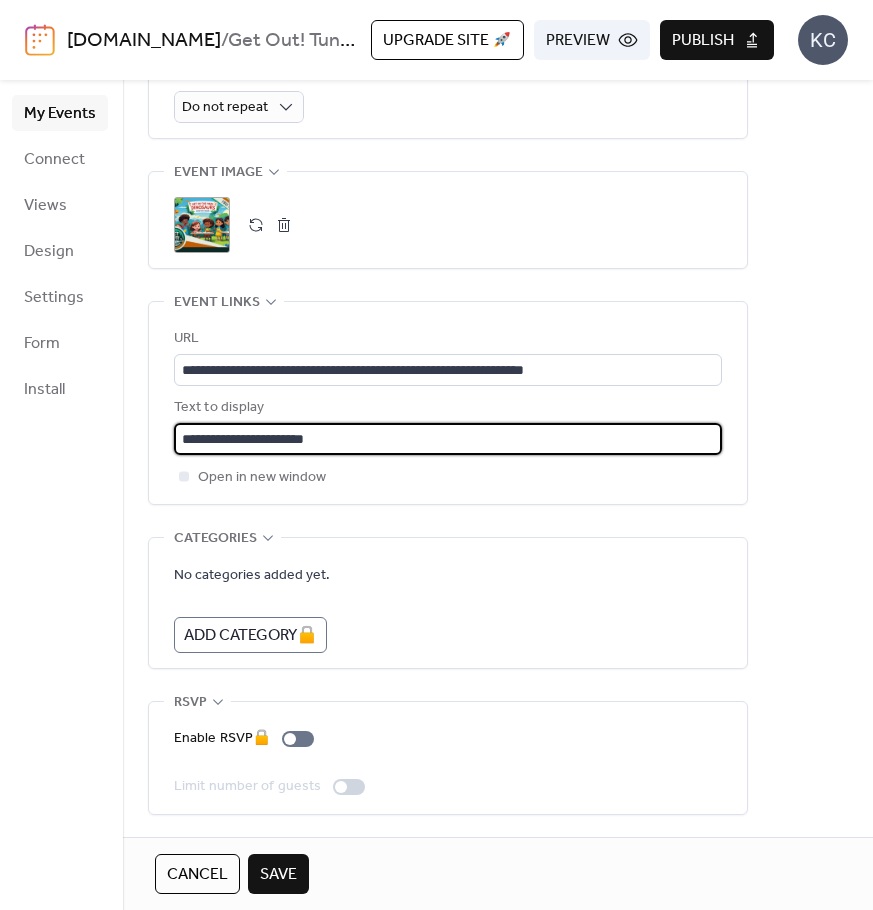 click on "**********" at bounding box center [498, 38] 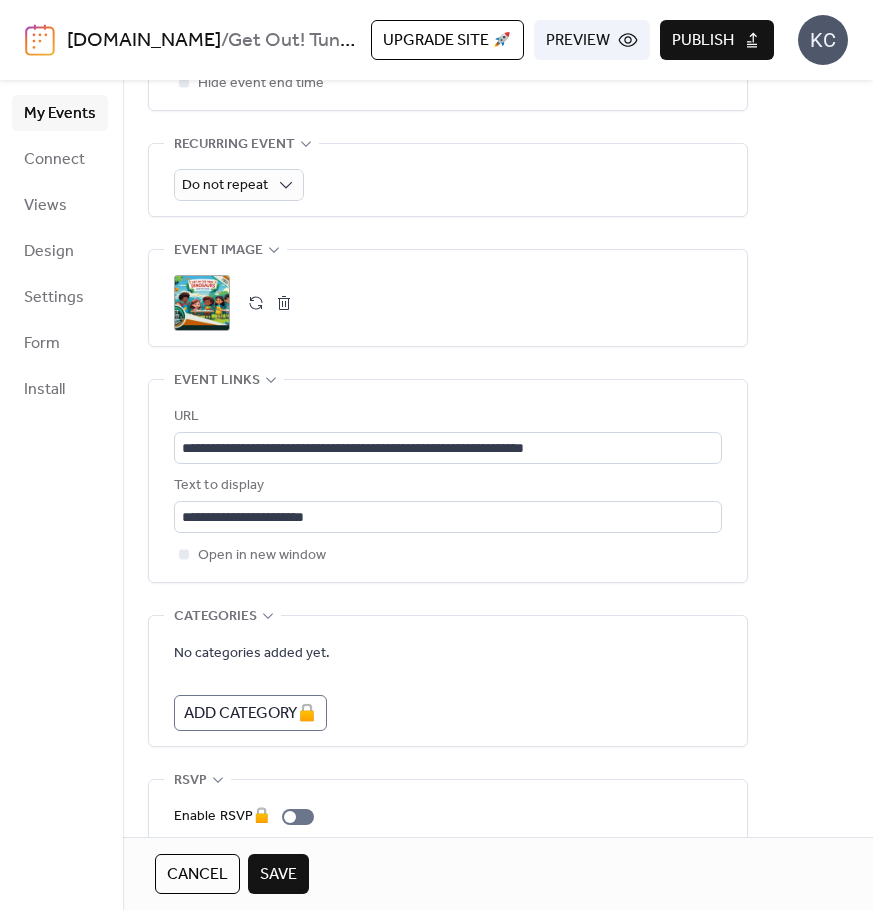 scroll, scrollTop: 954, scrollLeft: 0, axis: vertical 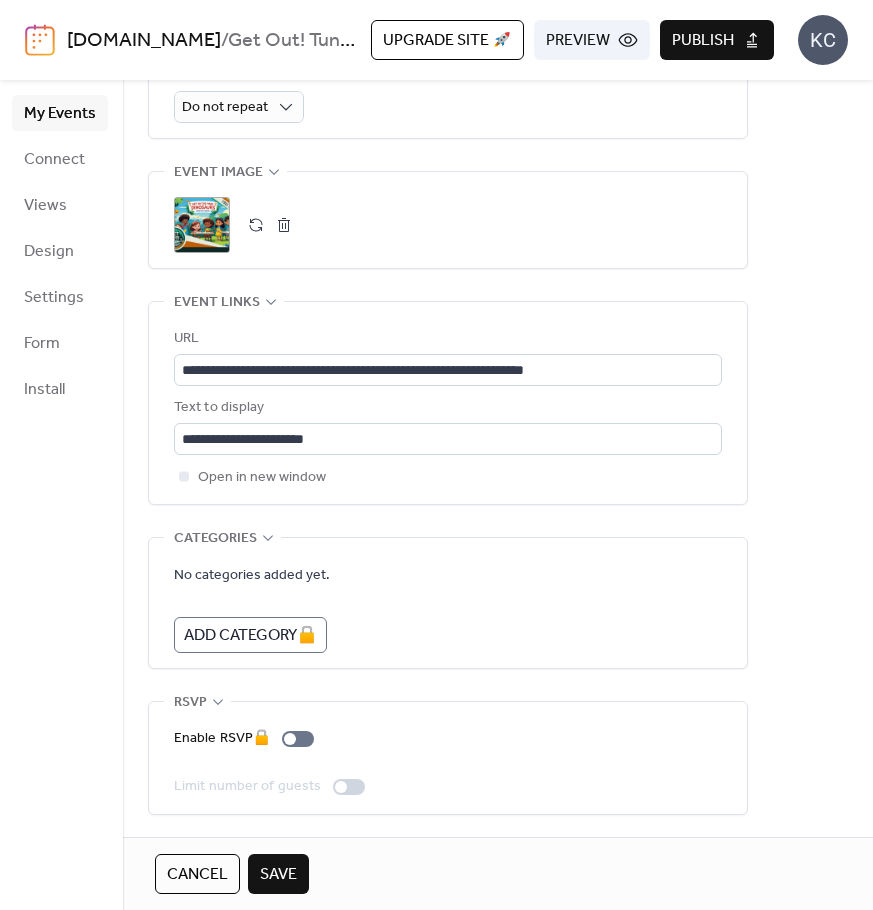 click on "Save" at bounding box center (278, 875) 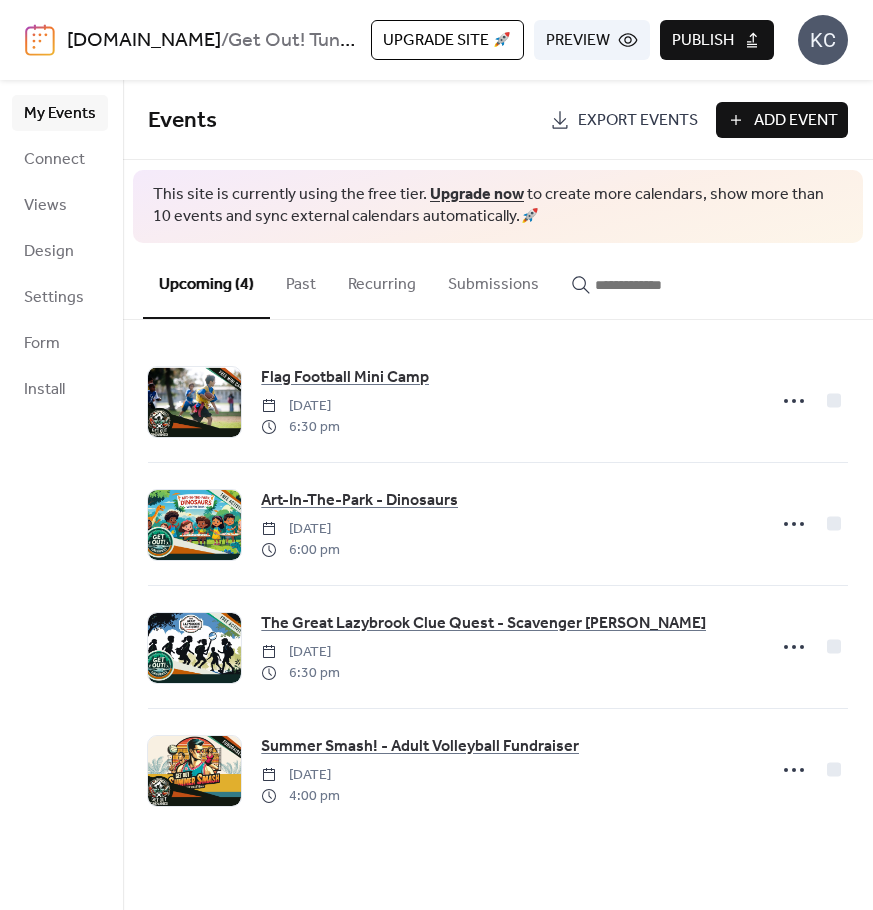 click on "Add Event" at bounding box center [796, 121] 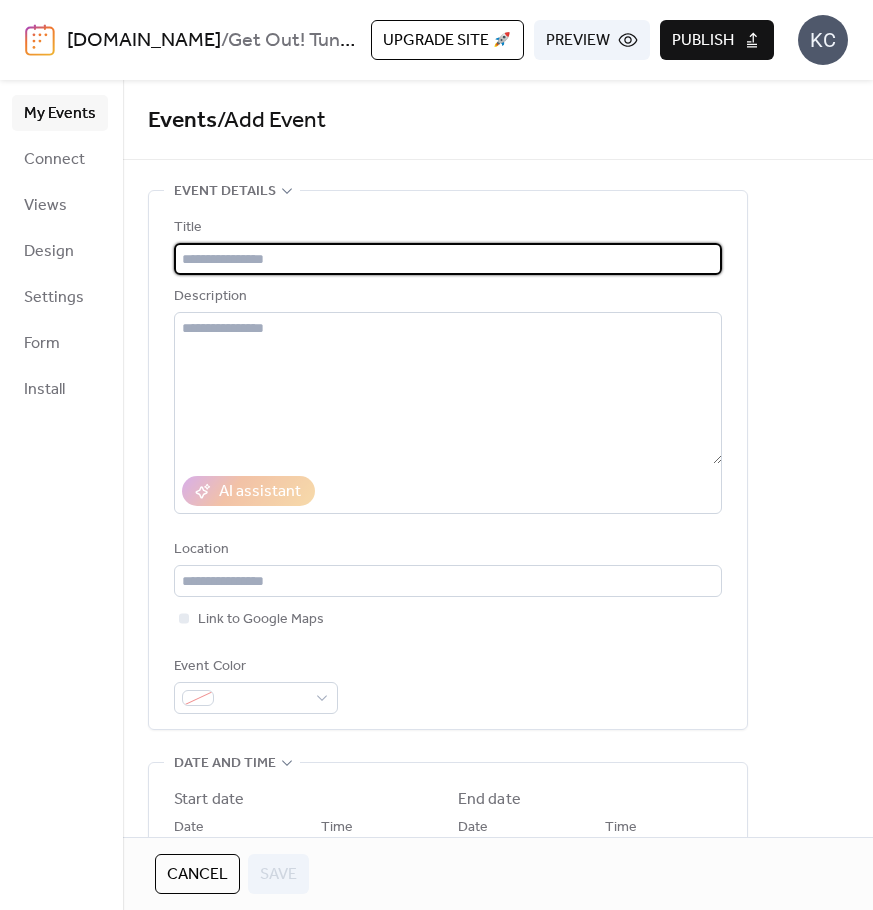 click at bounding box center (448, 259) 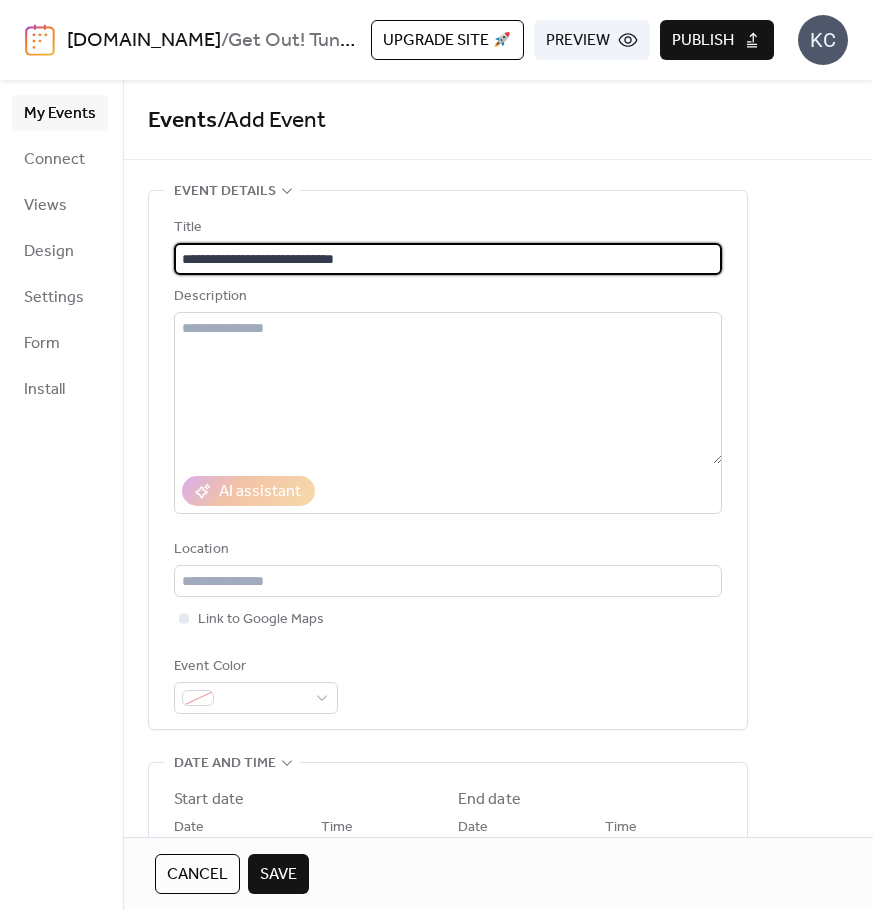 type on "**********" 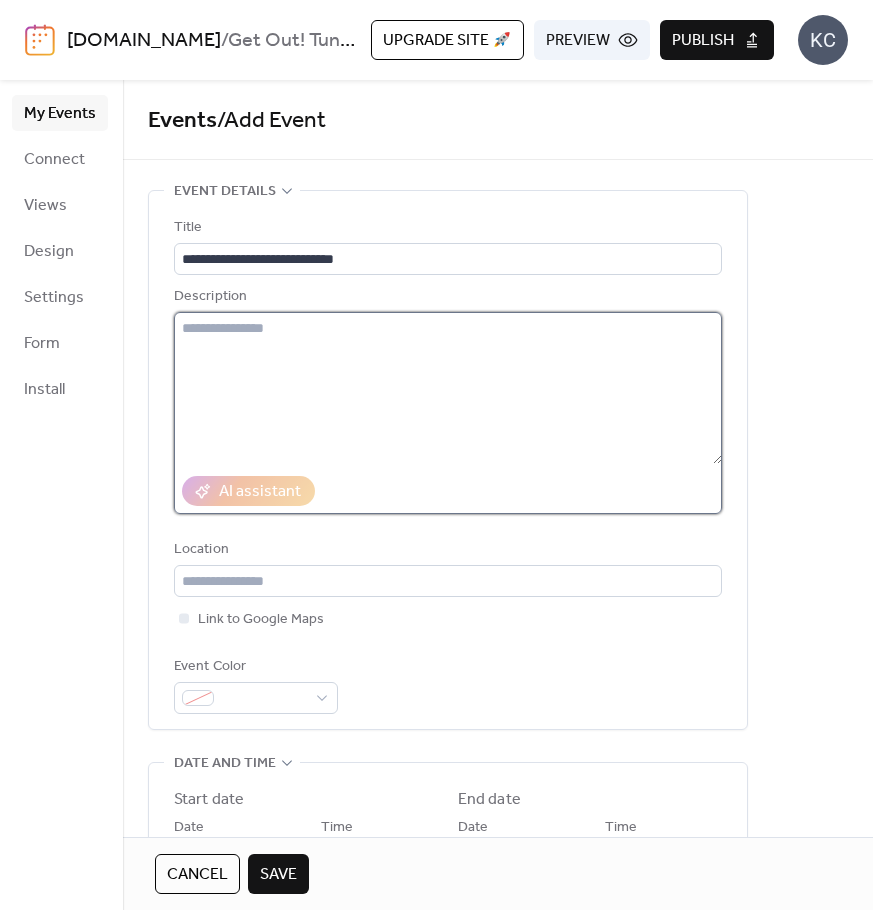 click at bounding box center (448, 388) 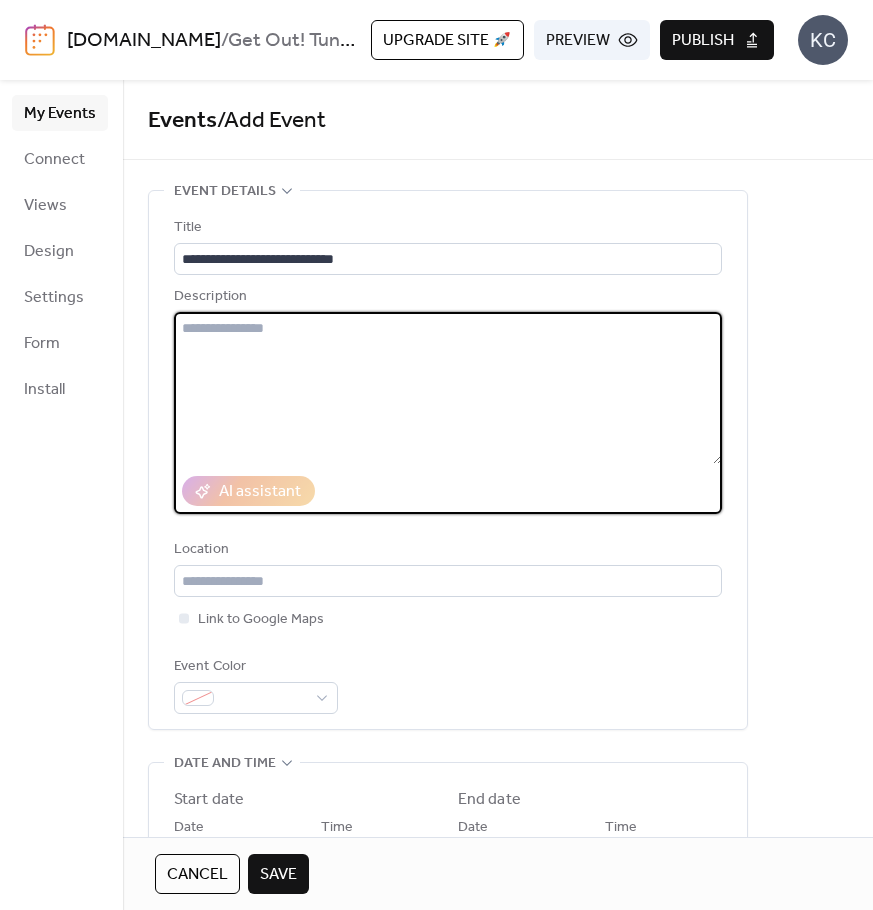 paste on "**********" 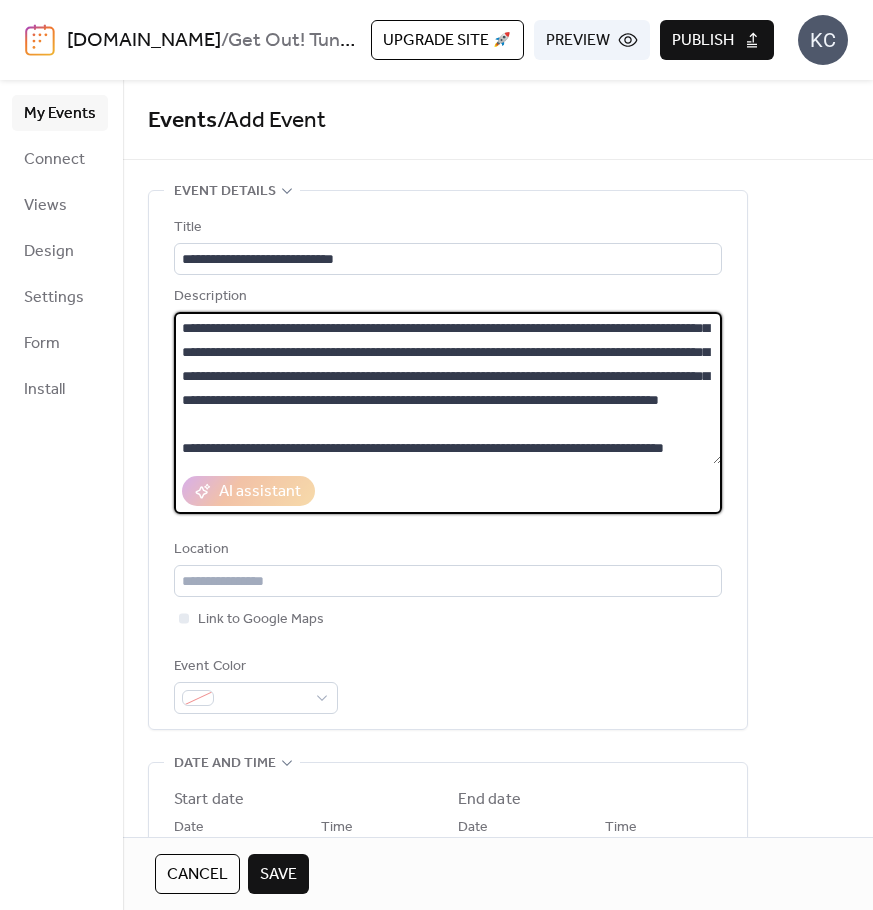 scroll, scrollTop: 144, scrollLeft: 0, axis: vertical 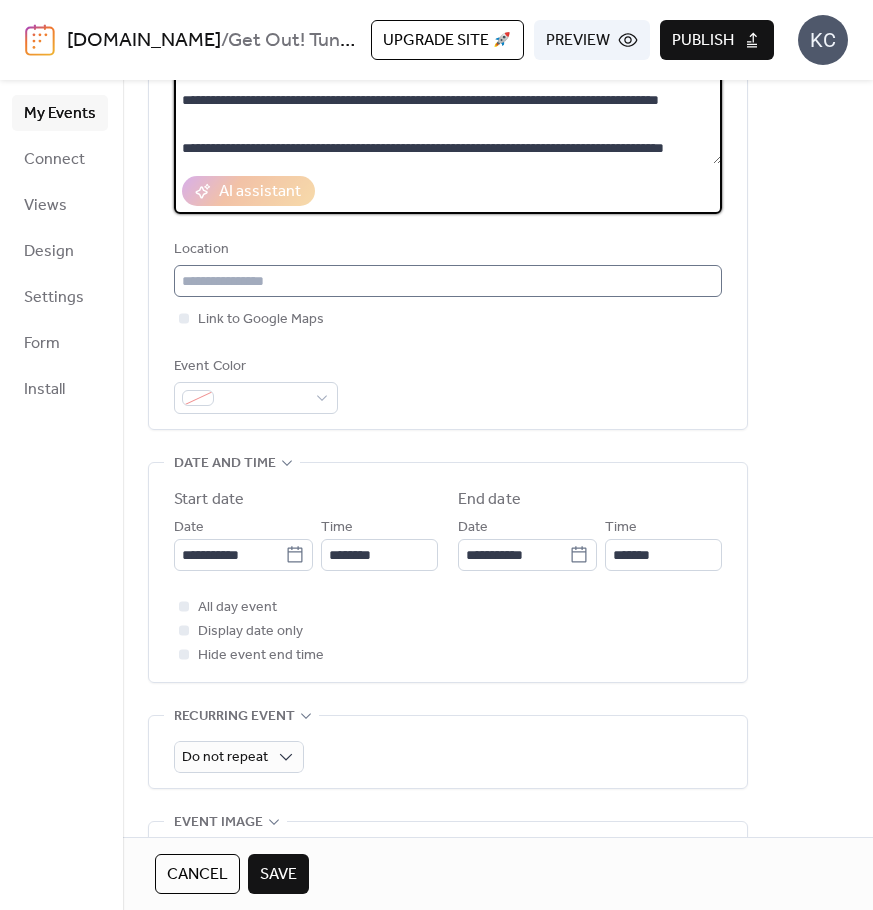 type on "**********" 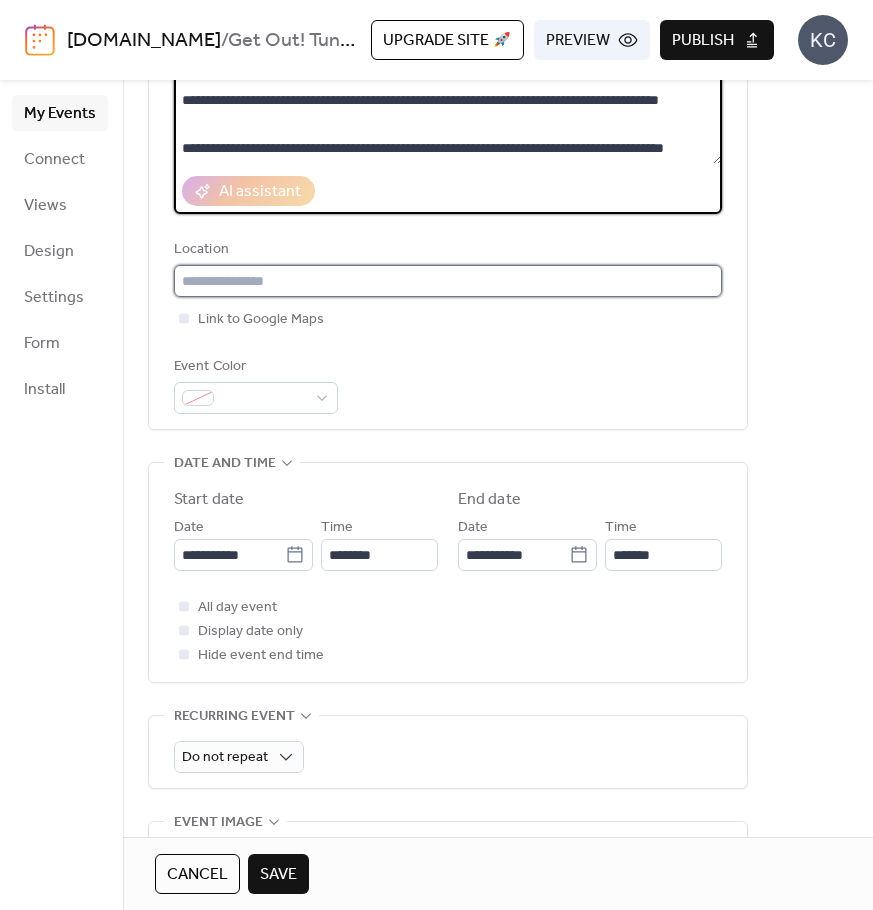 click at bounding box center [448, 281] 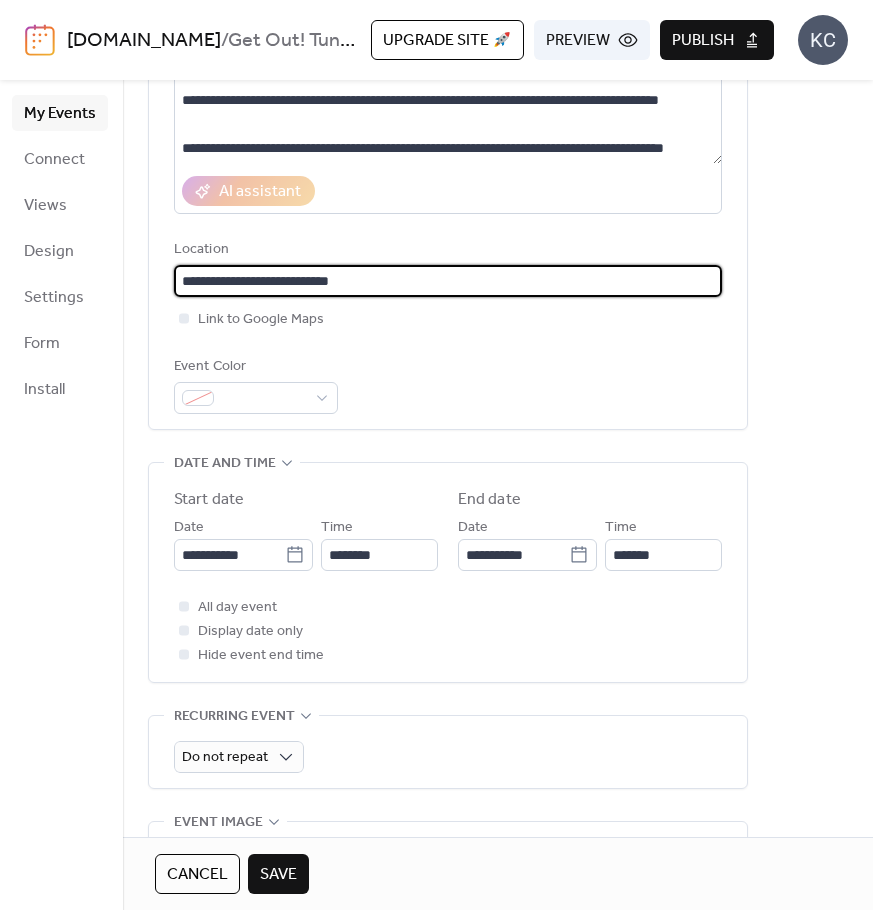 type on "**********" 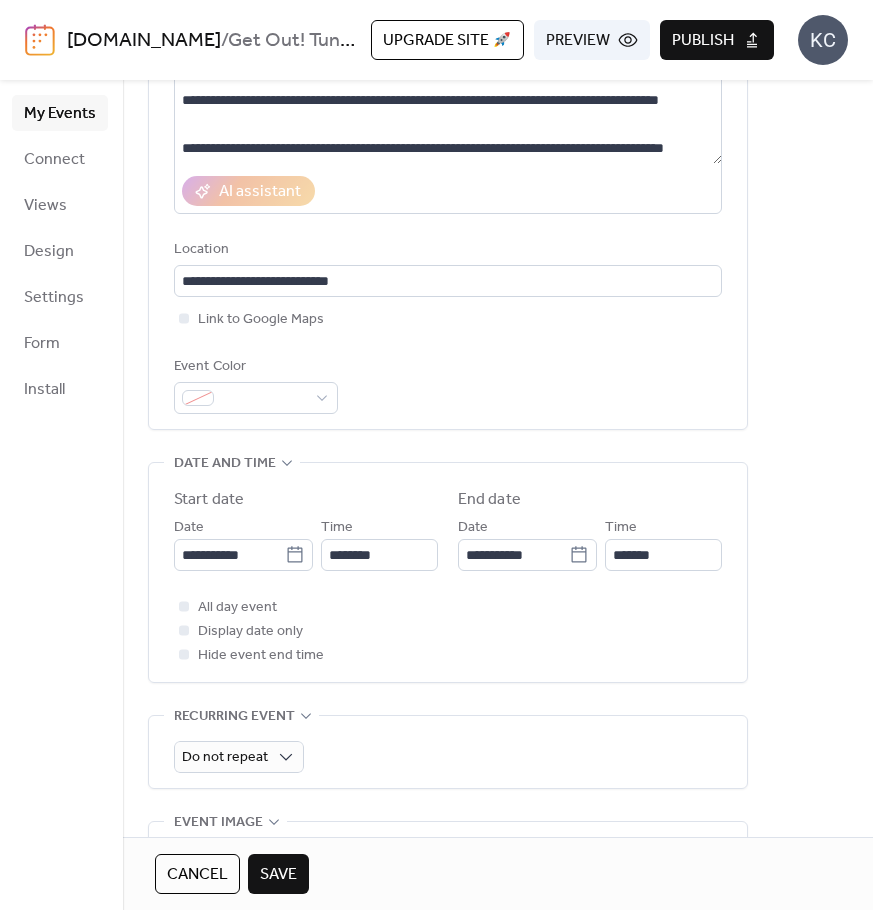 drag, startPoint x: 403, startPoint y: 343, endPoint x: 421, endPoint y: 338, distance: 18.681541 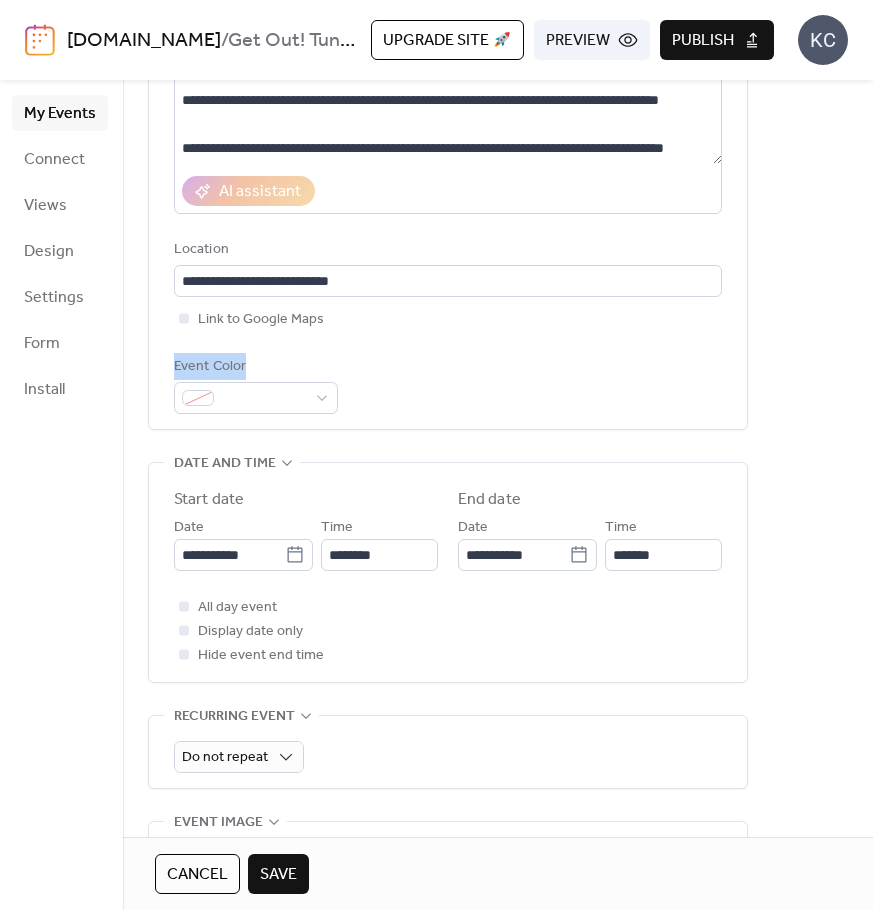 click on "Link to Google Maps" at bounding box center [448, 319] 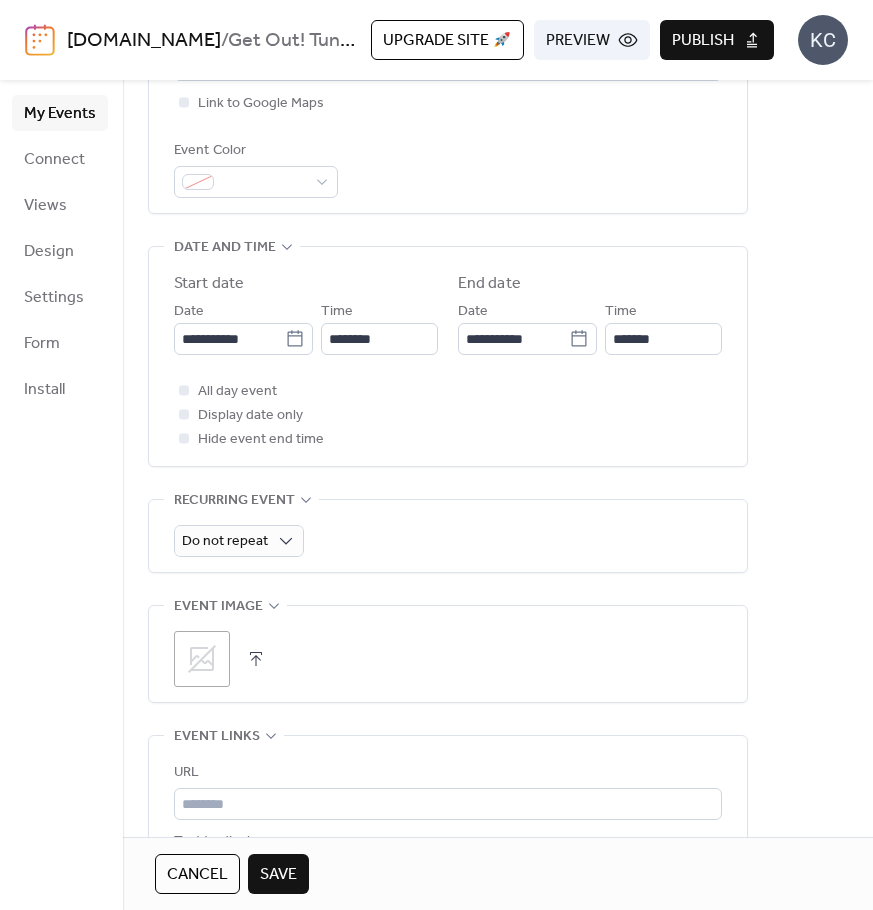scroll, scrollTop: 300, scrollLeft: 0, axis: vertical 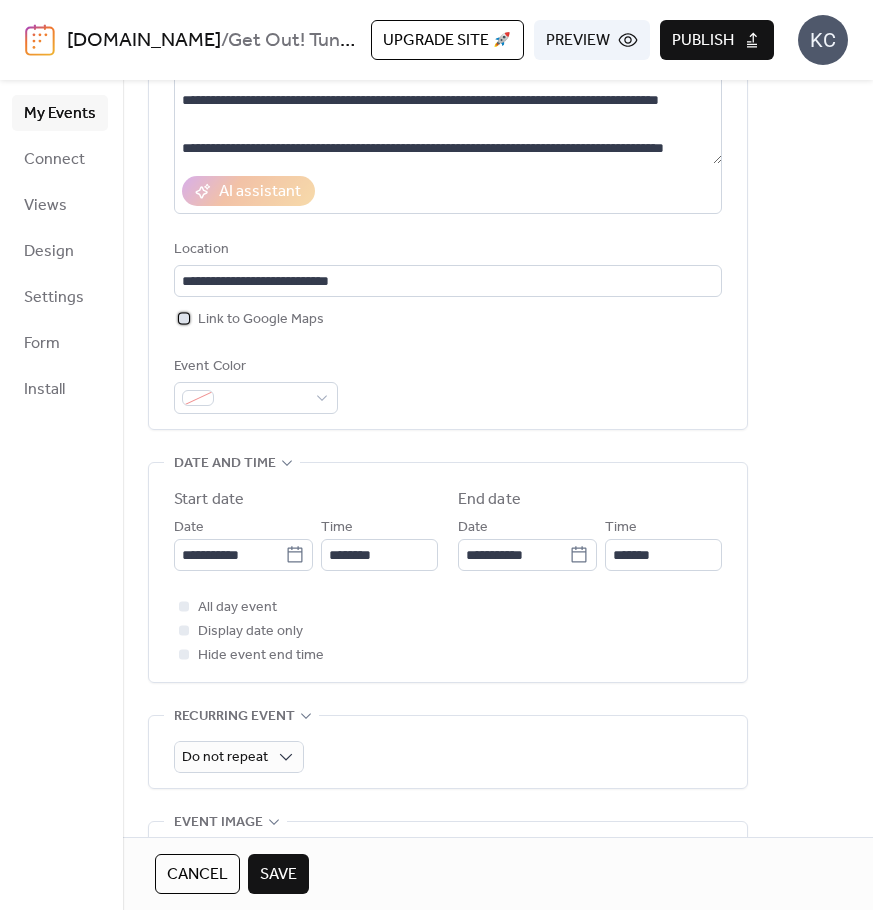 click on "Link to Google Maps" at bounding box center [261, 320] 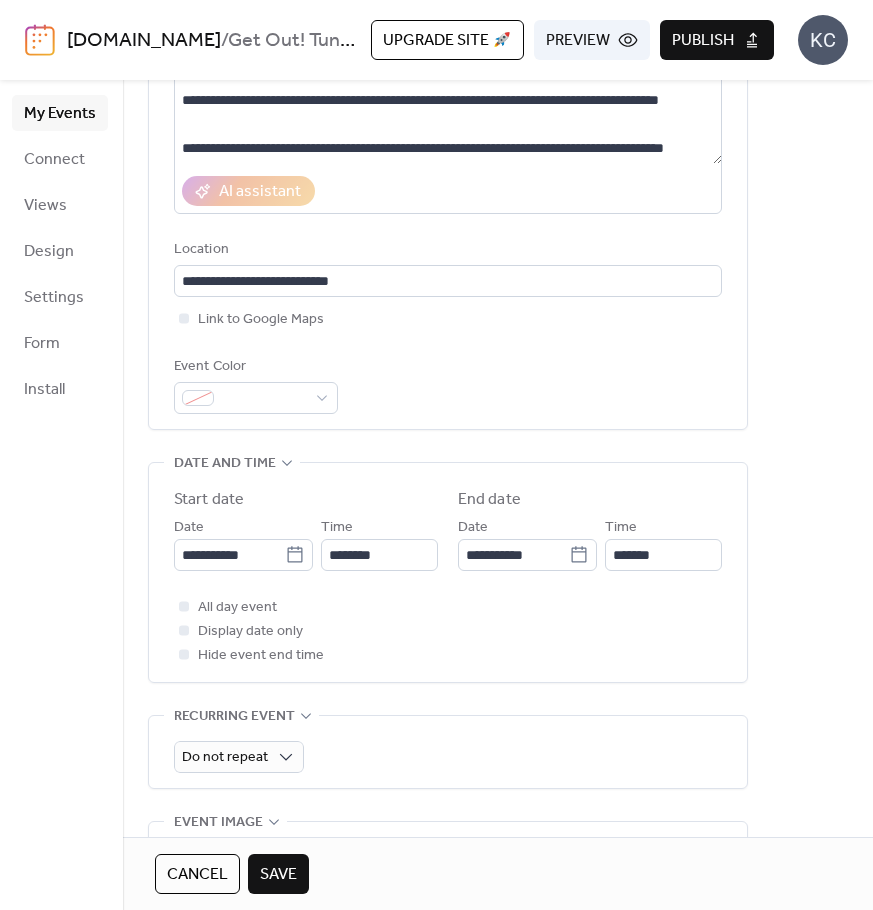 click on "**********" at bounding box center [448, 165] 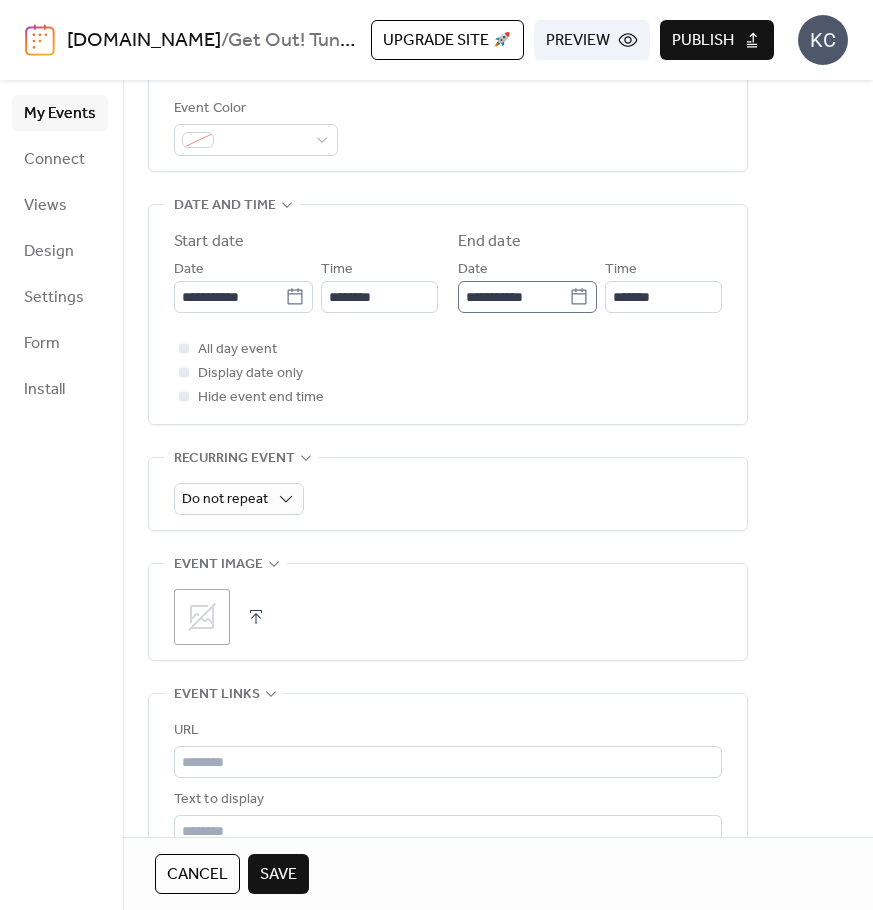 scroll, scrollTop: 600, scrollLeft: 0, axis: vertical 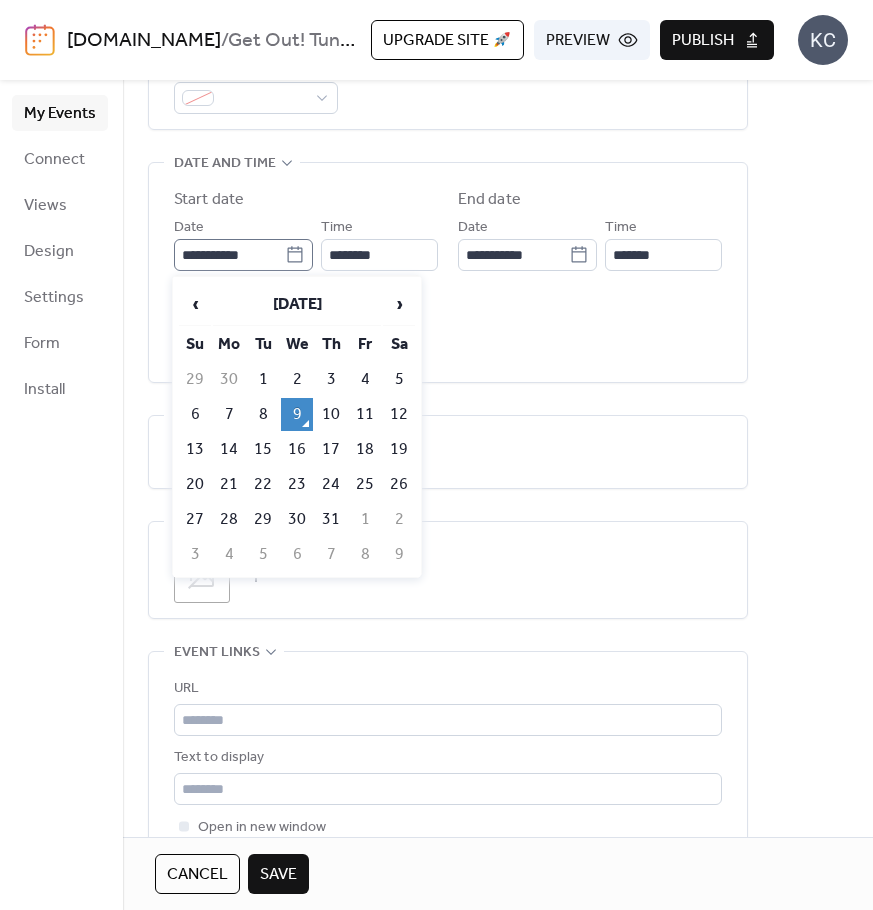 click 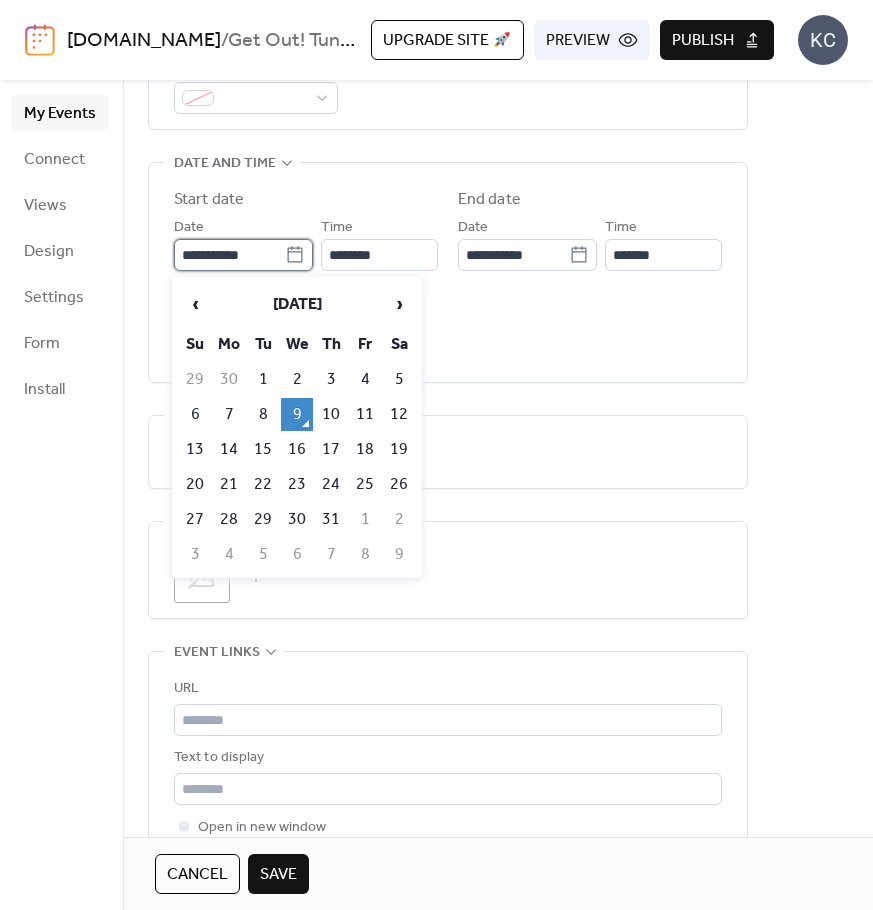 click on "**********" at bounding box center [229, 255] 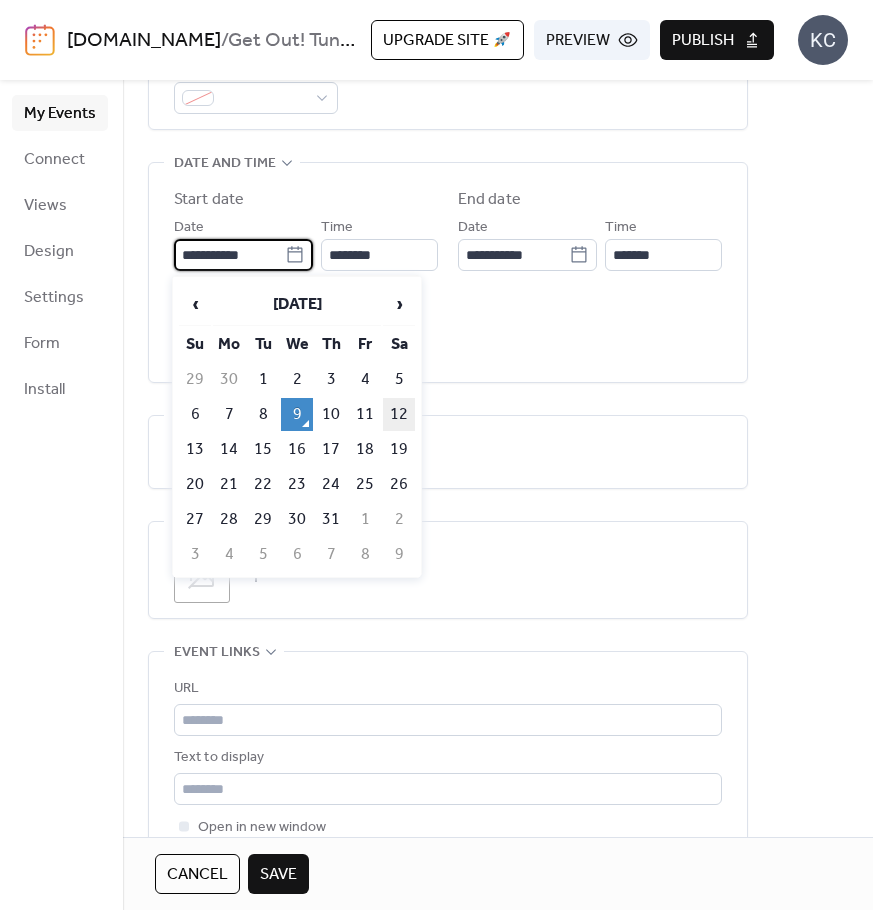 click on "12" at bounding box center [399, 414] 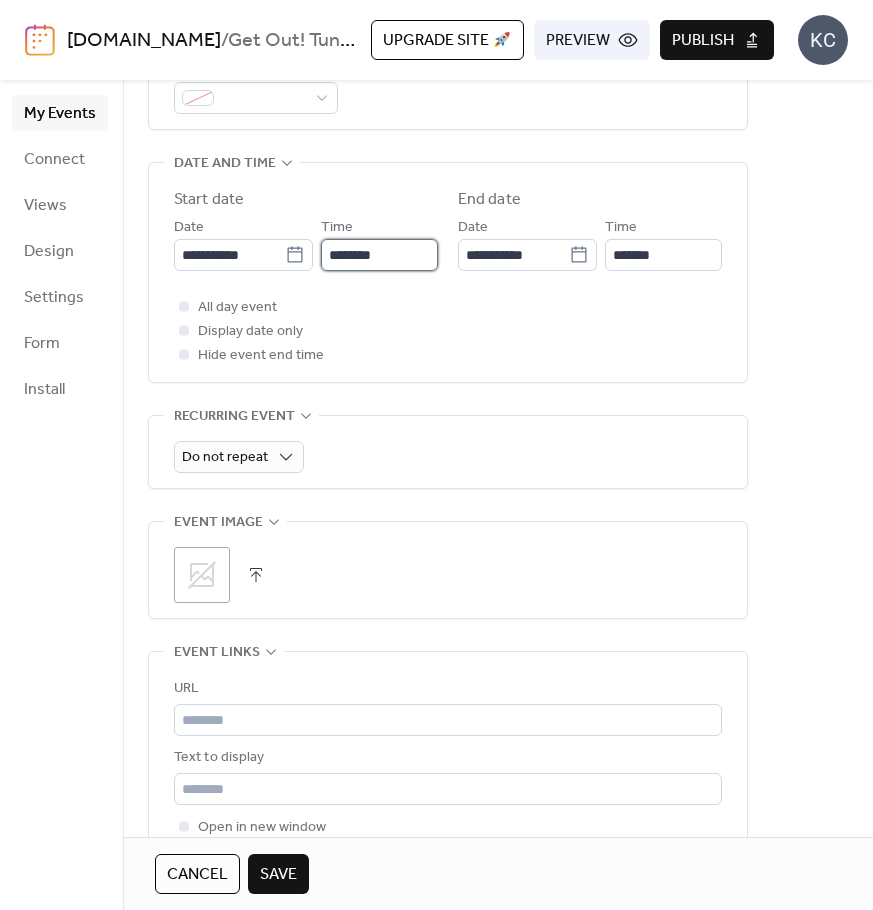 click on "********" at bounding box center (379, 255) 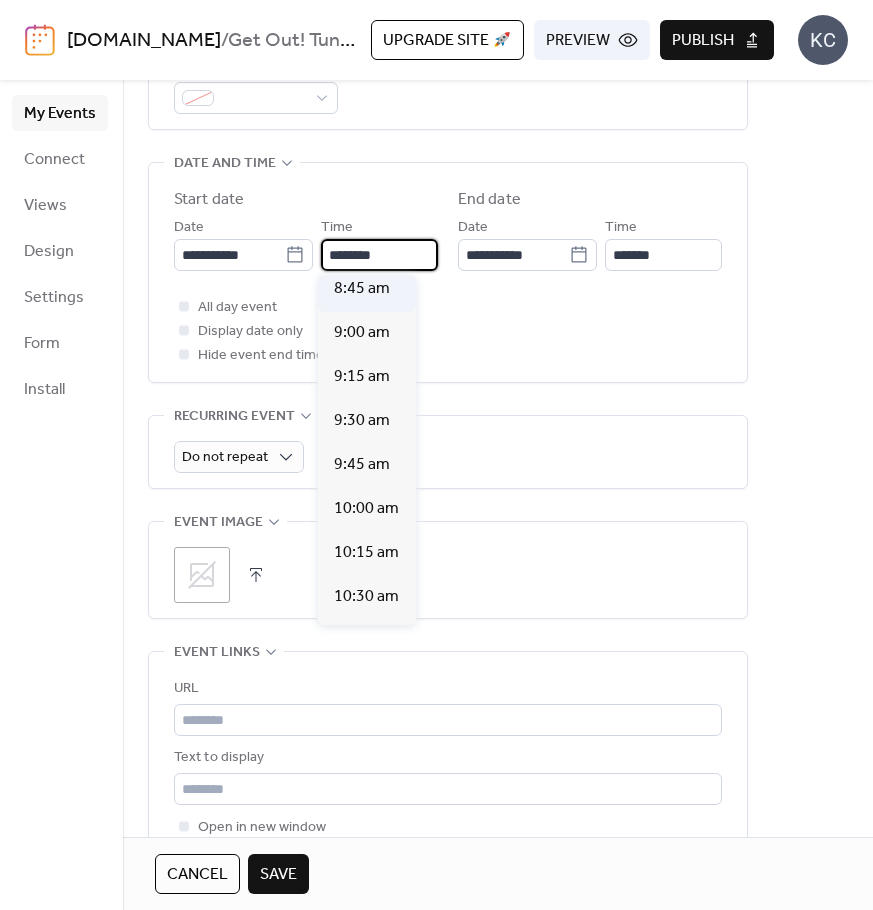 scroll, scrollTop: 1512, scrollLeft: 0, axis: vertical 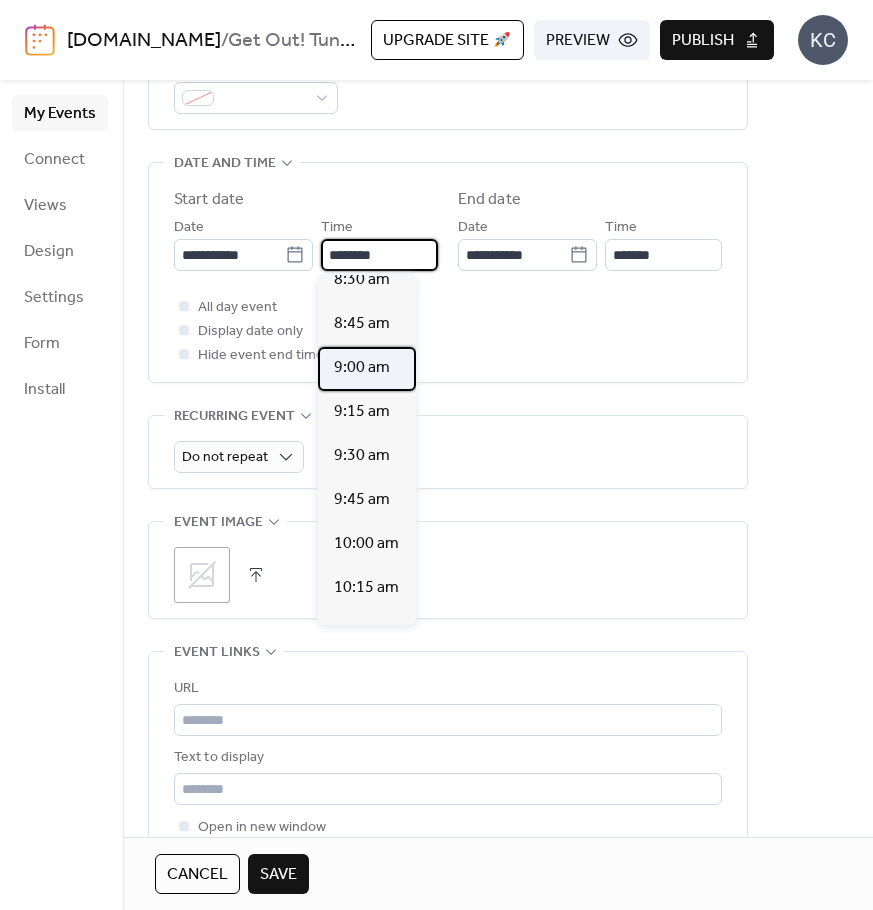 click on "9:00 am" at bounding box center (362, 368) 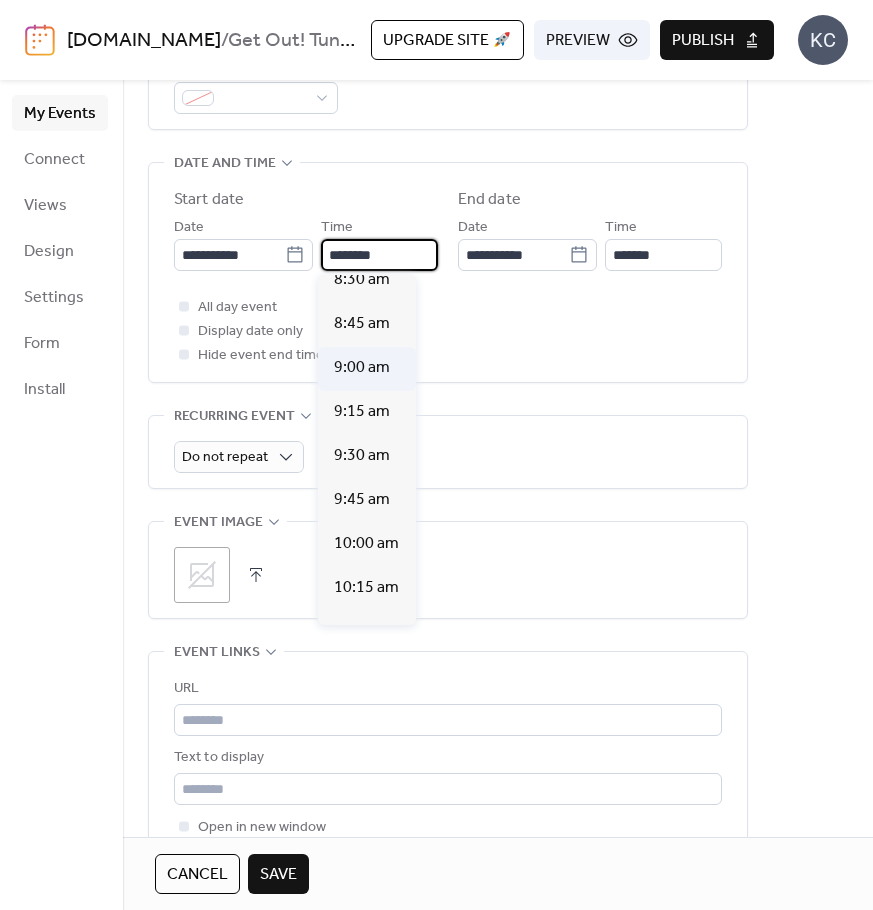 type on "*******" 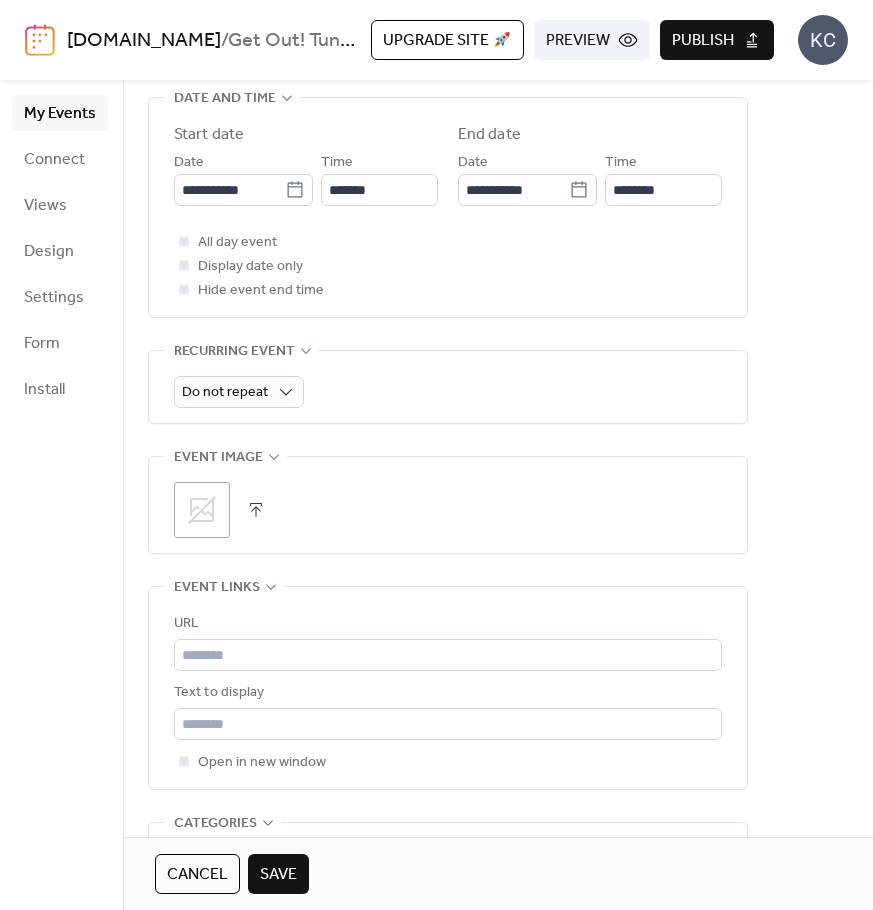 scroll, scrollTop: 700, scrollLeft: 0, axis: vertical 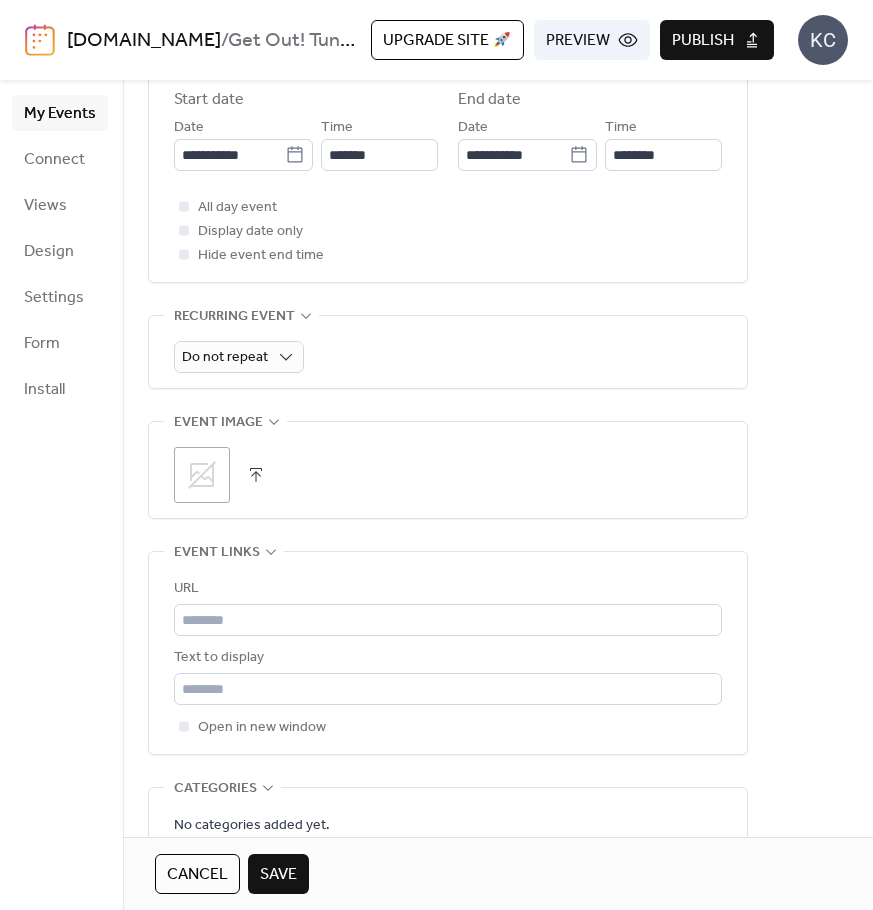click 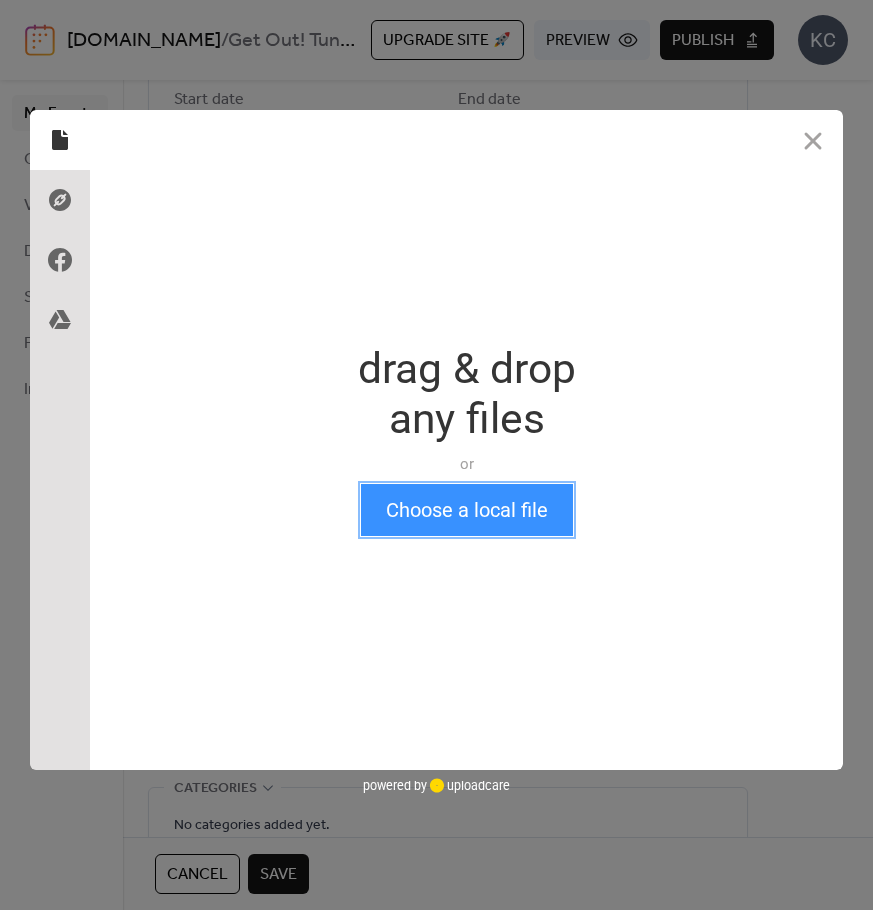 click on "Choose a local file" at bounding box center (467, 510) 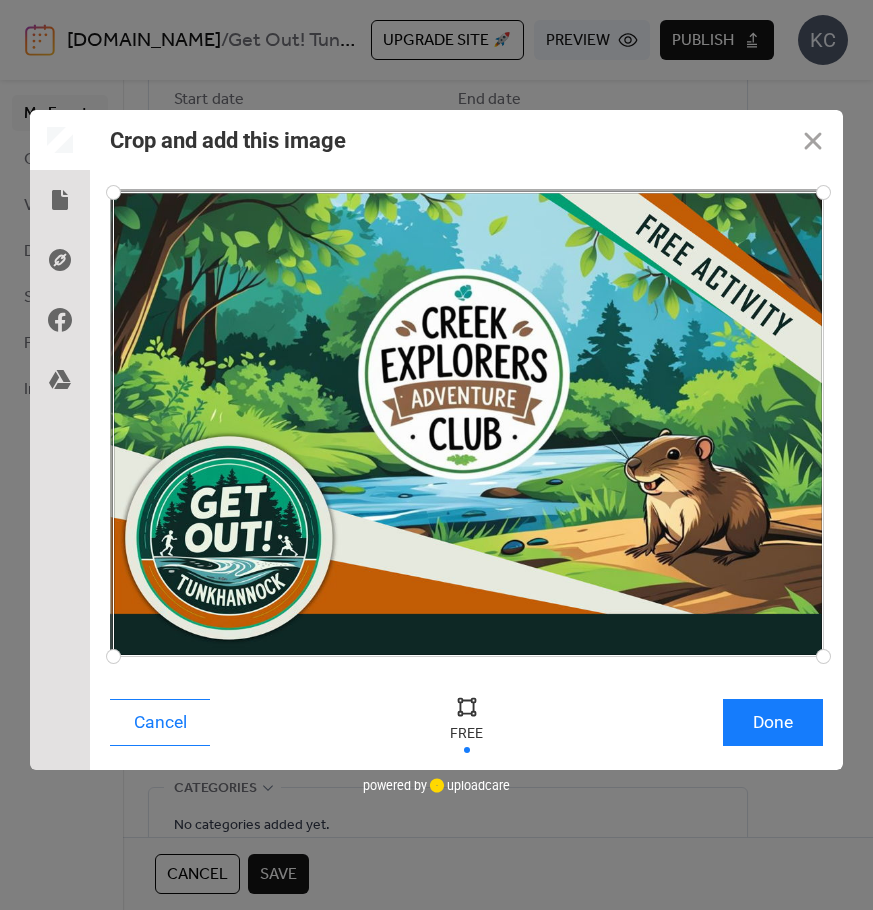 click at bounding box center (113, 192) 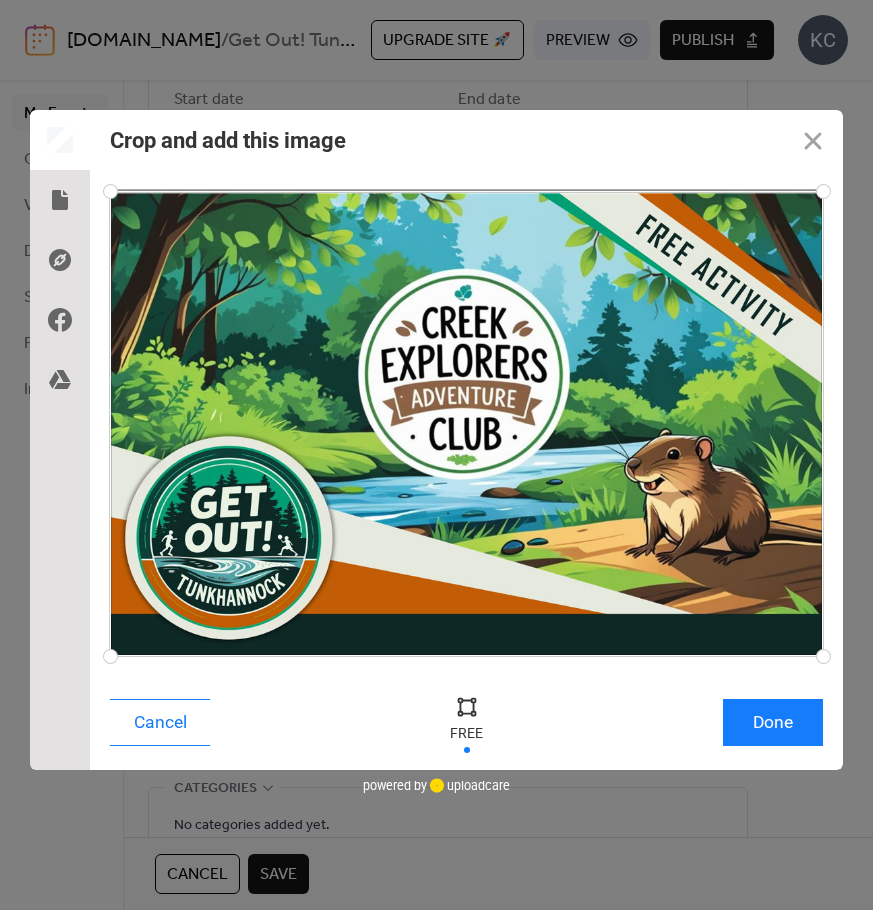 click at bounding box center (110, 191) 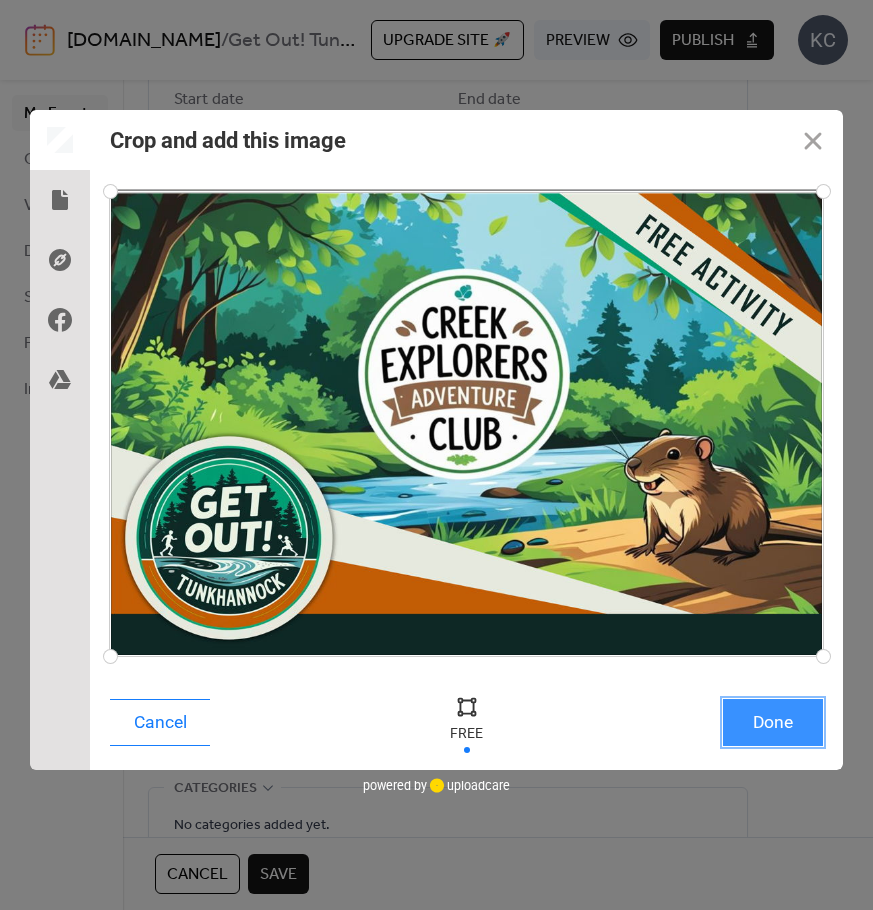 click on "Done" at bounding box center [773, 722] 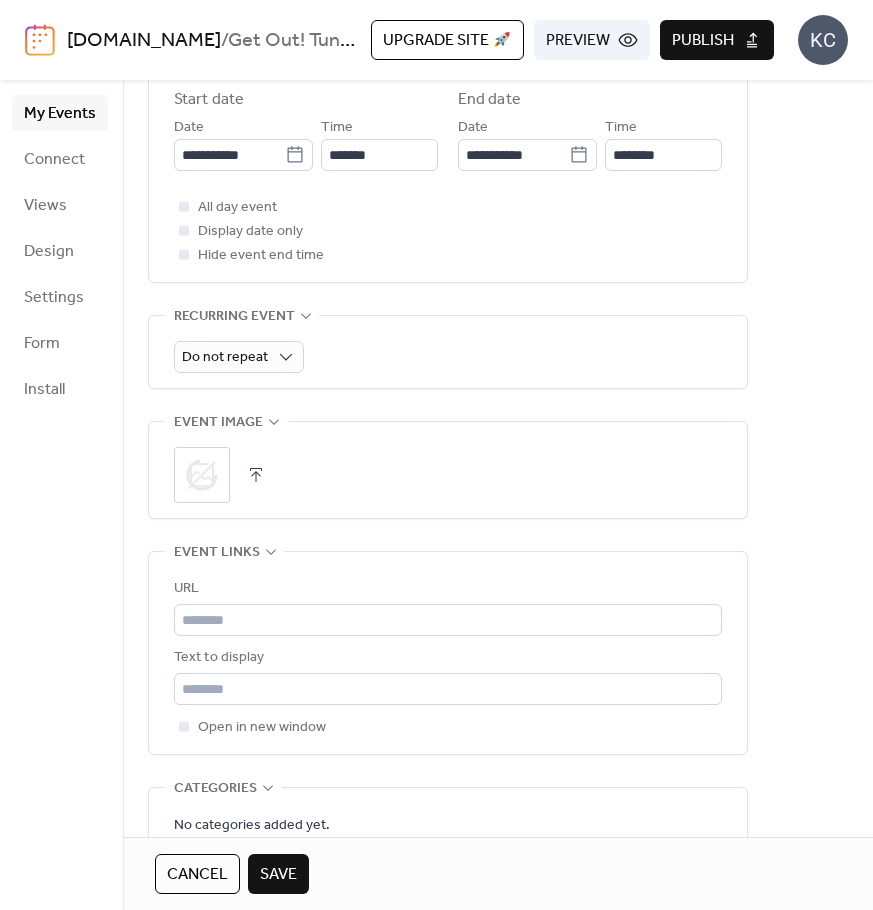 scroll, scrollTop: 800, scrollLeft: 0, axis: vertical 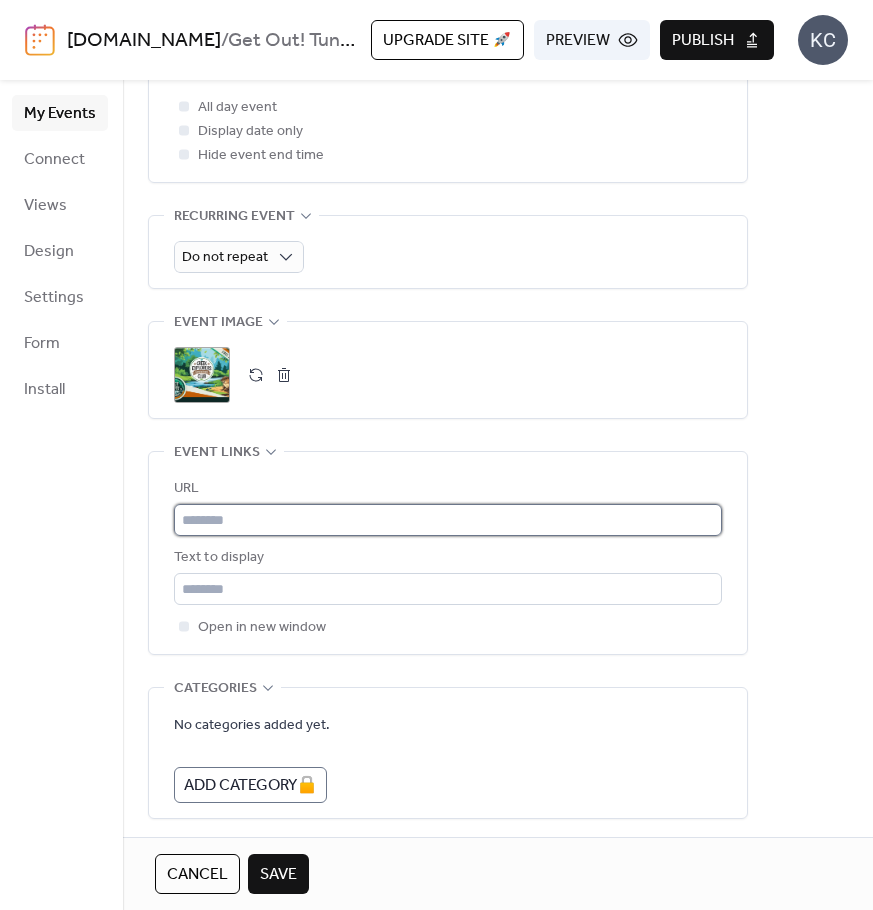 click at bounding box center [448, 520] 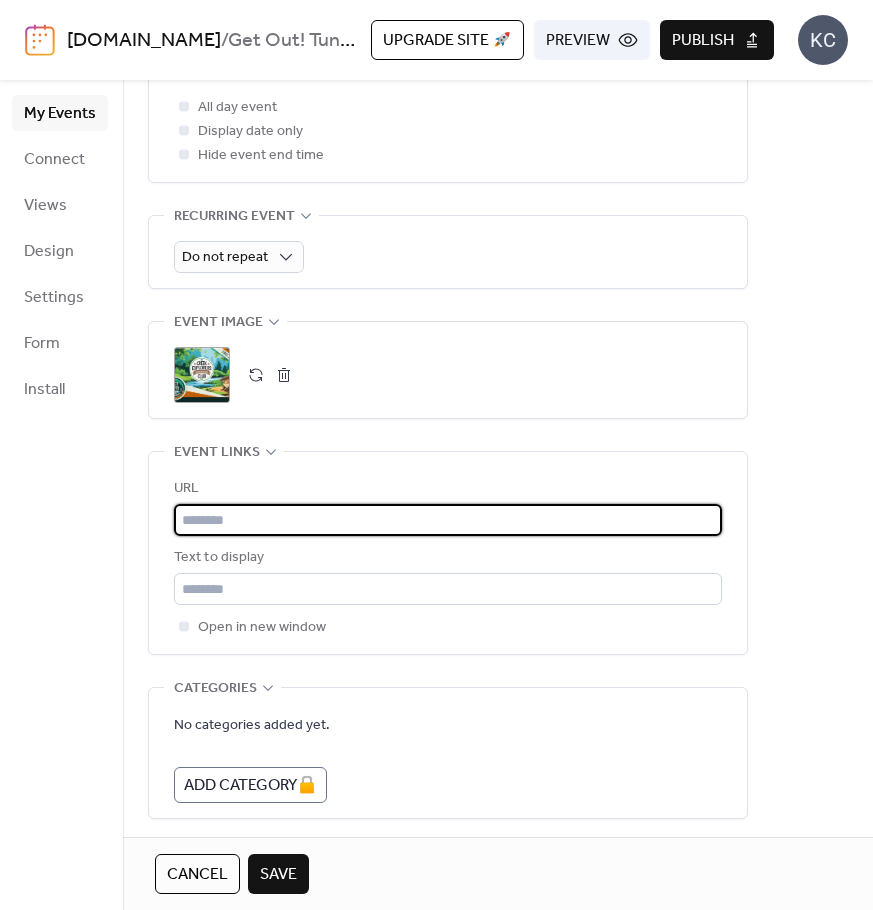paste on "**********" 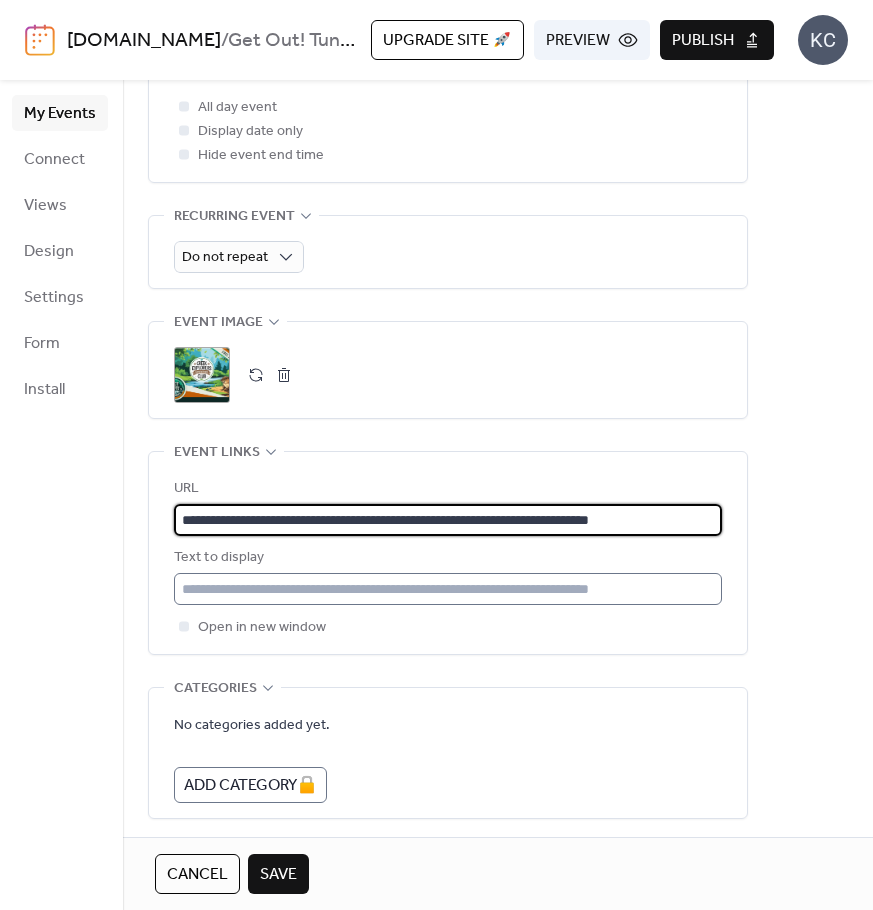type on "**********" 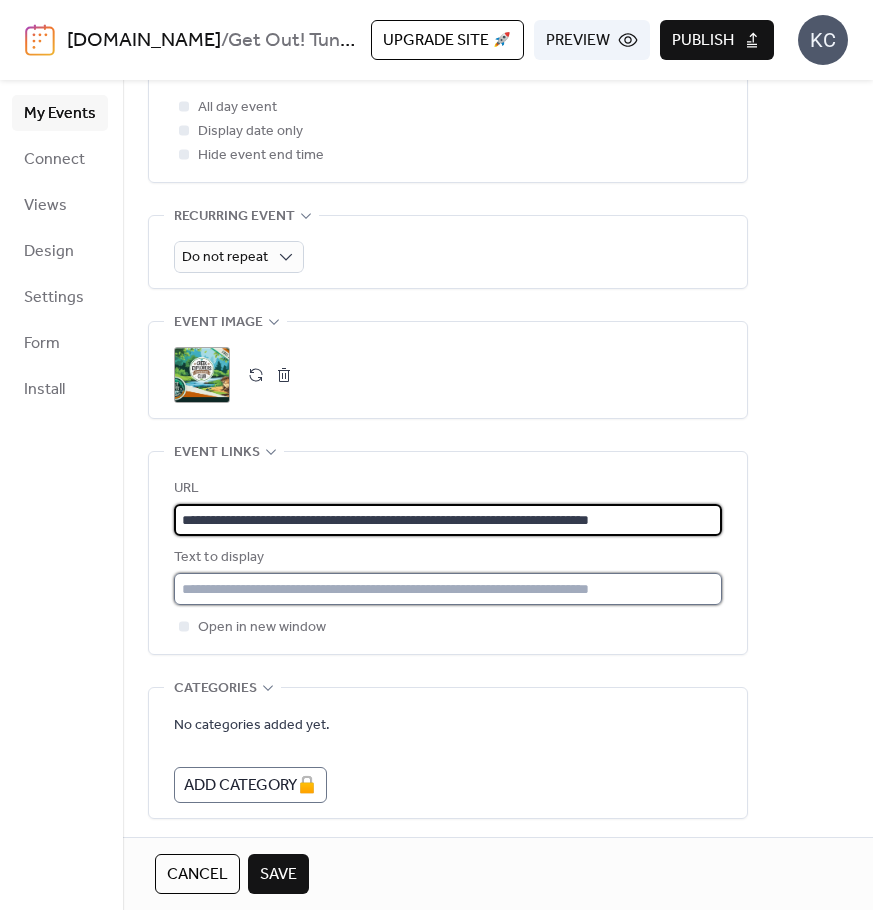click at bounding box center [448, 589] 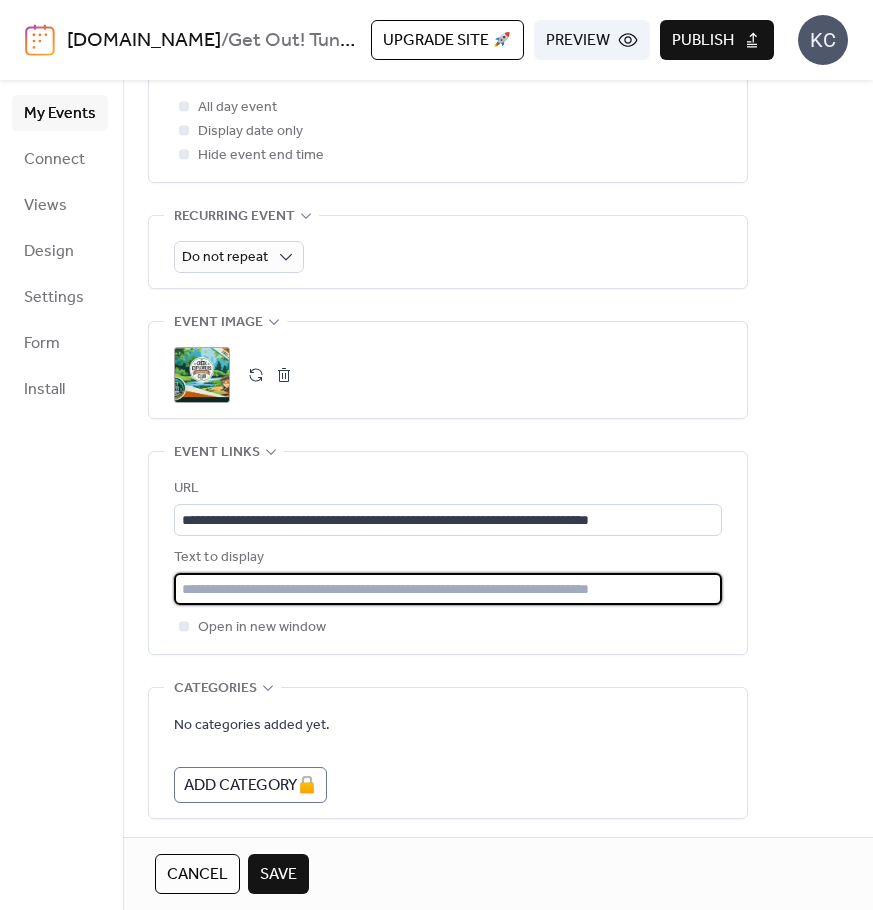type on "**********" 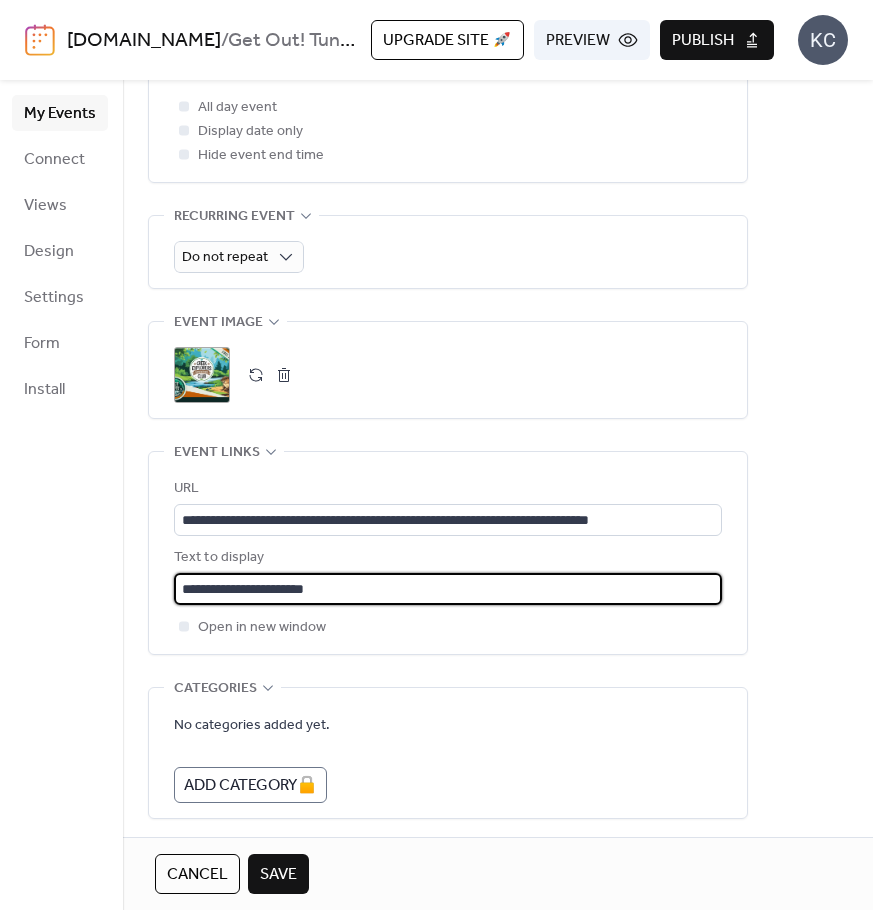 click on "**********" at bounding box center [498, 188] 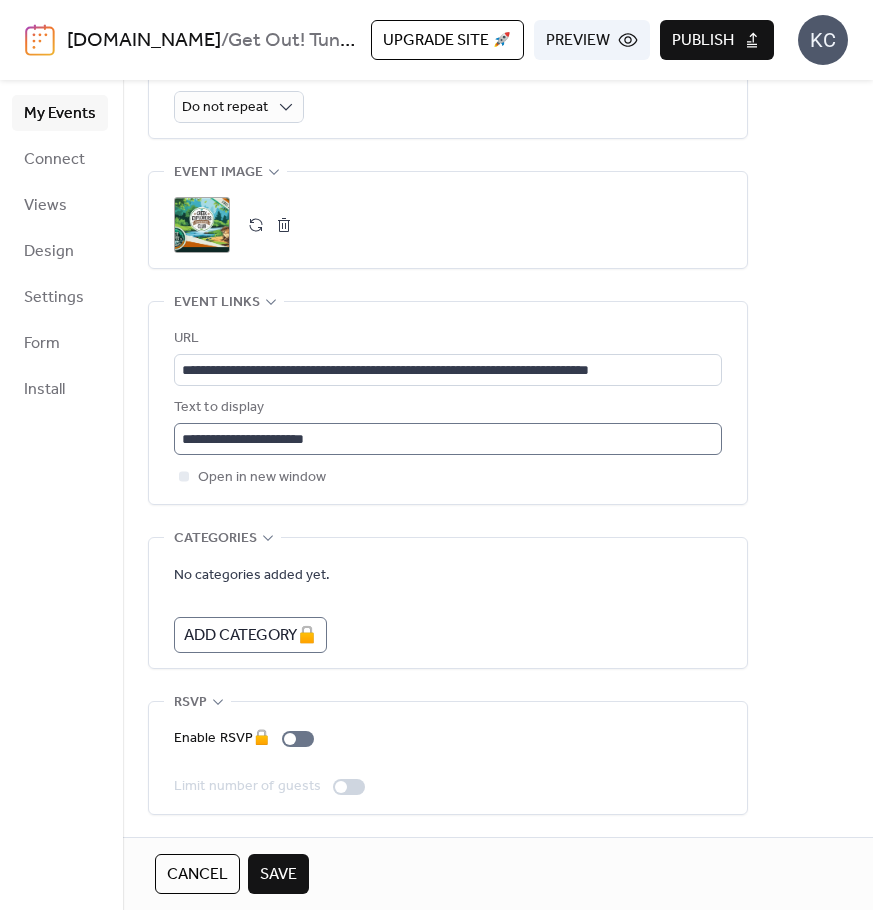 scroll, scrollTop: 954, scrollLeft: 0, axis: vertical 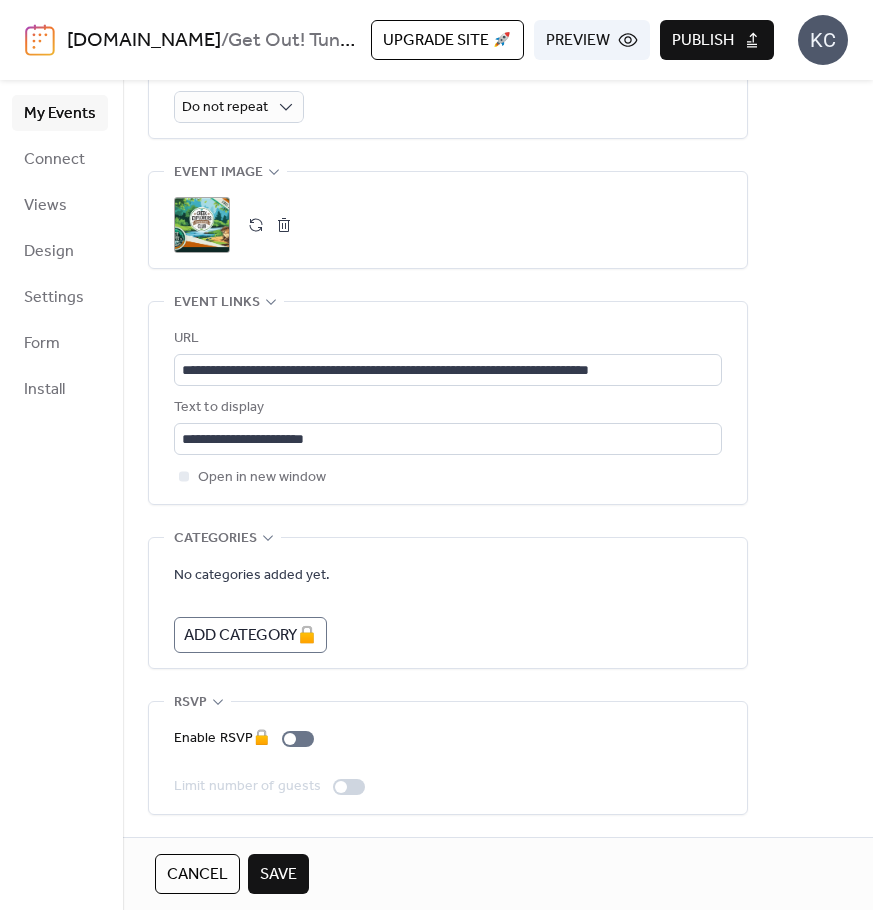 click on "Save" at bounding box center (278, 875) 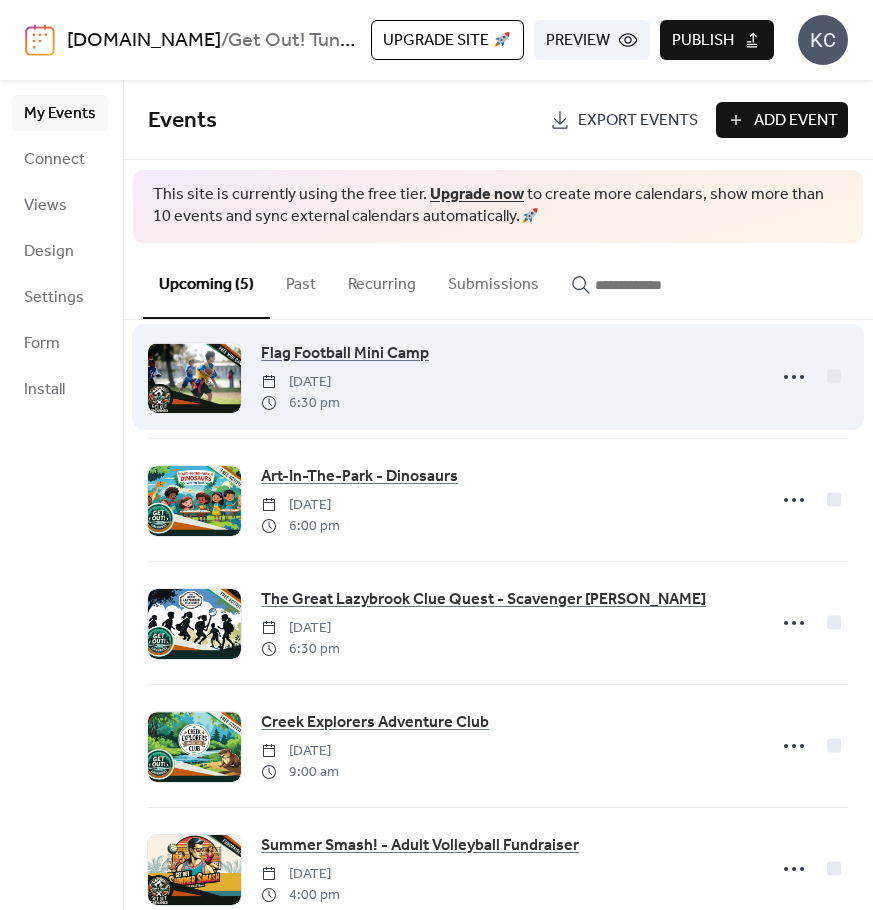 scroll, scrollTop: 0, scrollLeft: 0, axis: both 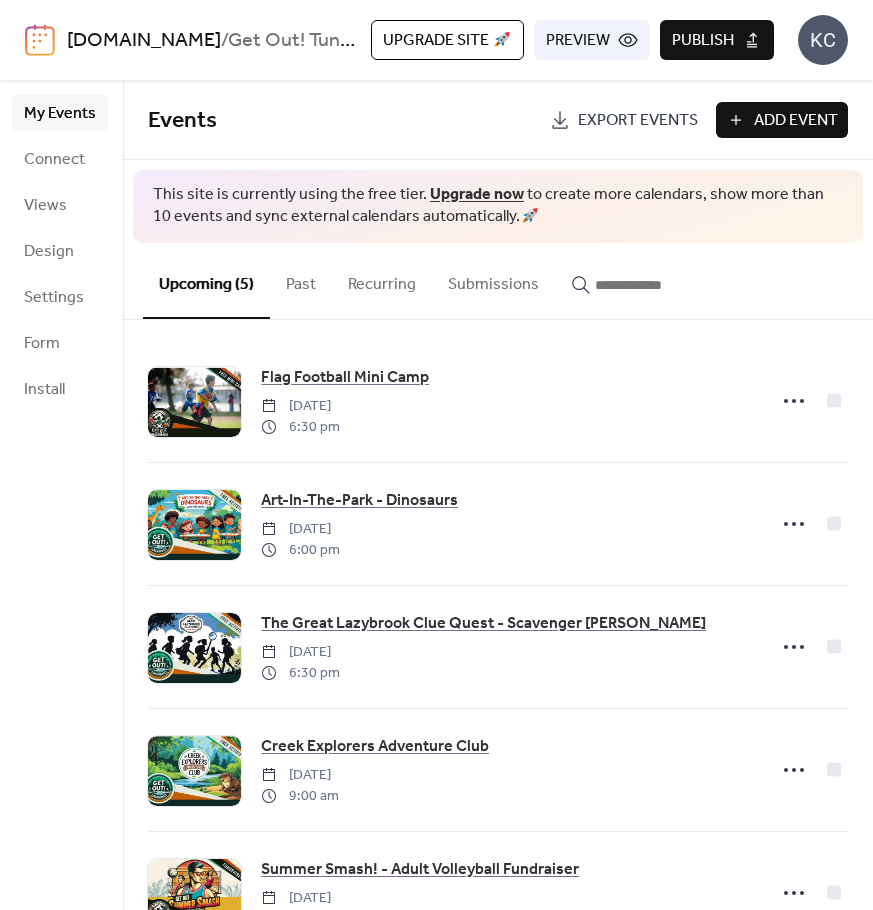 click on "Add Event" at bounding box center (796, 121) 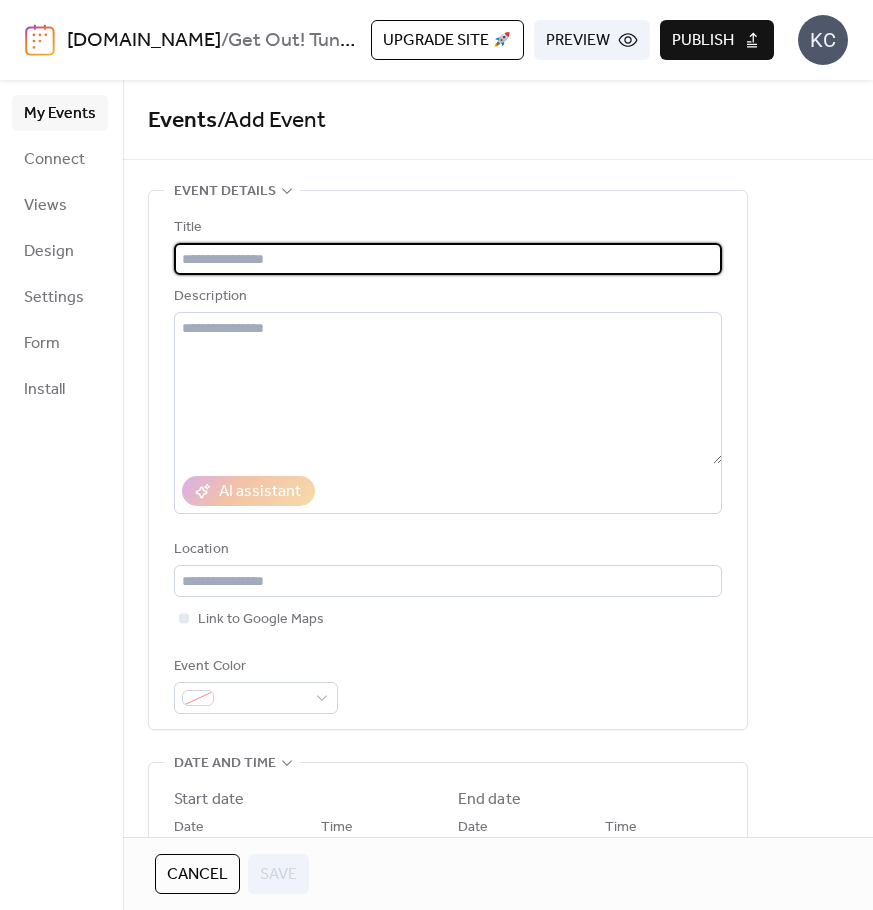 click at bounding box center (448, 259) 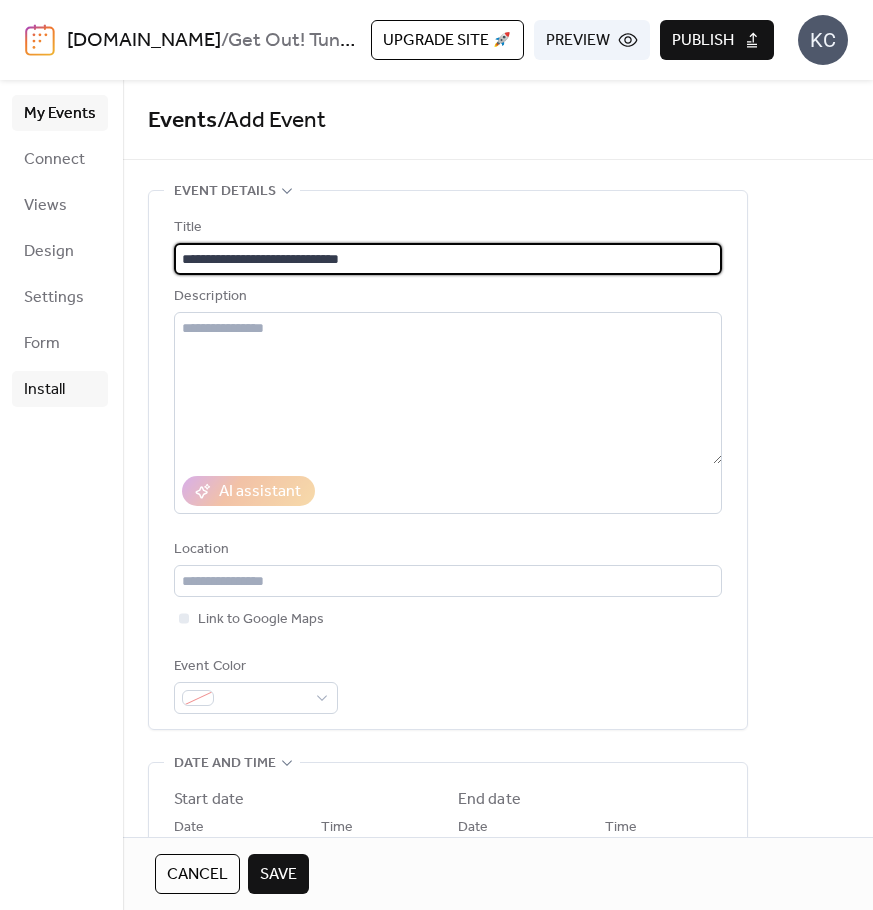 type on "**********" 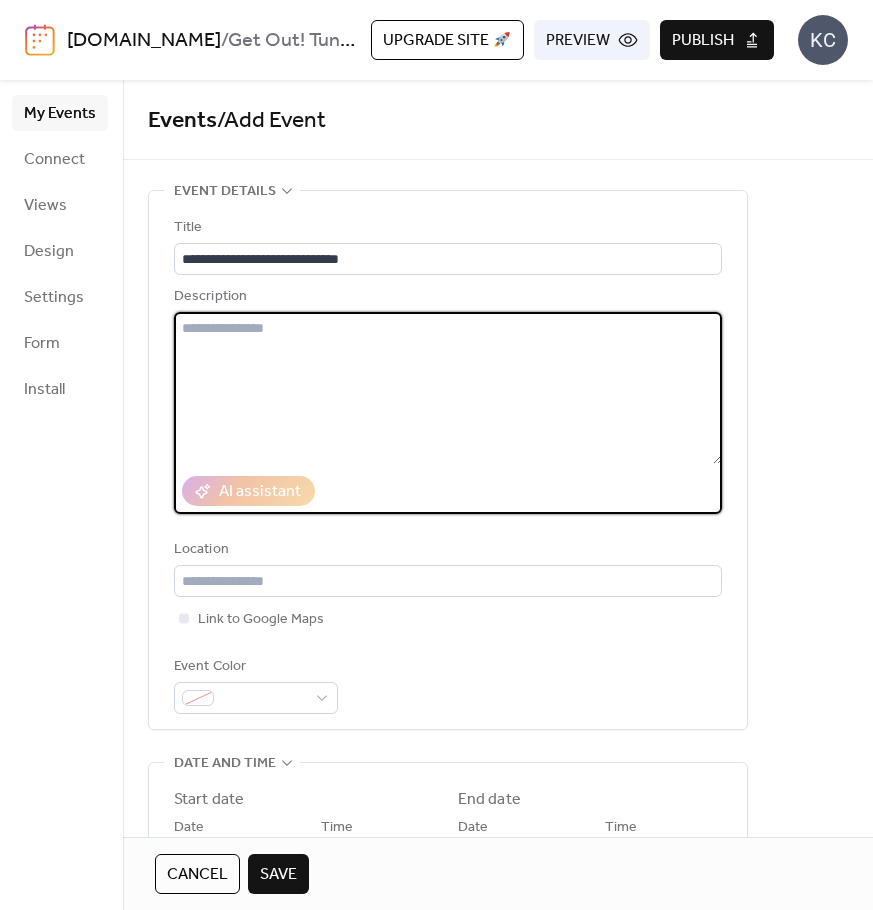 click at bounding box center [448, 388] 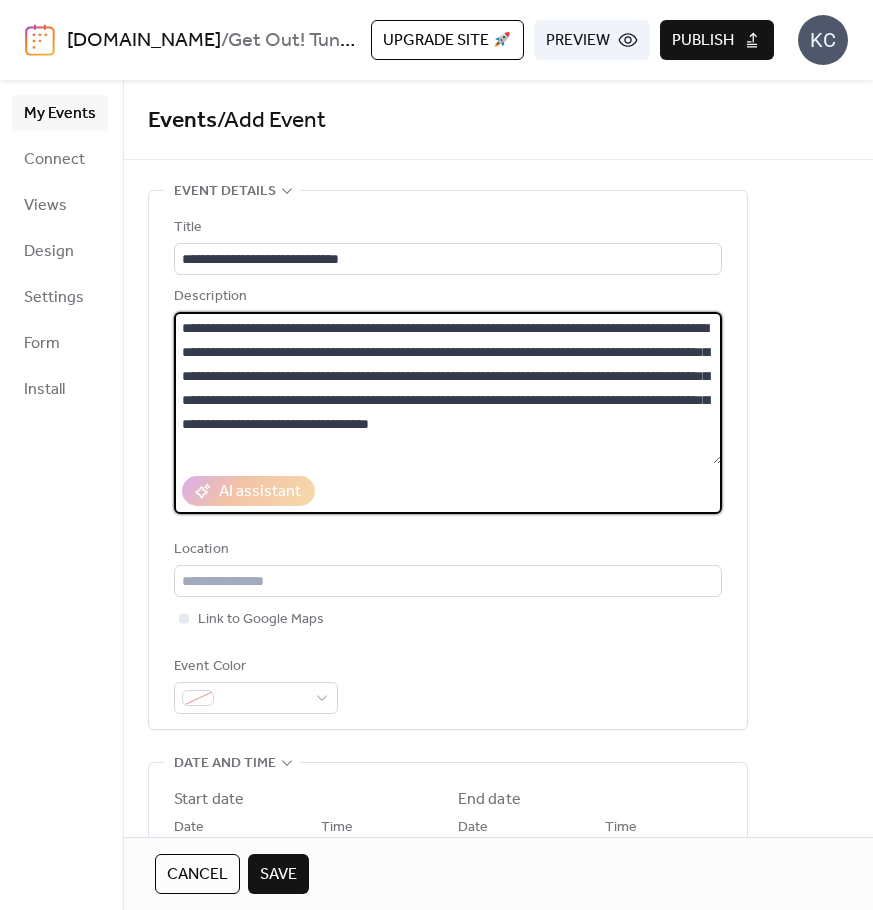 scroll, scrollTop: 165, scrollLeft: 0, axis: vertical 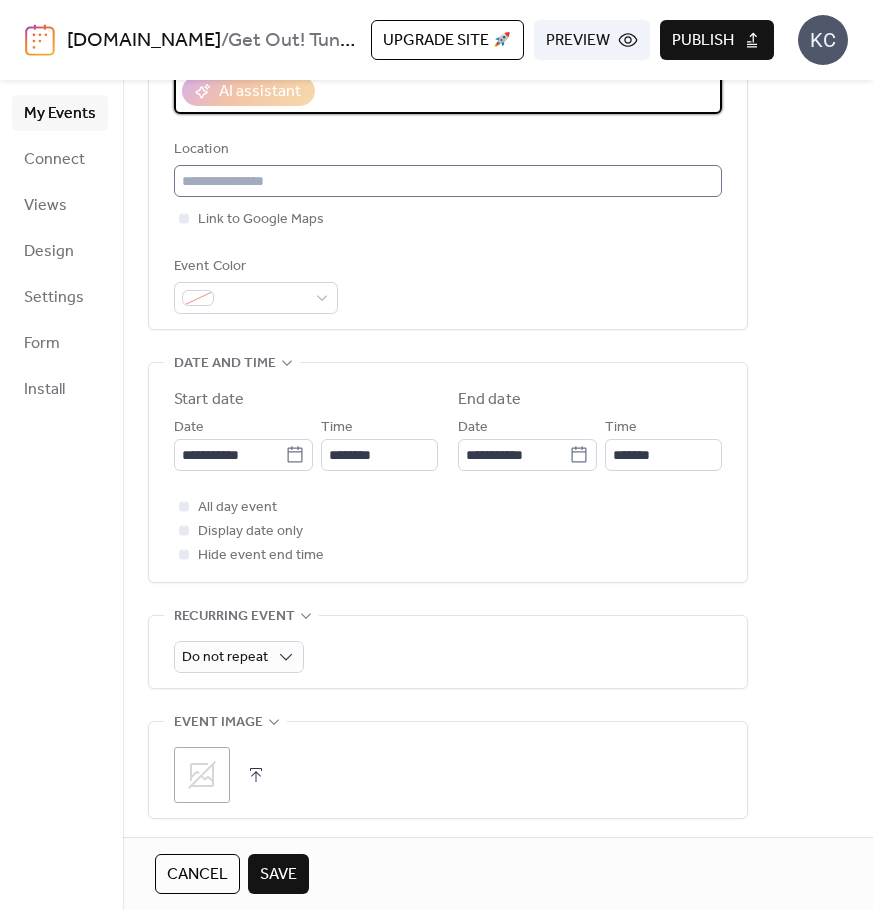 type on "**********" 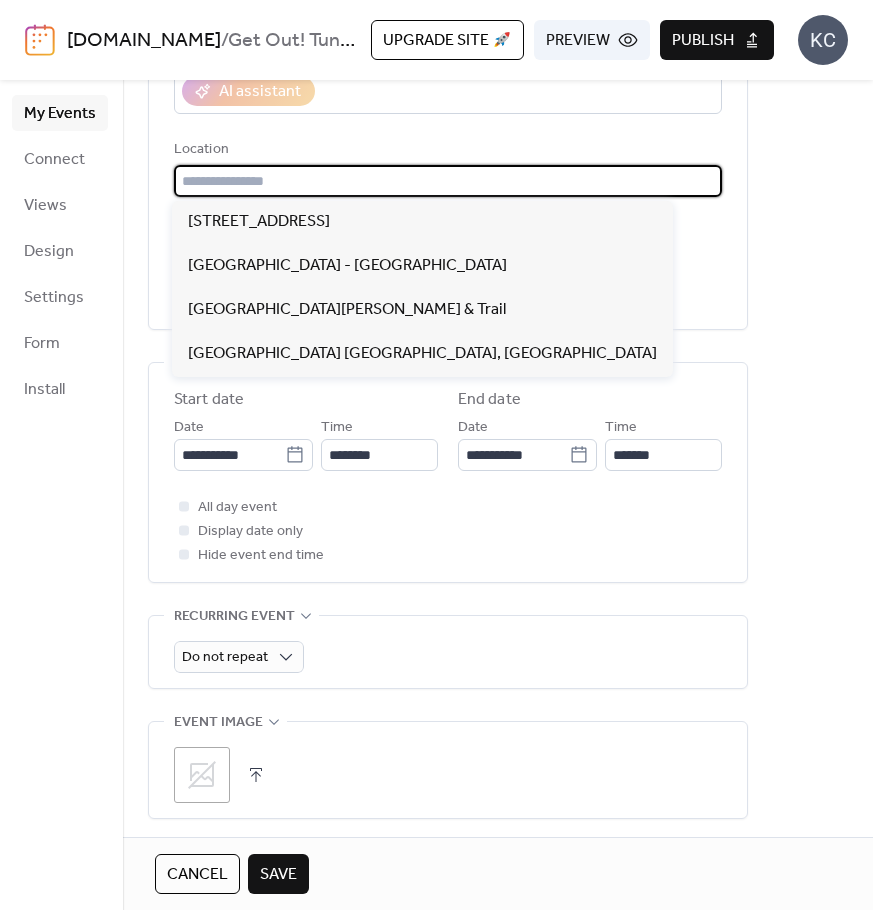 click at bounding box center [448, 181] 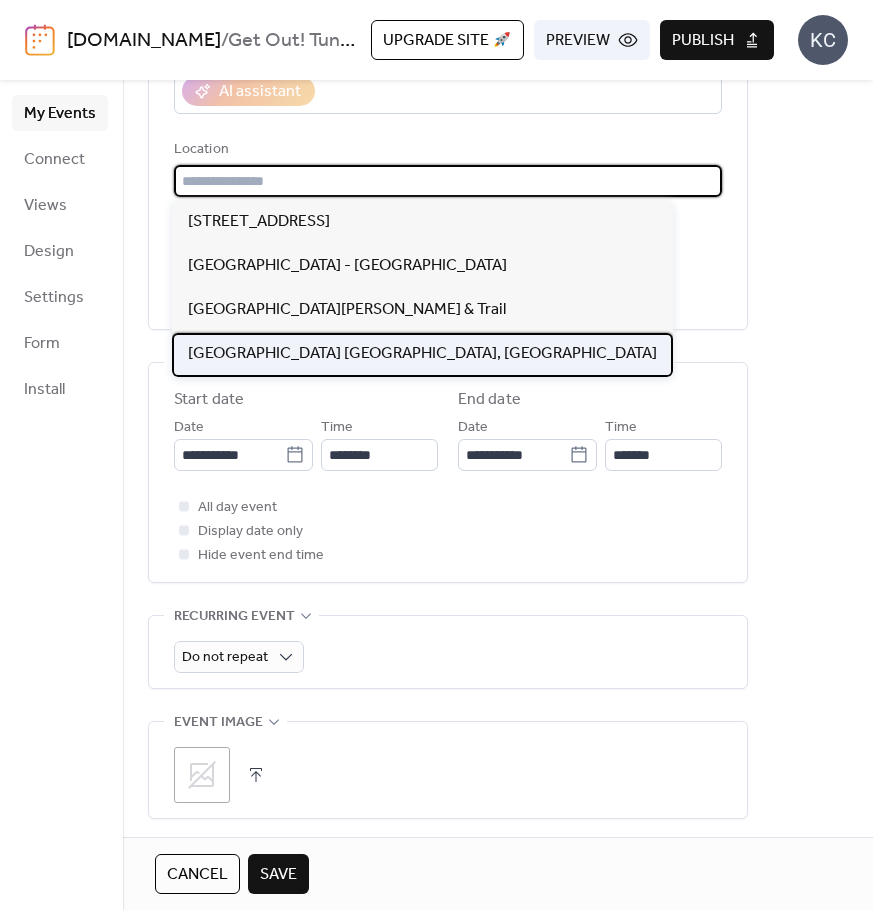 click on "[GEOGRAPHIC_DATA] [GEOGRAPHIC_DATA], [GEOGRAPHIC_DATA]" at bounding box center (422, 354) 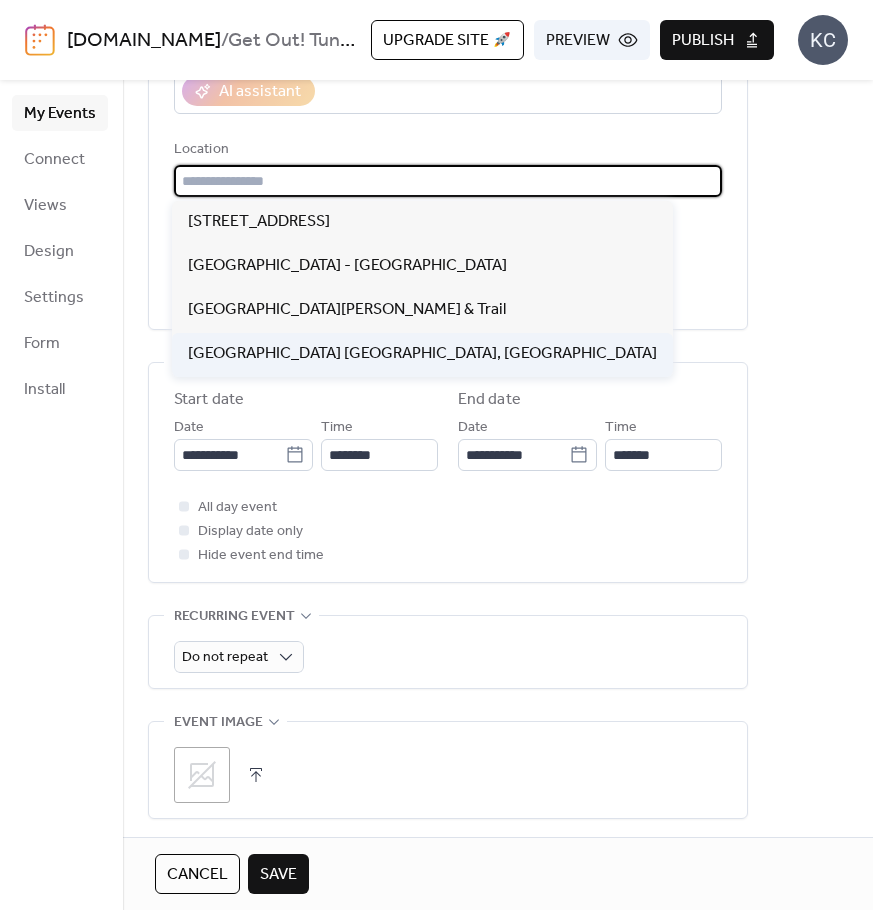 type on "**********" 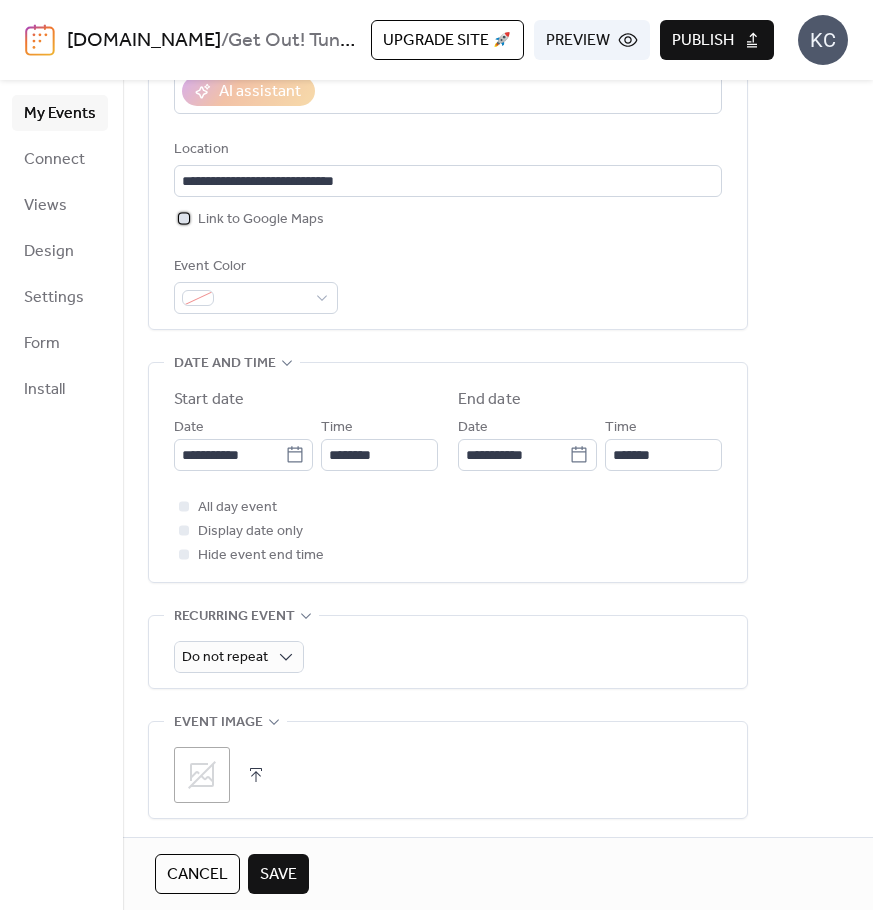 click on "Link to Google Maps" at bounding box center (261, 220) 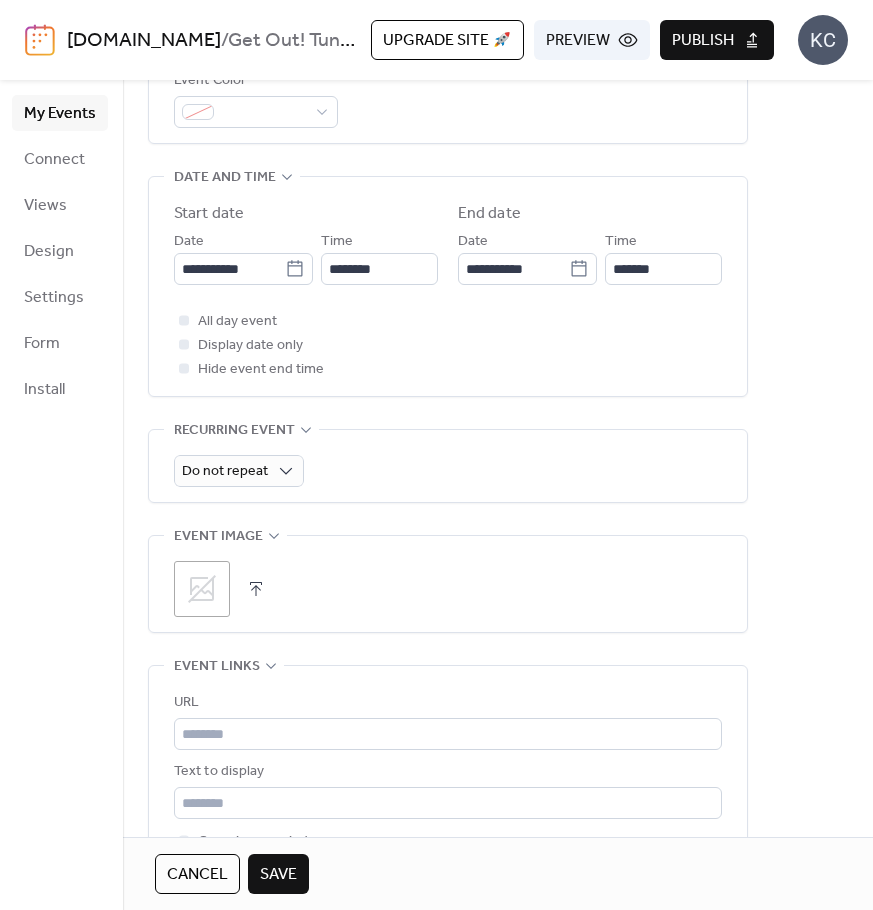 scroll, scrollTop: 600, scrollLeft: 0, axis: vertical 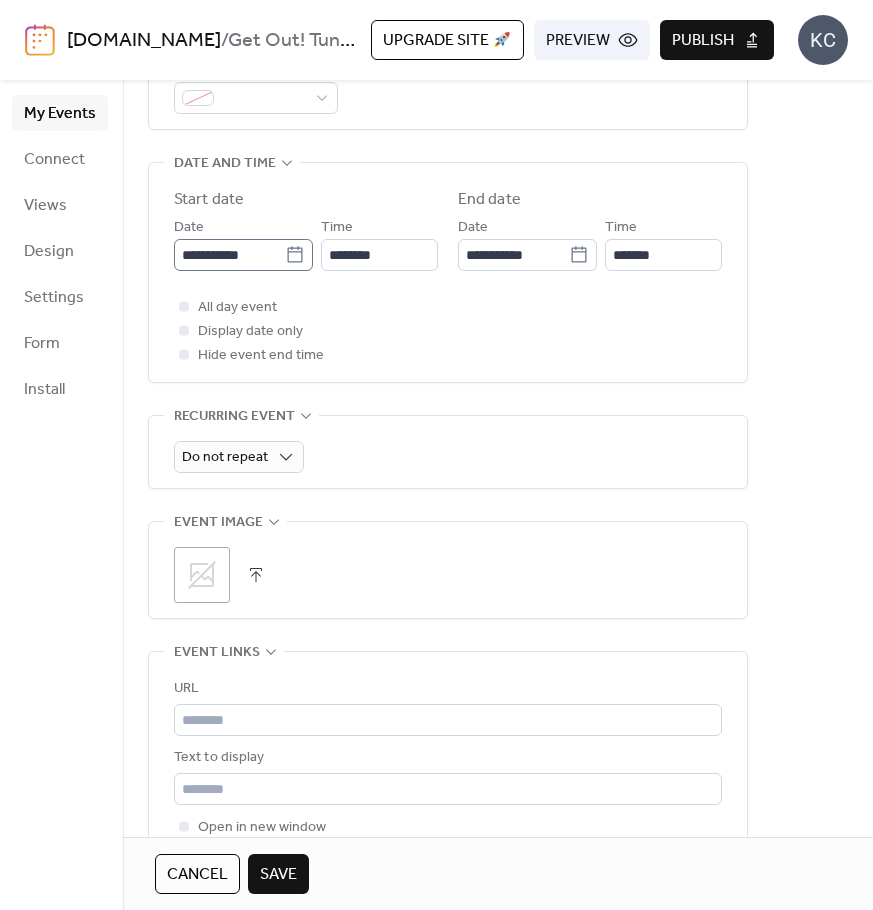 click 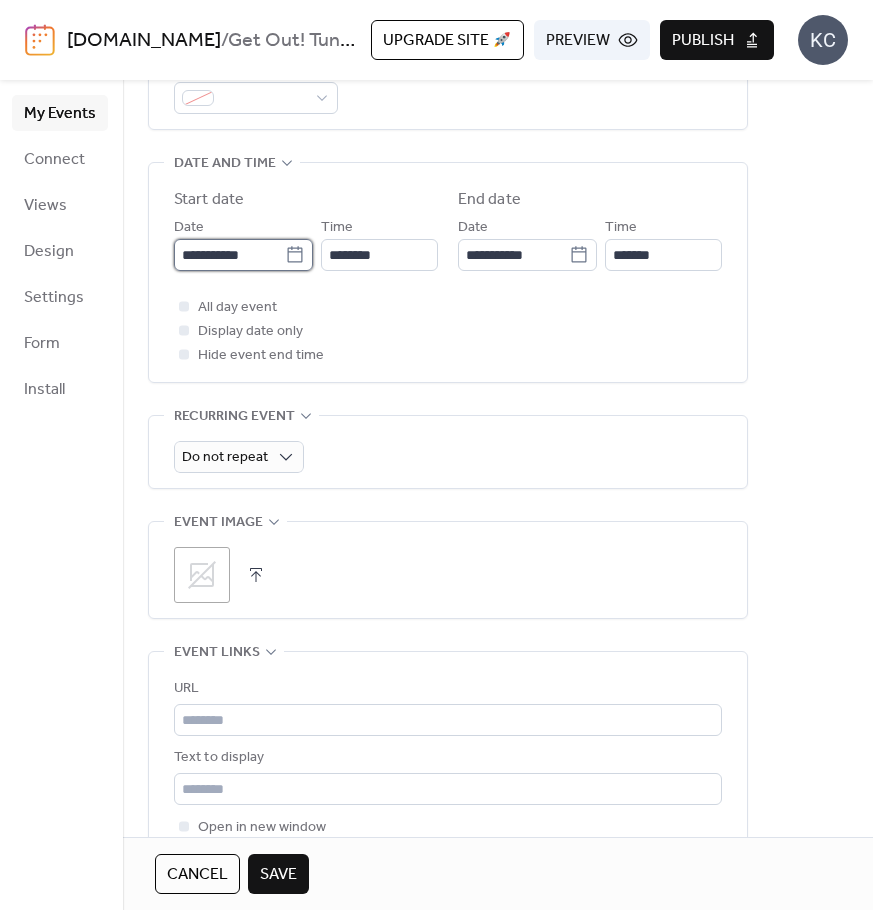 click on "**********" at bounding box center (229, 255) 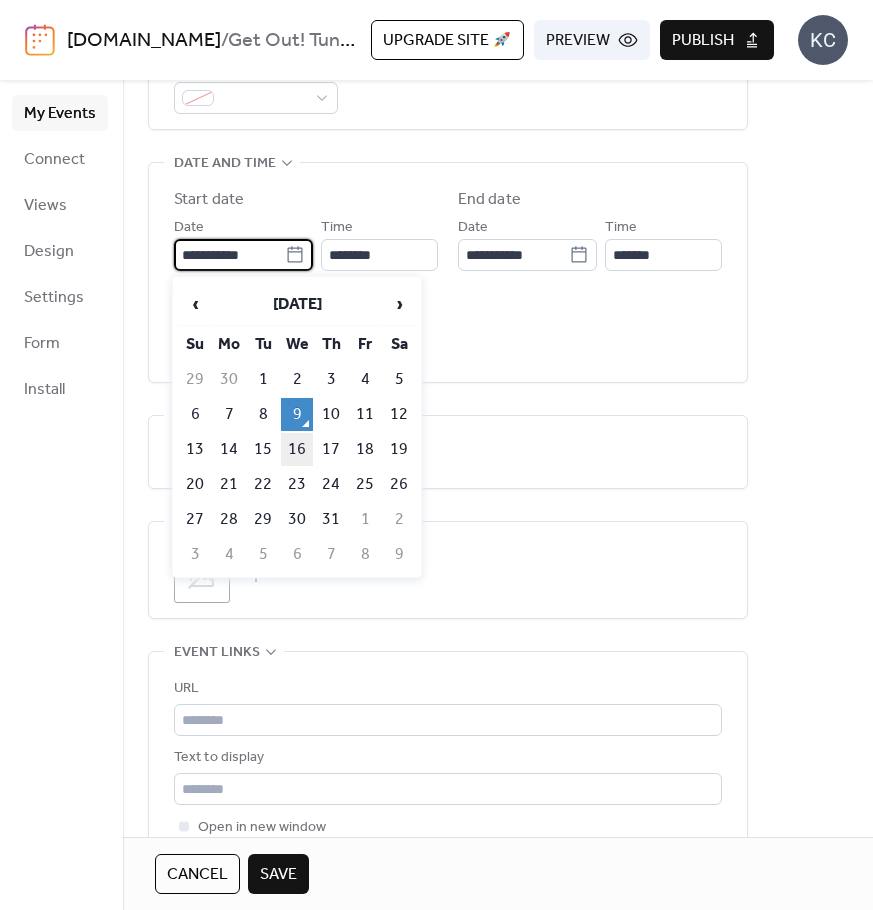 click on "16" at bounding box center [297, 449] 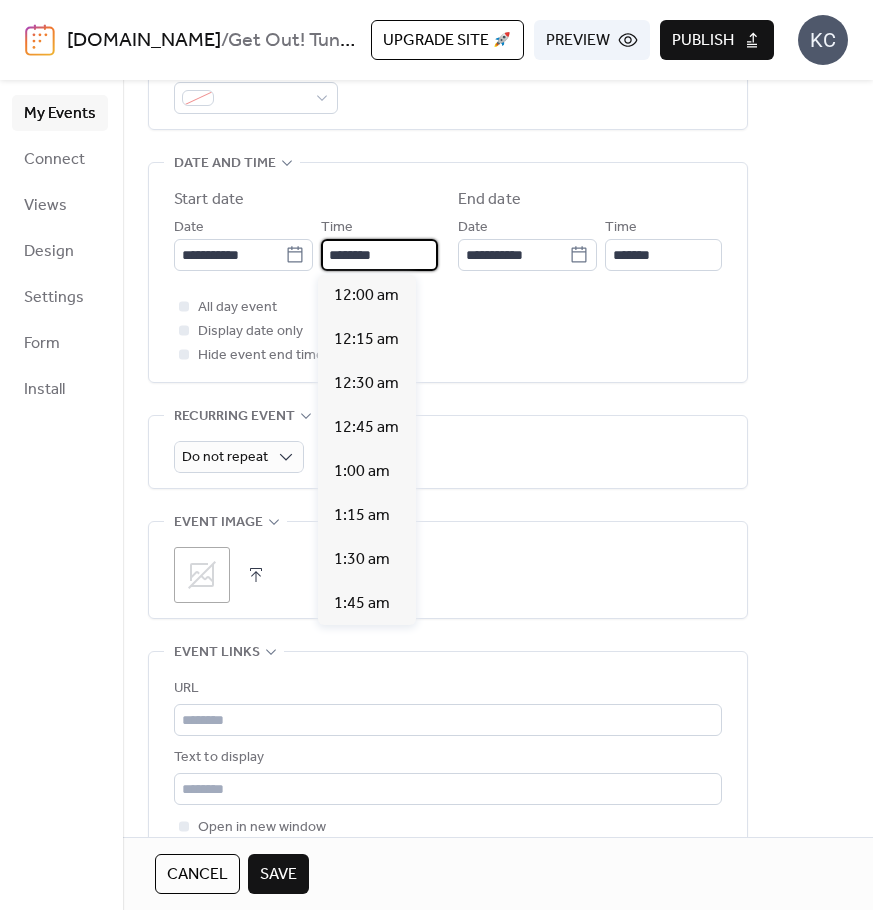 click on "********" at bounding box center (379, 255) 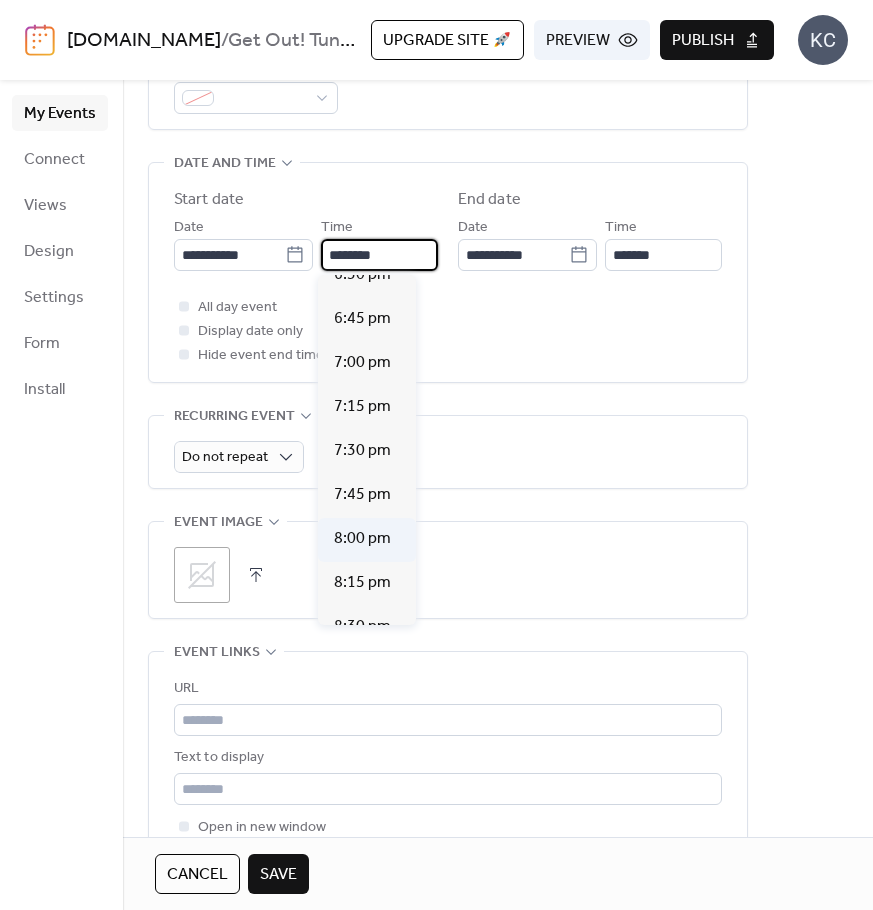 scroll, scrollTop: 3312, scrollLeft: 0, axis: vertical 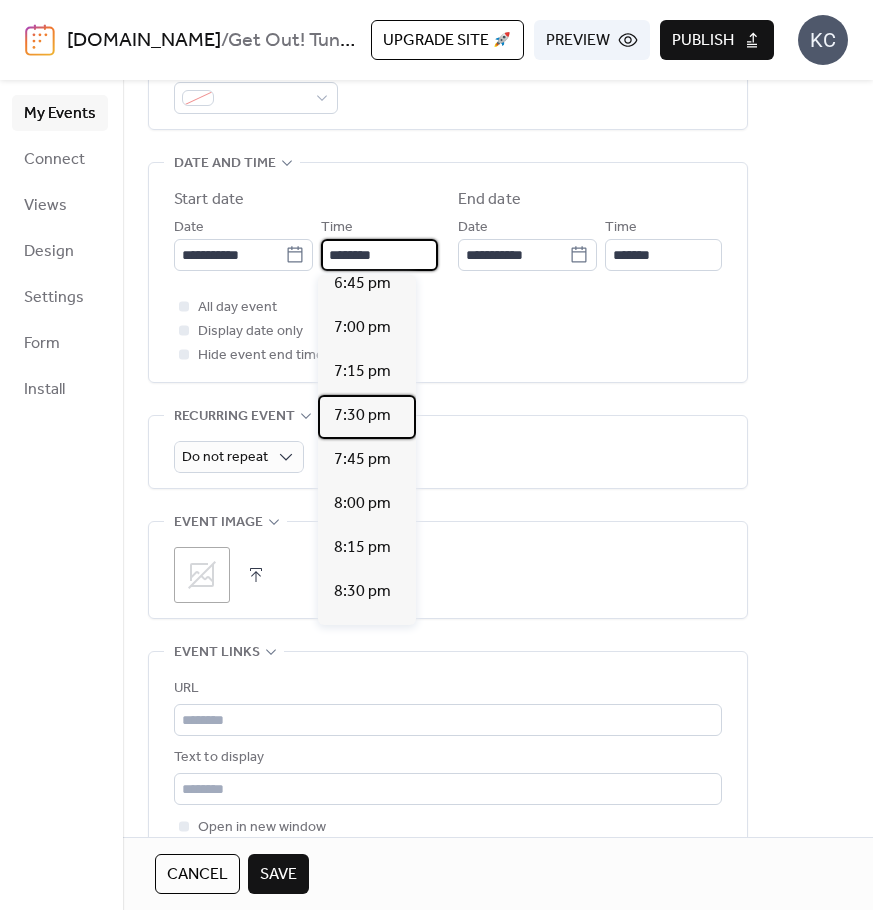 click on "7:30 pm" at bounding box center (362, 416) 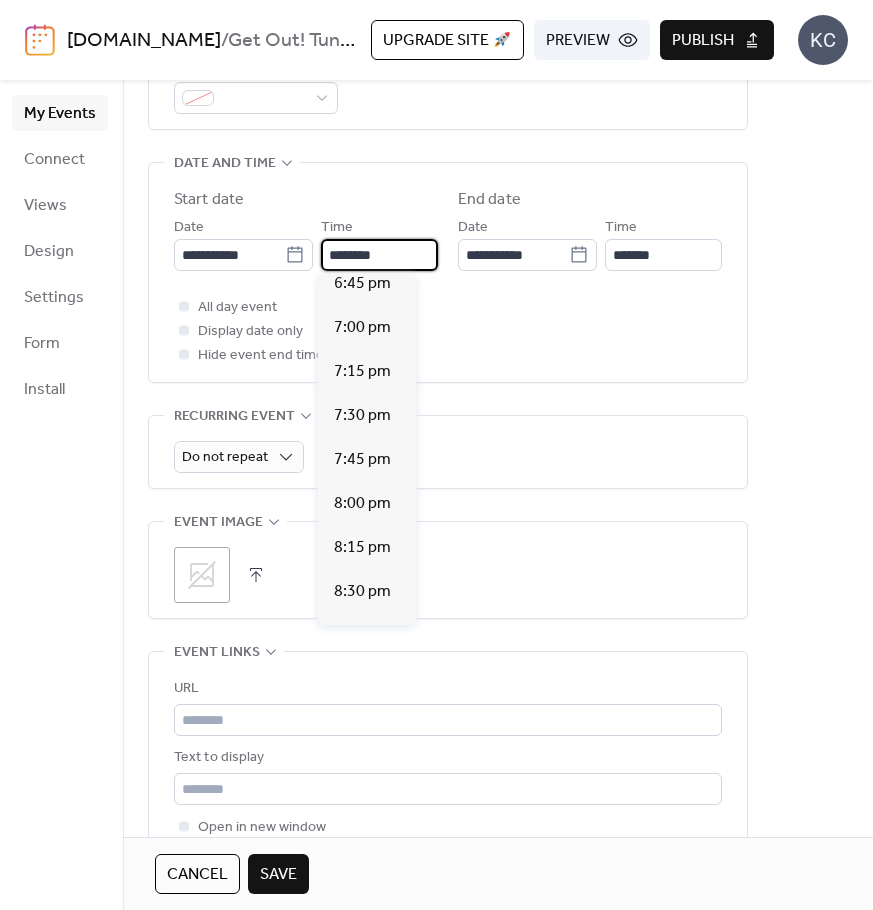 type on "*******" 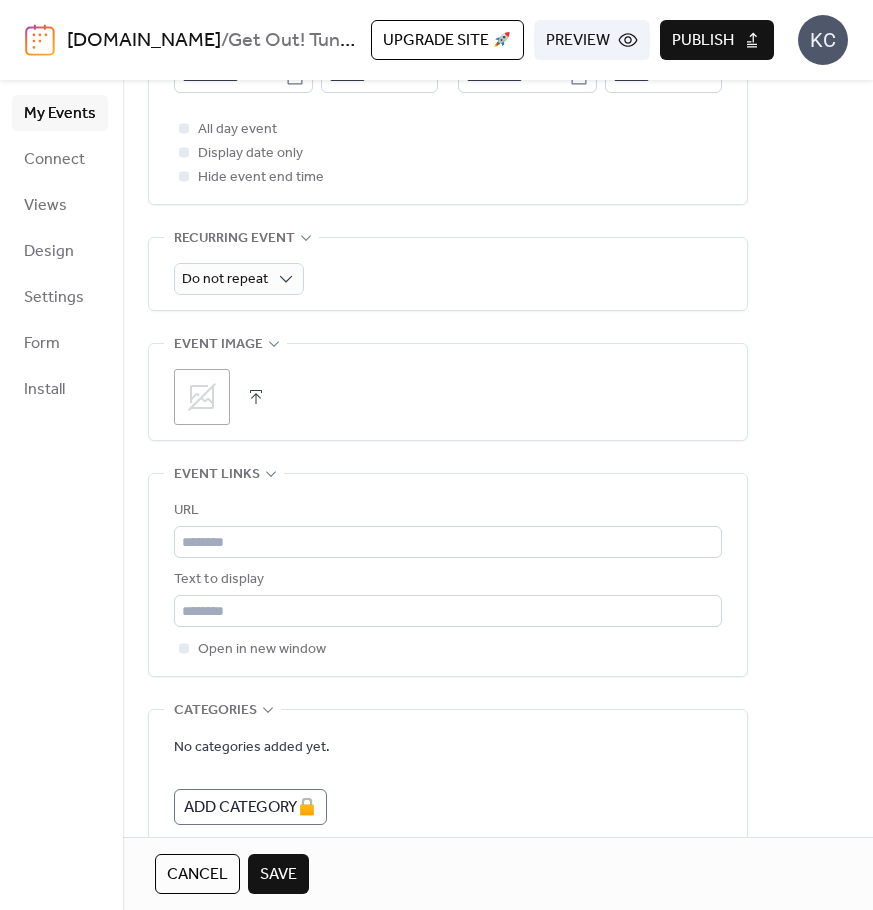 scroll, scrollTop: 800, scrollLeft: 0, axis: vertical 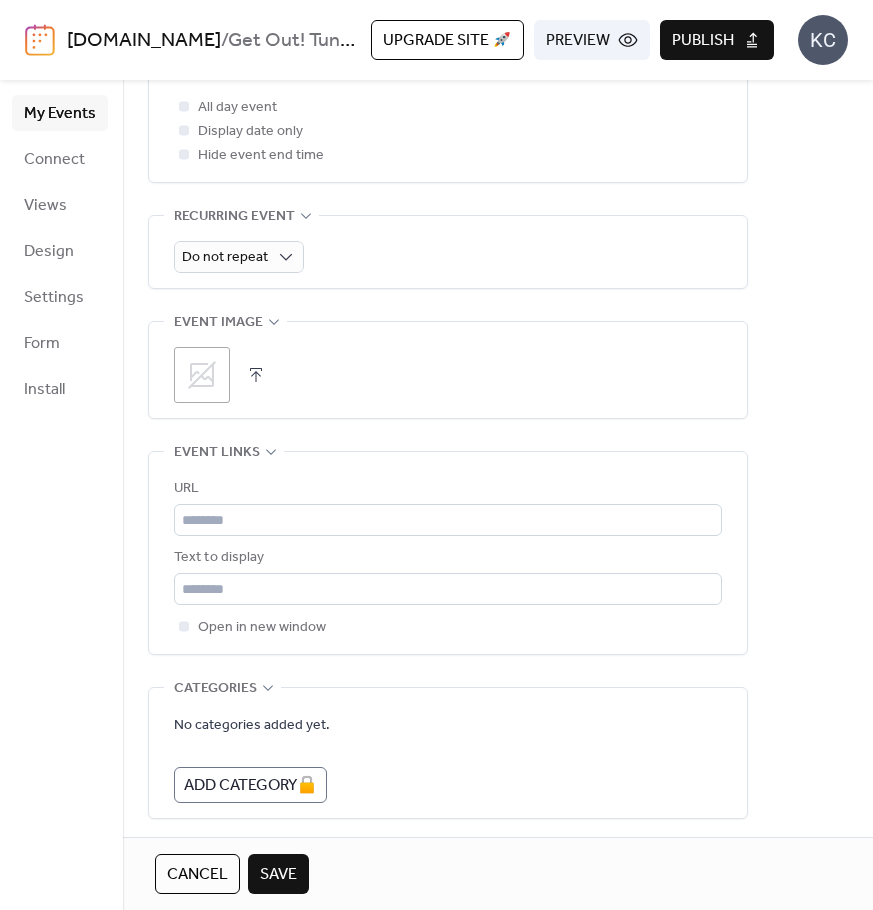 click 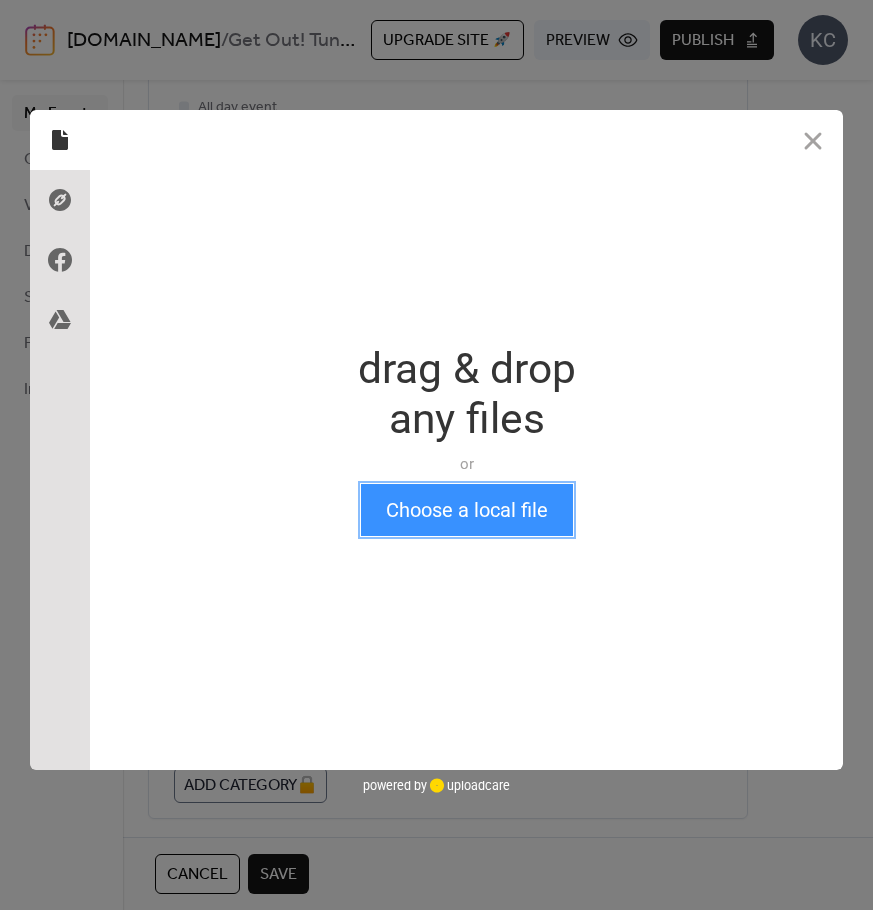 click on "Choose a local file" at bounding box center (467, 510) 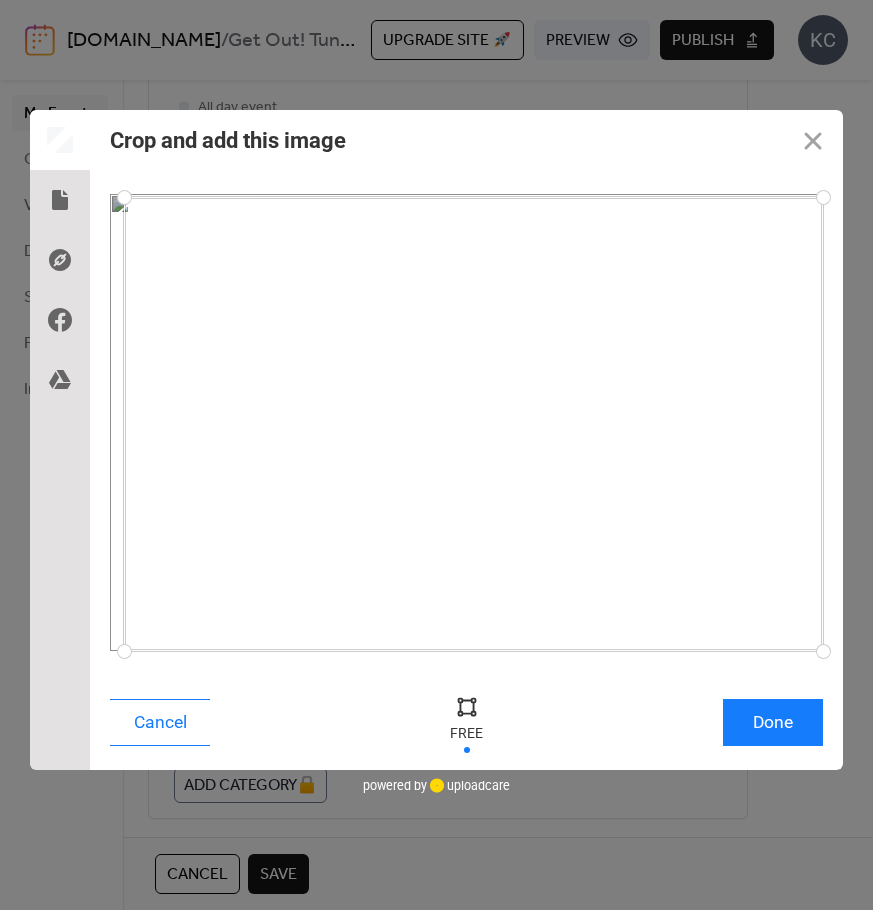drag, startPoint x: 111, startPoint y: 198, endPoint x: 124, endPoint y: 197, distance: 13.038404 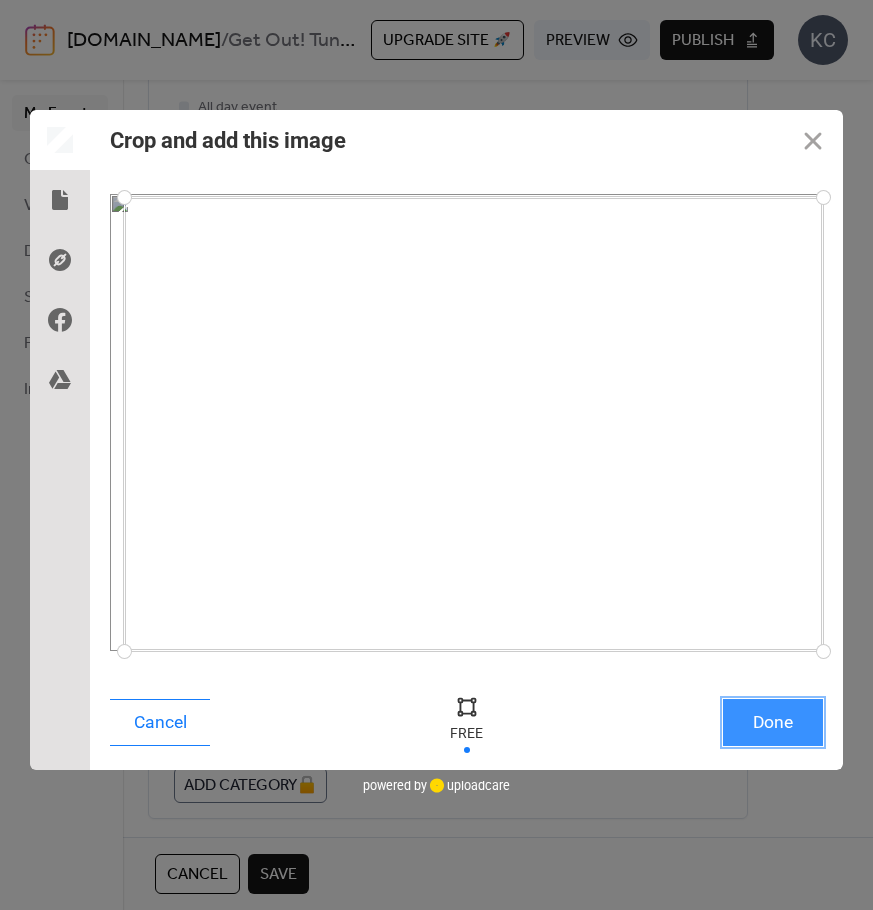 click on "Done" at bounding box center [773, 722] 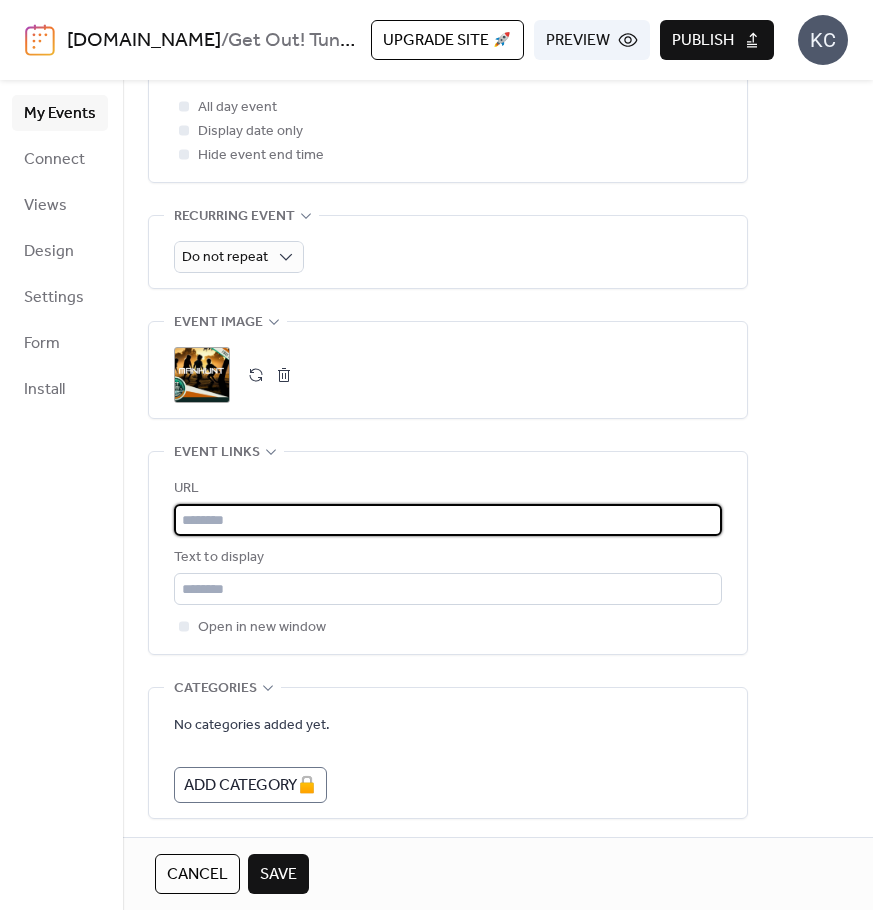 click at bounding box center [448, 520] 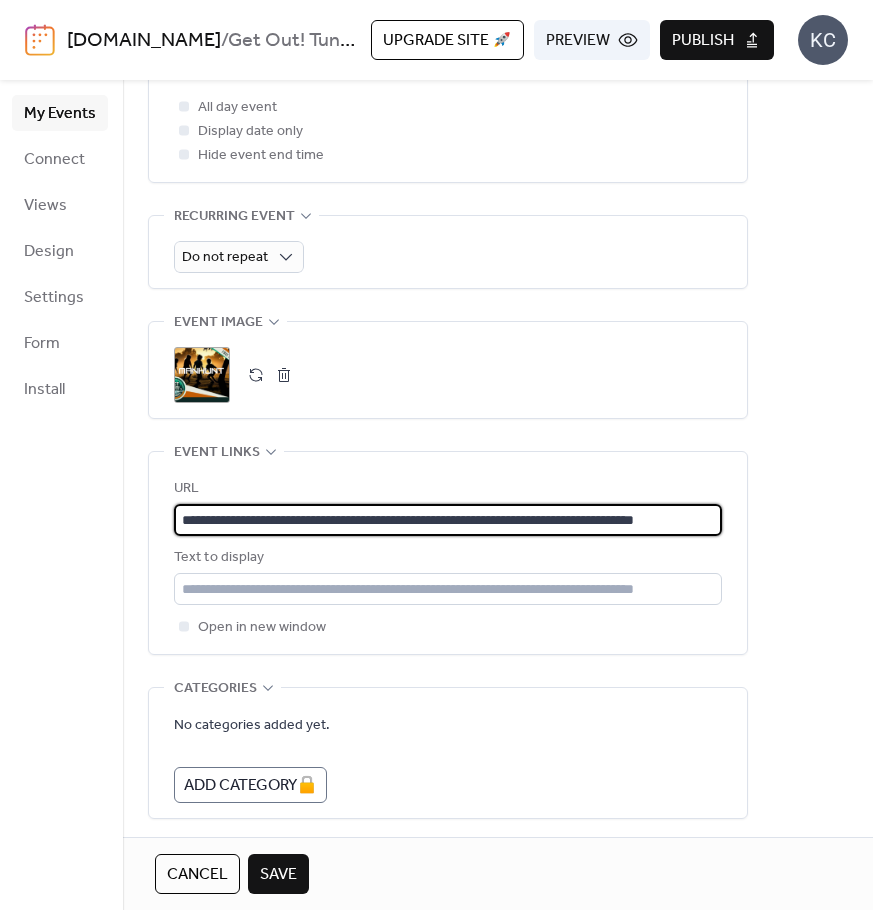 scroll, scrollTop: 0, scrollLeft: 72, axis: horizontal 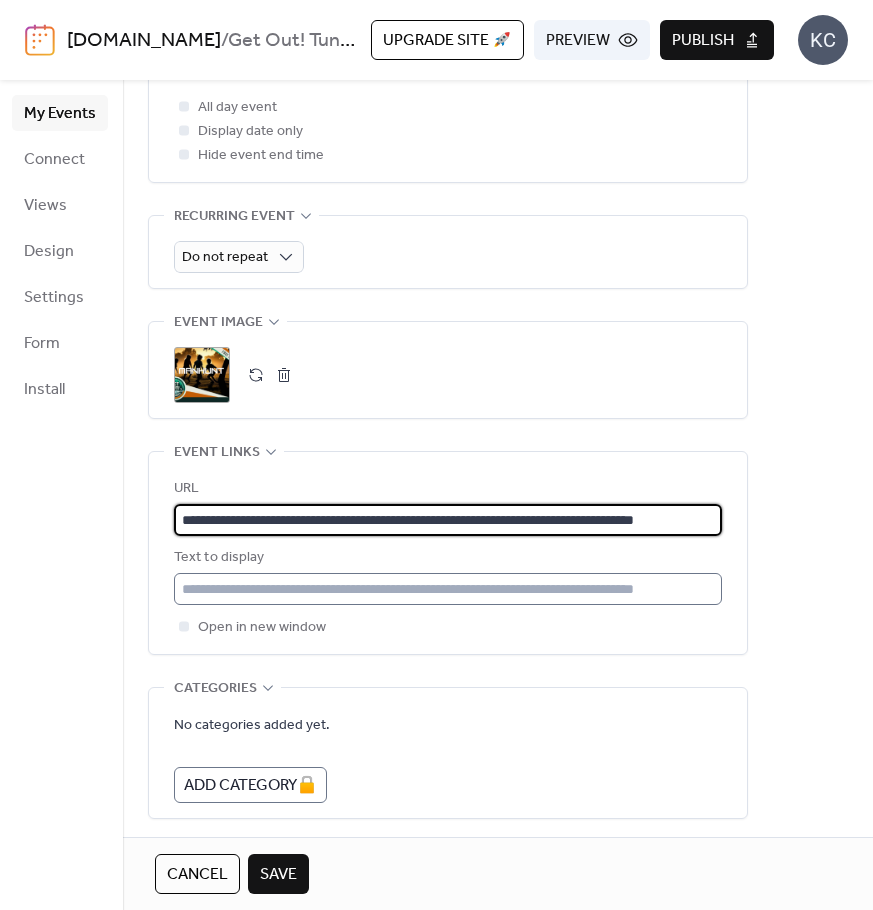 type on "**********" 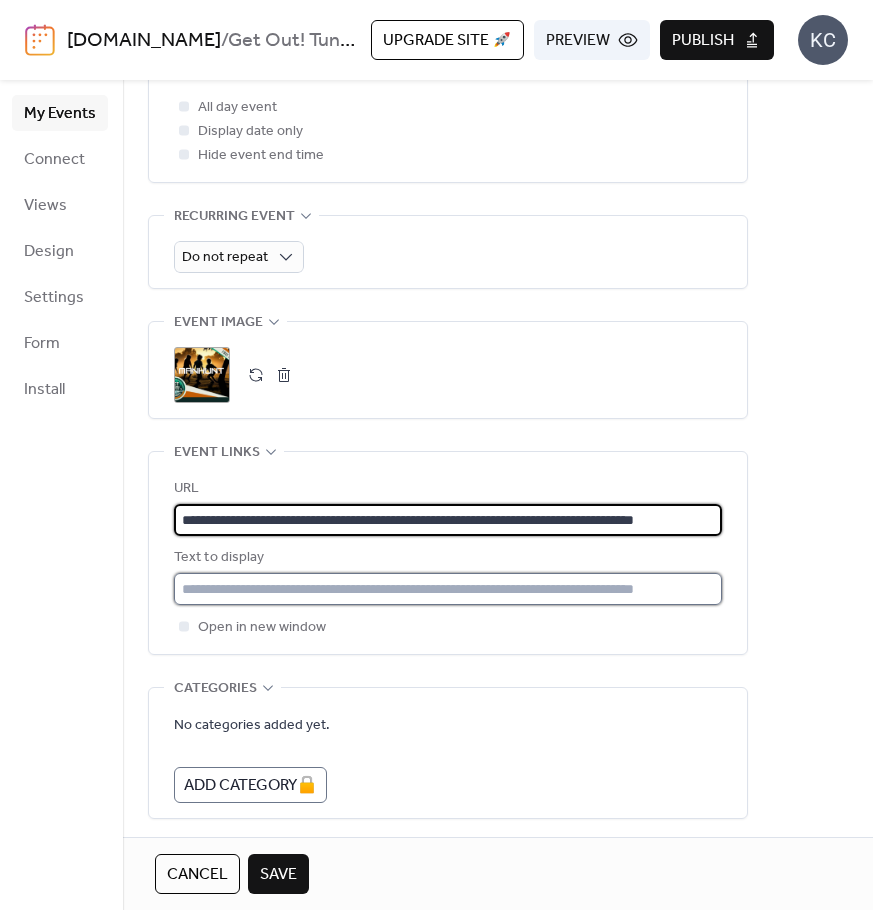 click at bounding box center [448, 589] 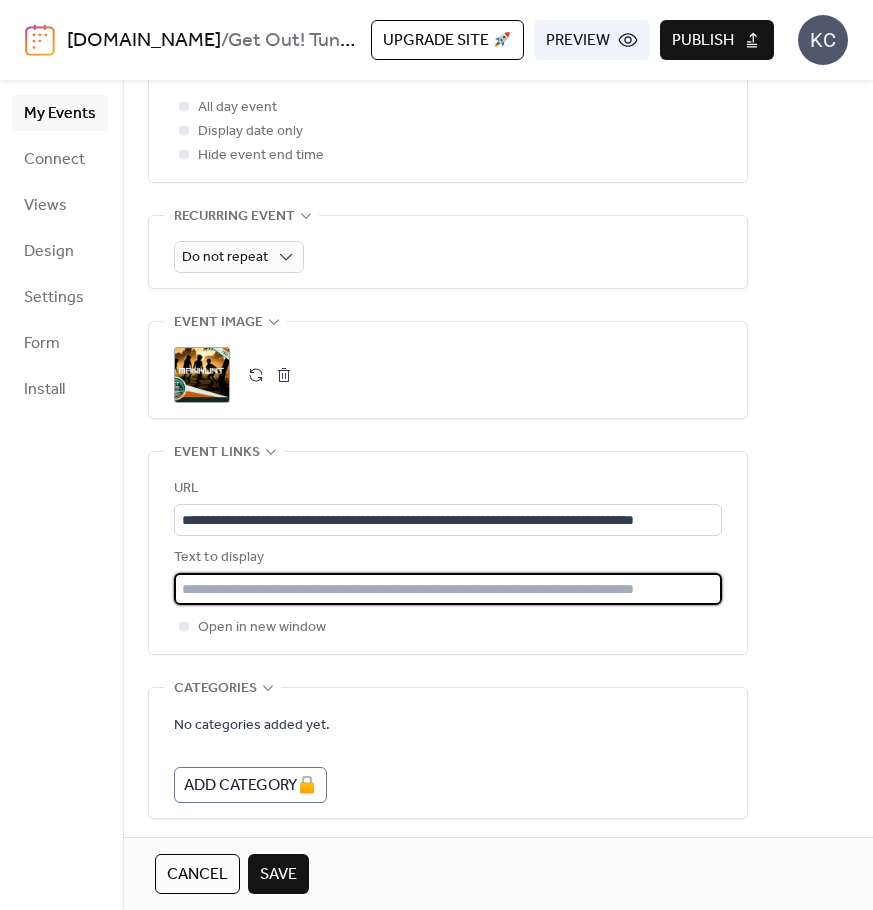 type on "**********" 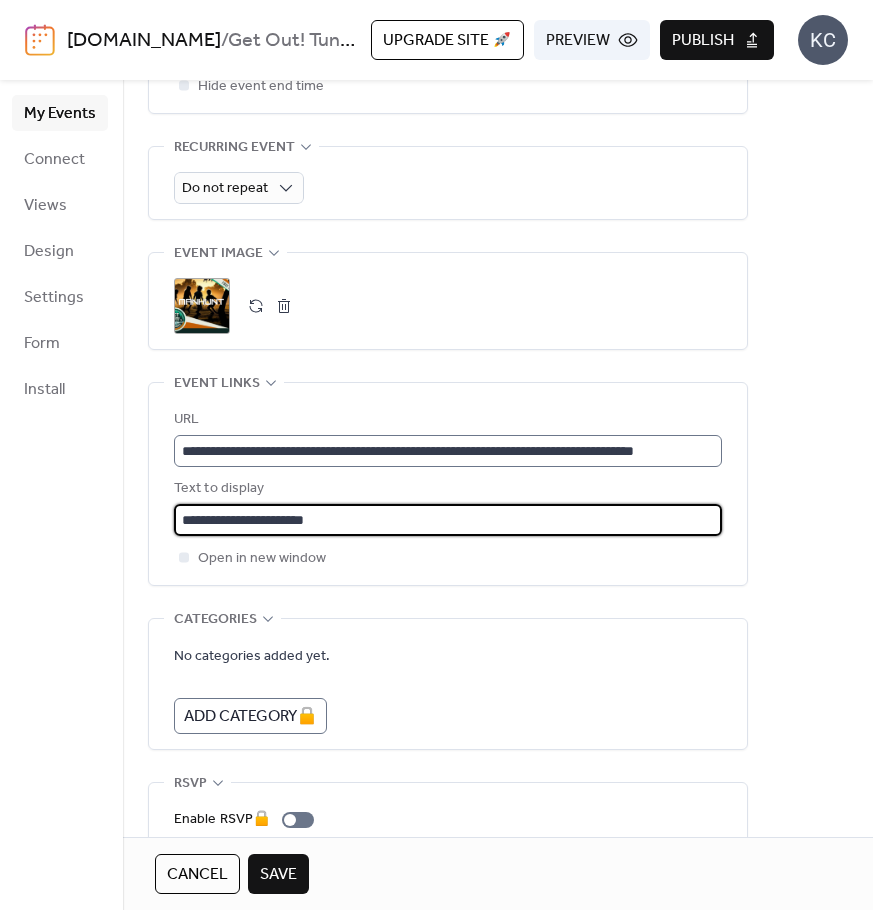 scroll, scrollTop: 954, scrollLeft: 0, axis: vertical 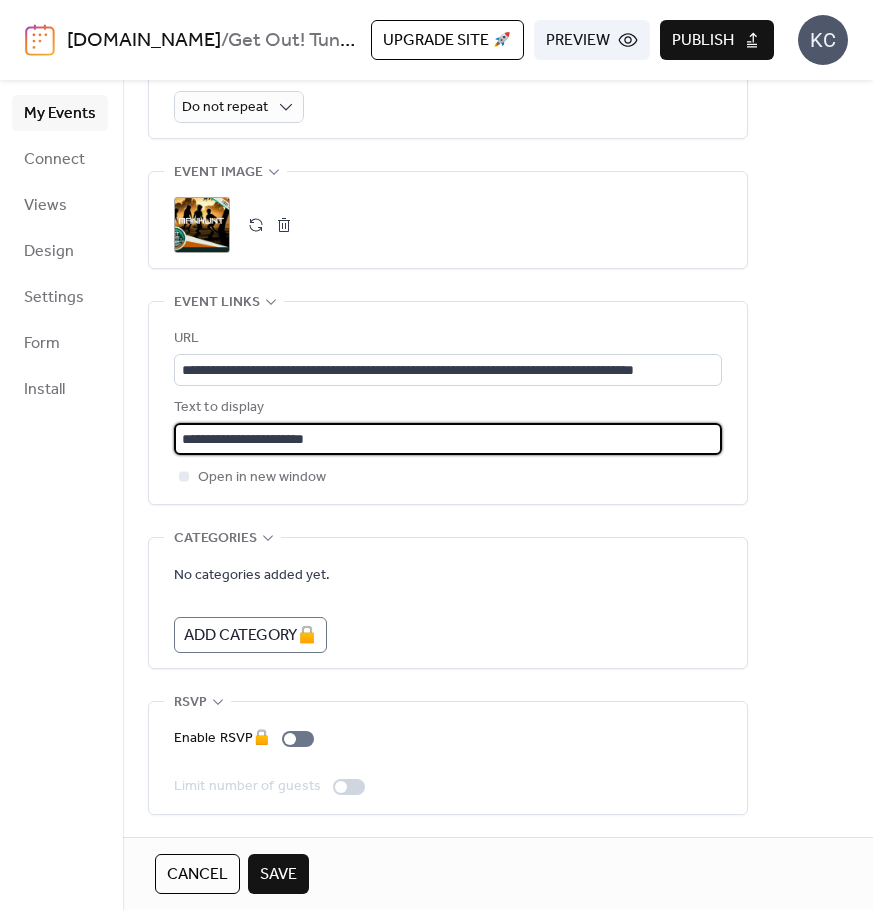 click on "Save" at bounding box center (278, 874) 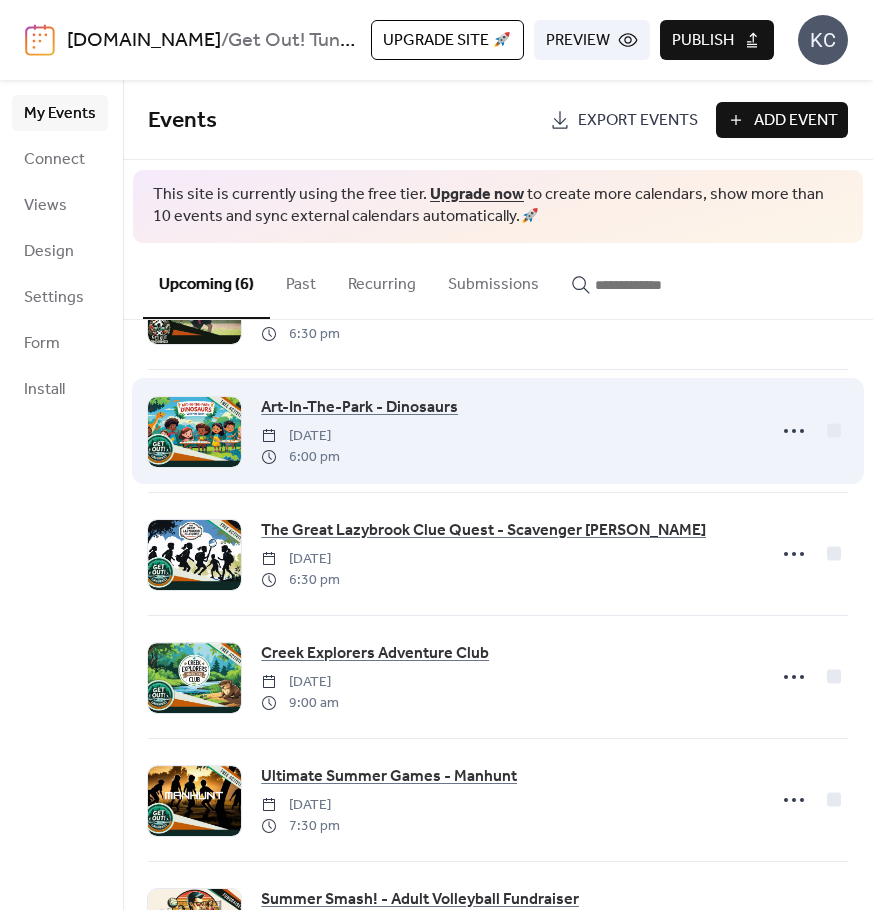 scroll, scrollTop: 0, scrollLeft: 0, axis: both 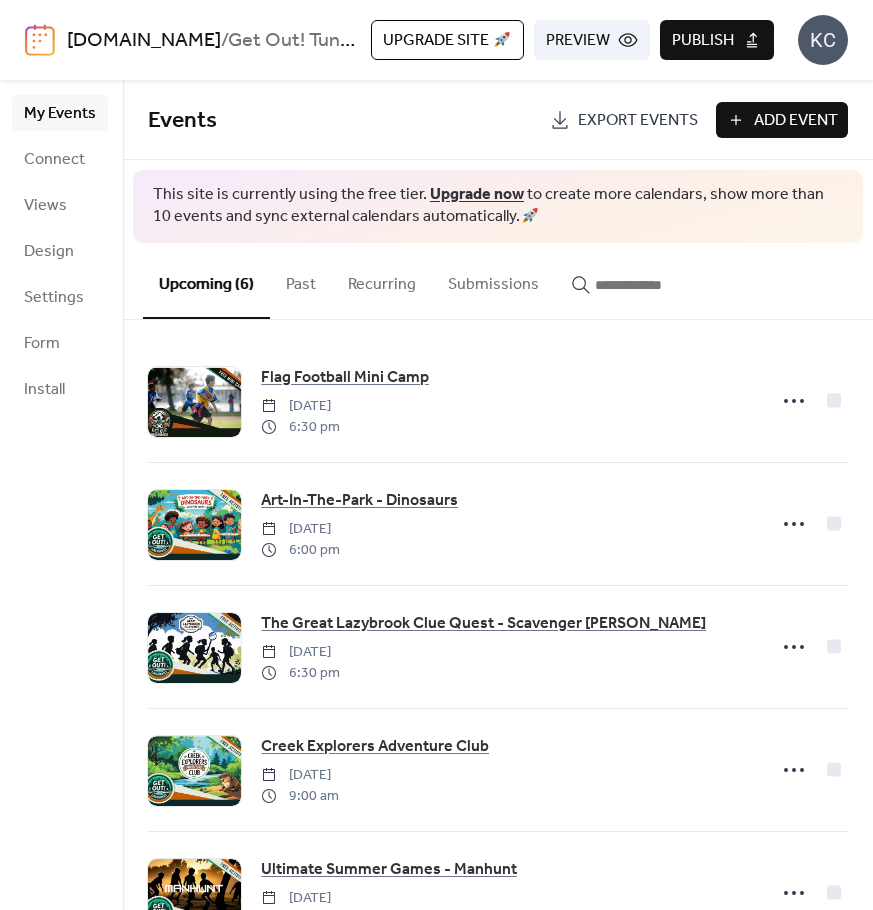click on "Add Event" at bounding box center [796, 121] 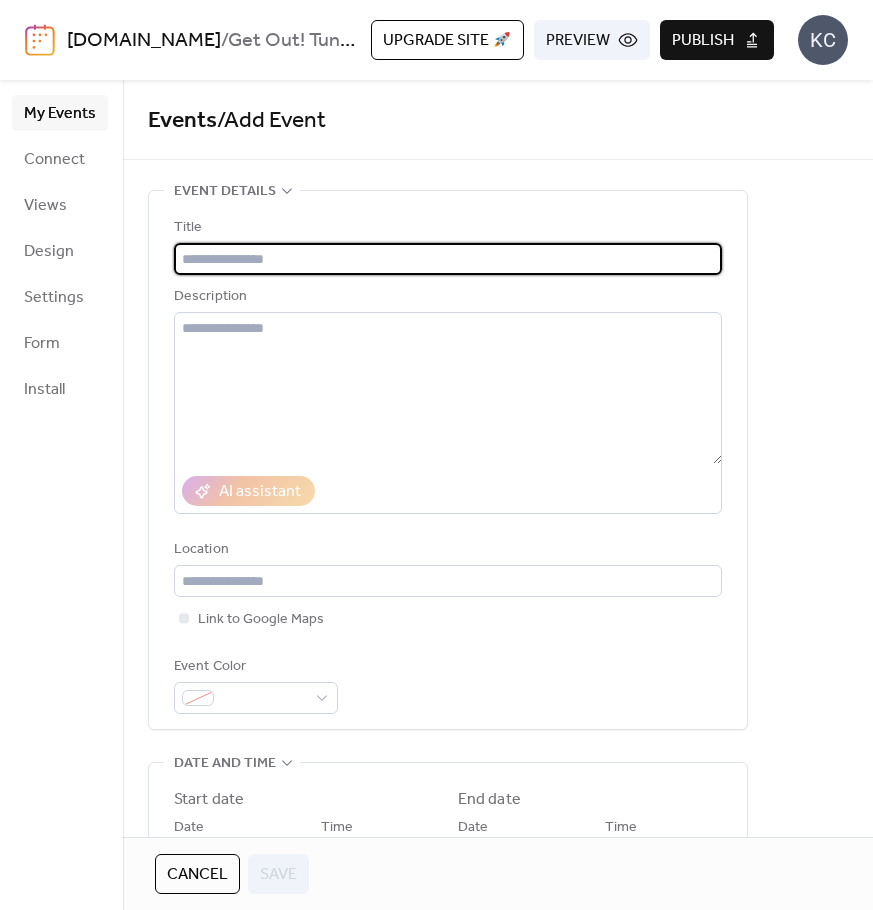 click at bounding box center (448, 259) 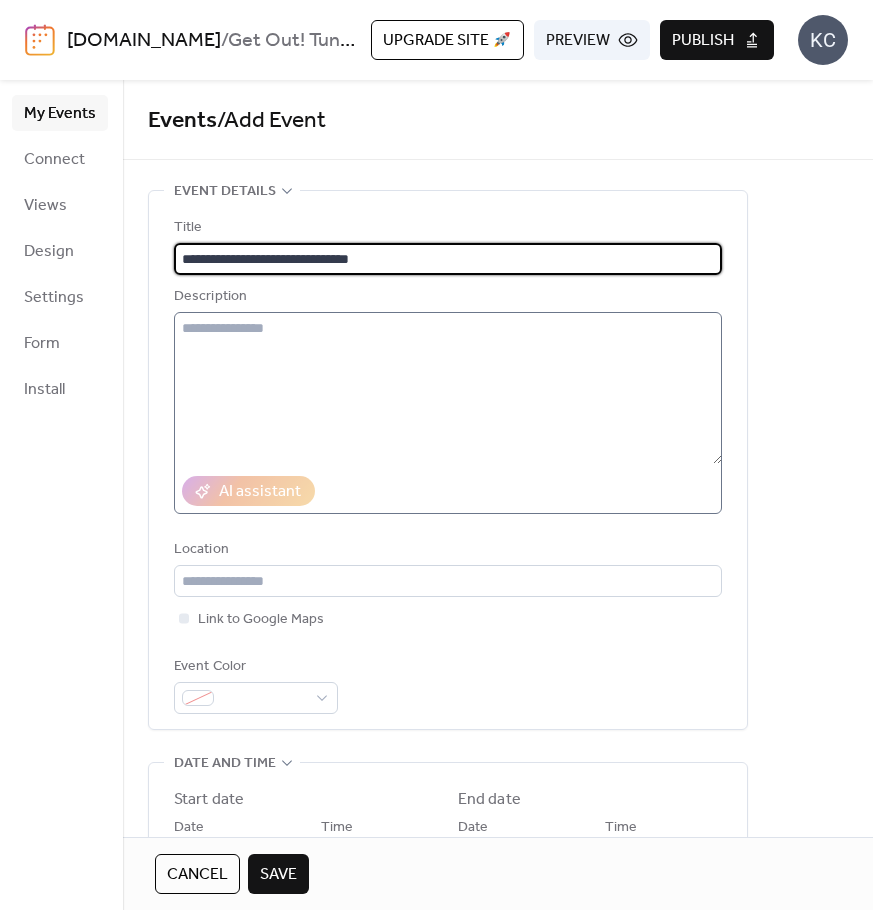 type on "**********" 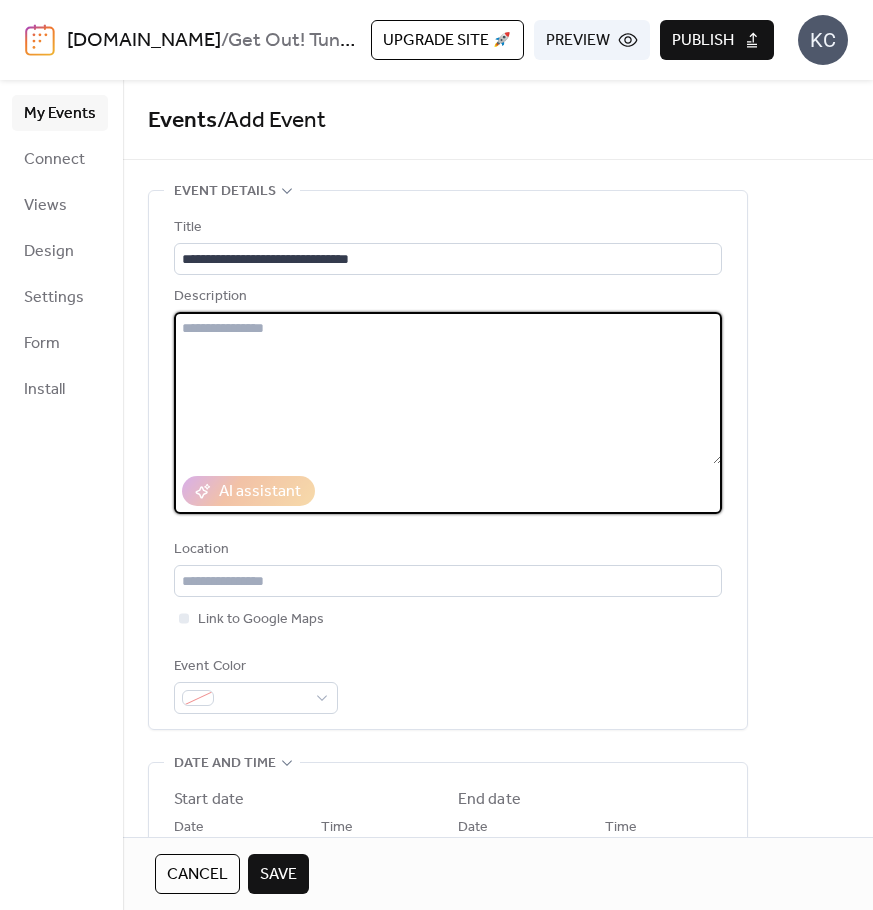 click at bounding box center (448, 388) 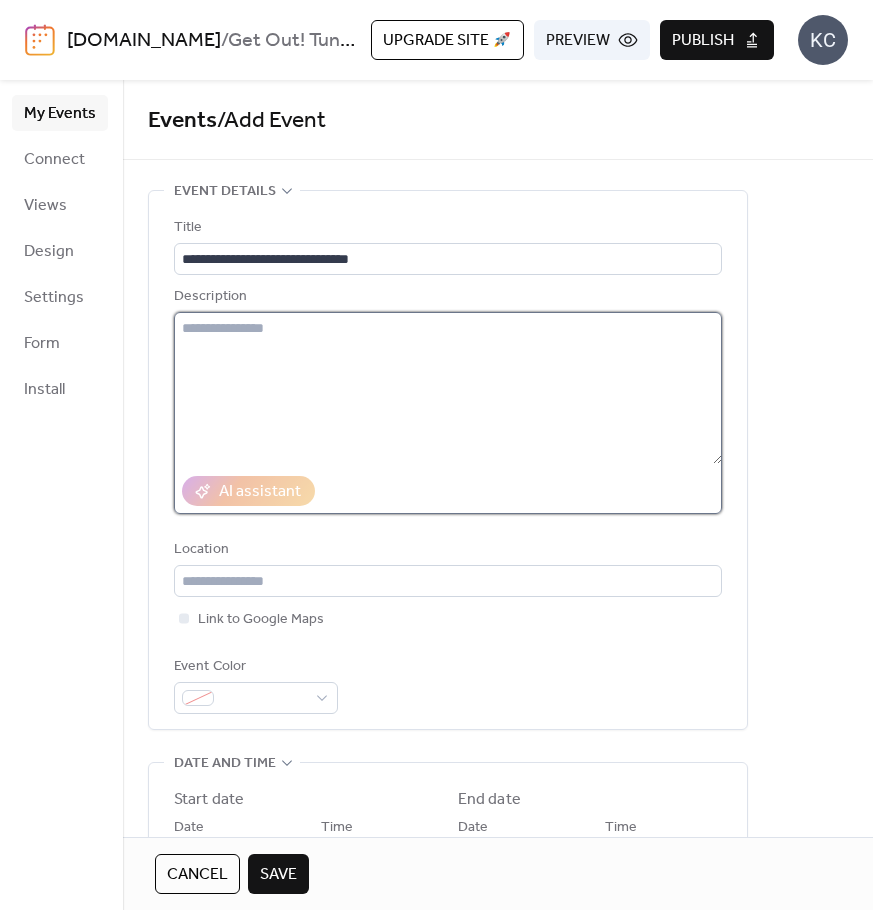 click at bounding box center [448, 388] 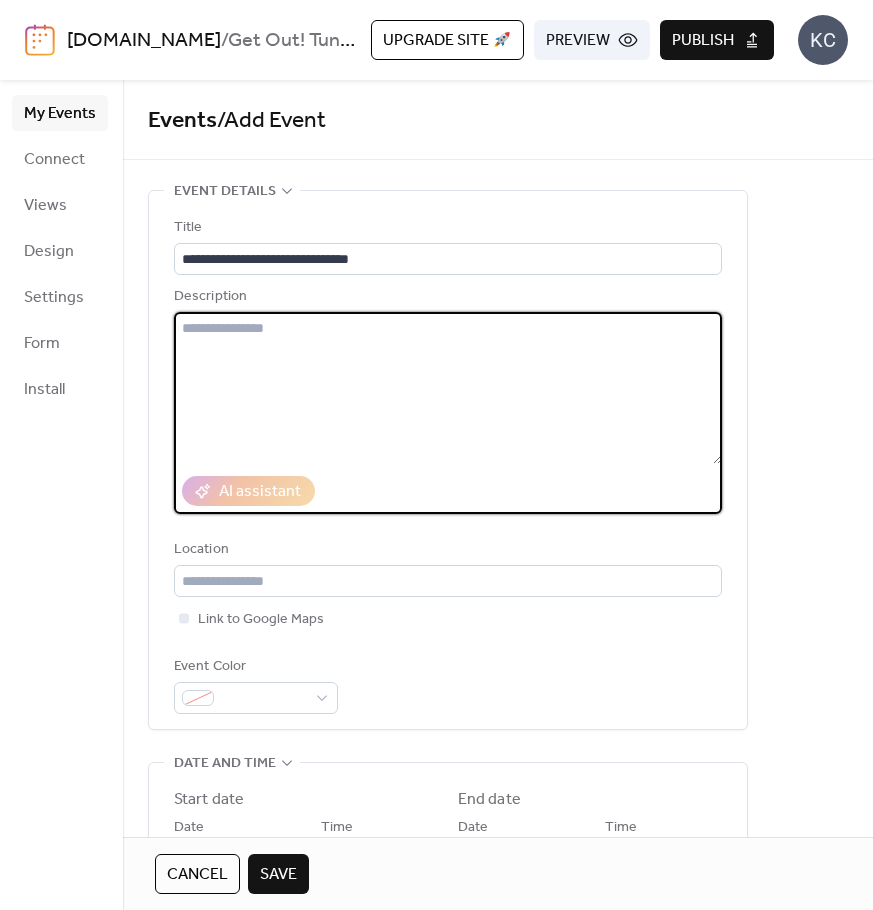 paste on "**********" 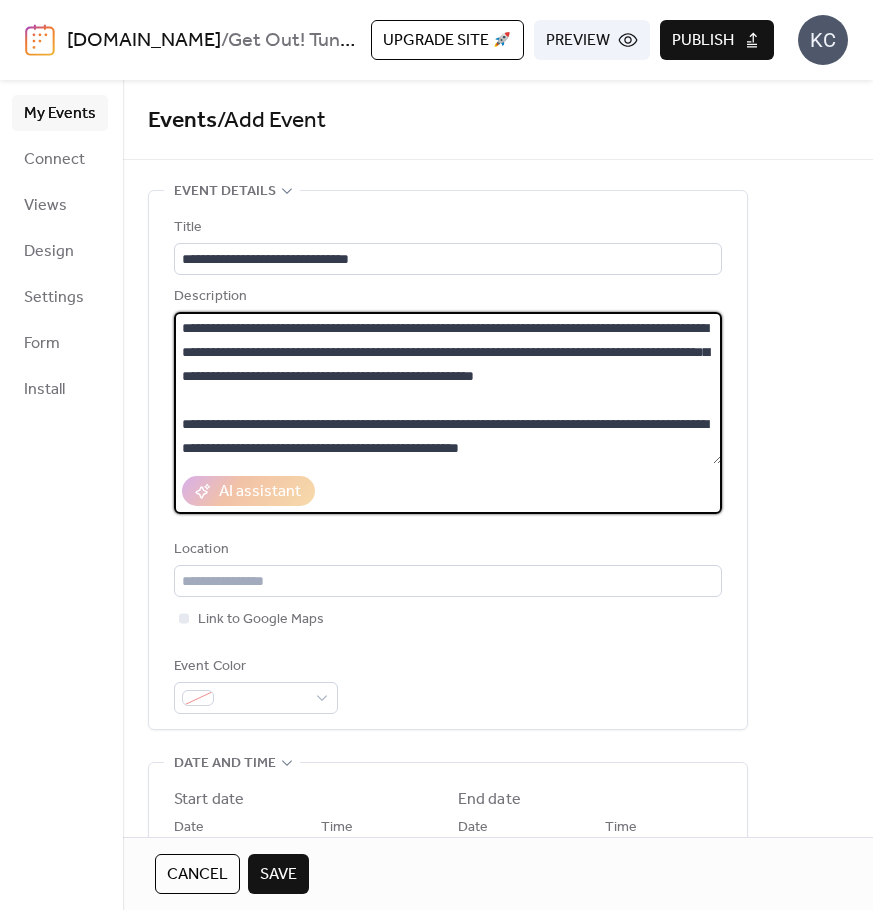 scroll, scrollTop: 168, scrollLeft: 0, axis: vertical 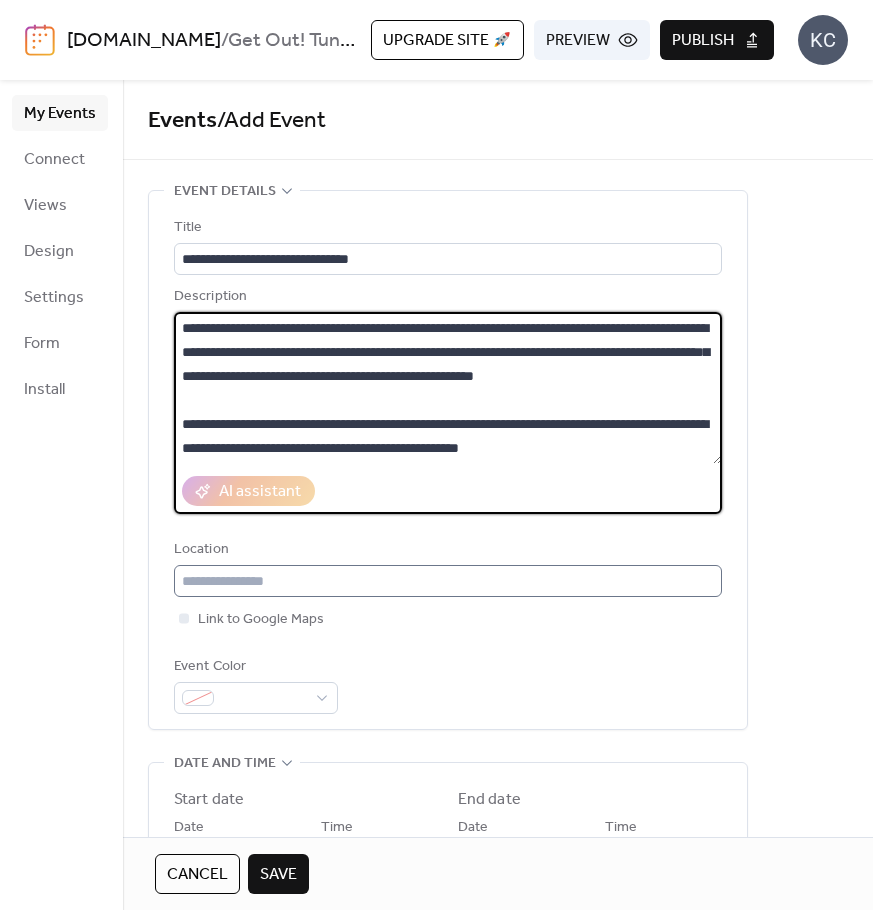 type on "**********" 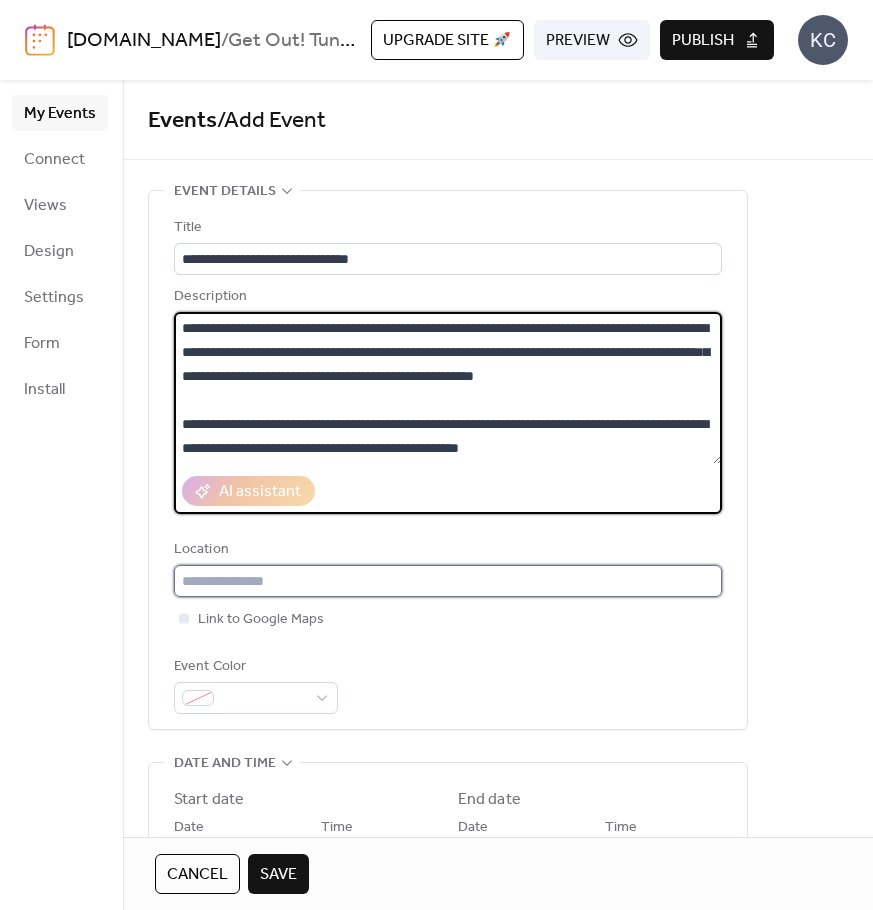click at bounding box center (448, 581) 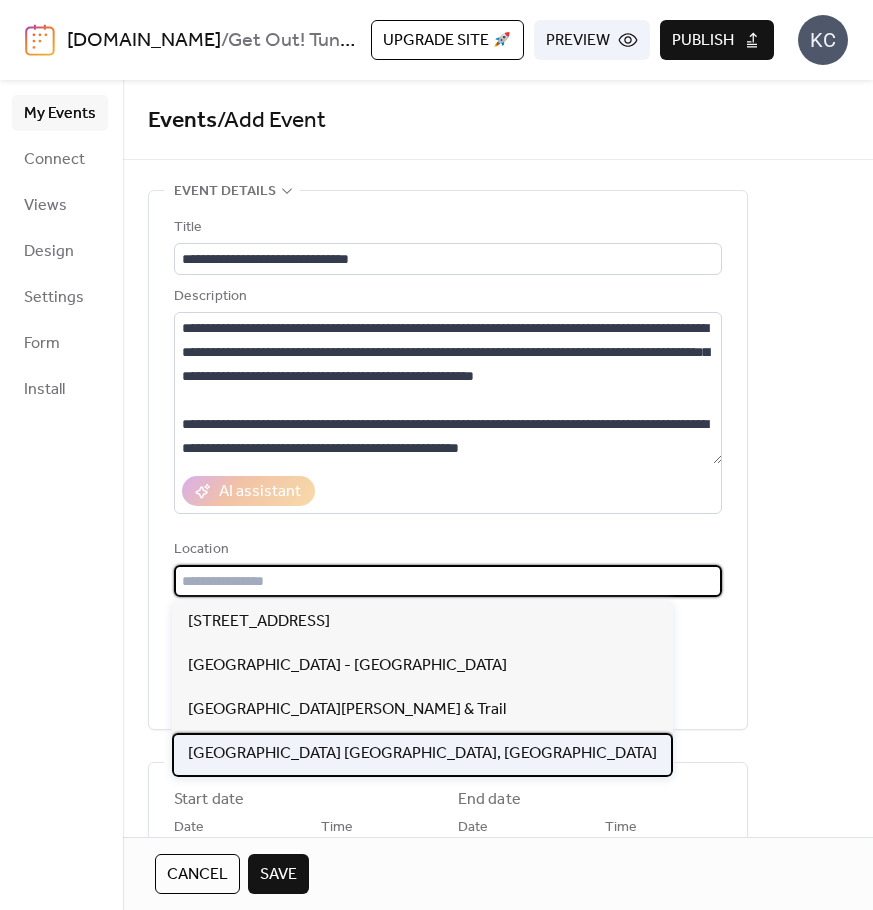 click on "[GEOGRAPHIC_DATA] [GEOGRAPHIC_DATA], [GEOGRAPHIC_DATA]" at bounding box center [422, 754] 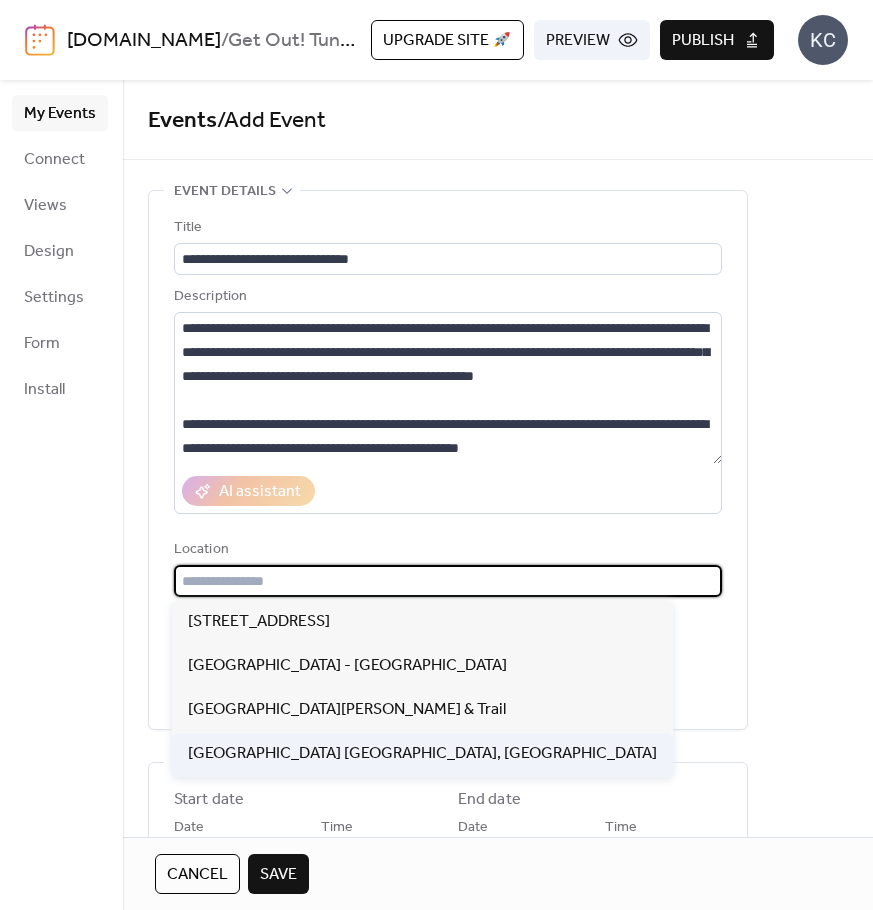 type on "**********" 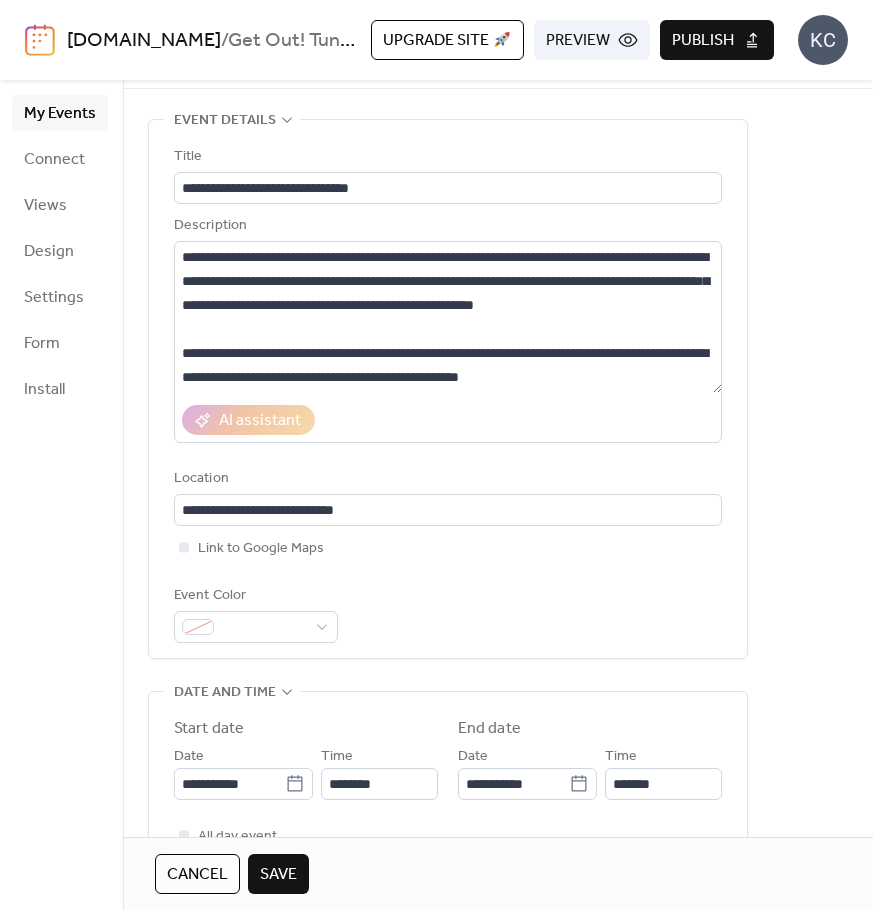 scroll, scrollTop: 200, scrollLeft: 0, axis: vertical 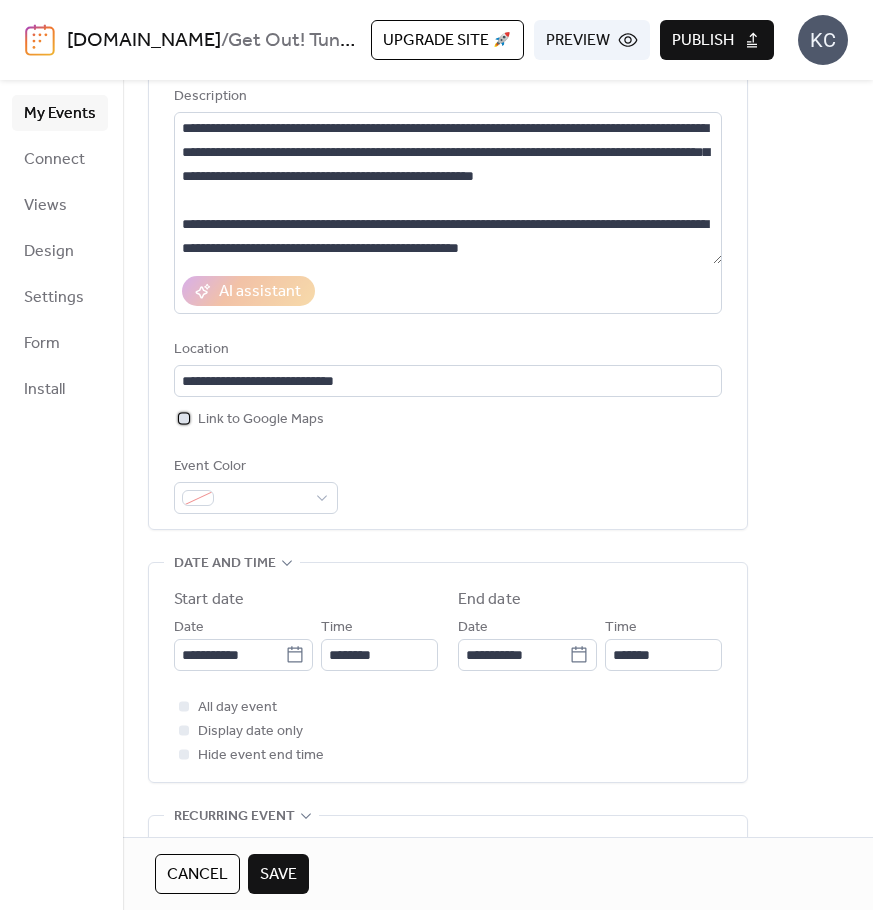 click on "Link to Google Maps" at bounding box center (261, 420) 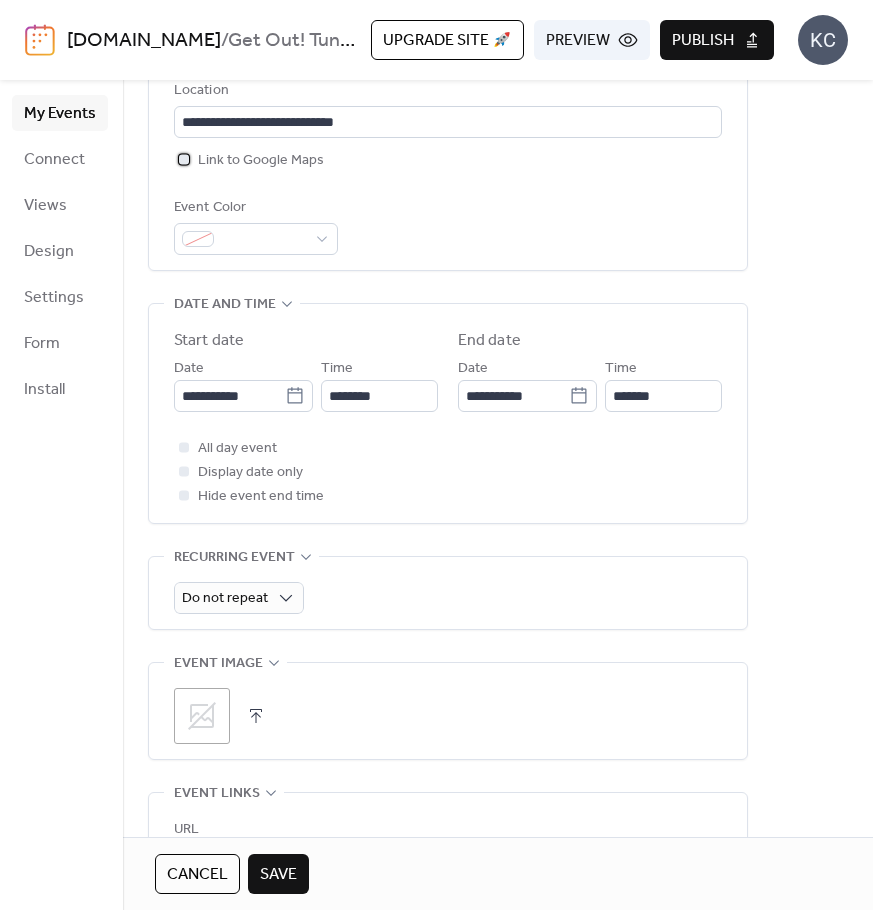 scroll, scrollTop: 500, scrollLeft: 0, axis: vertical 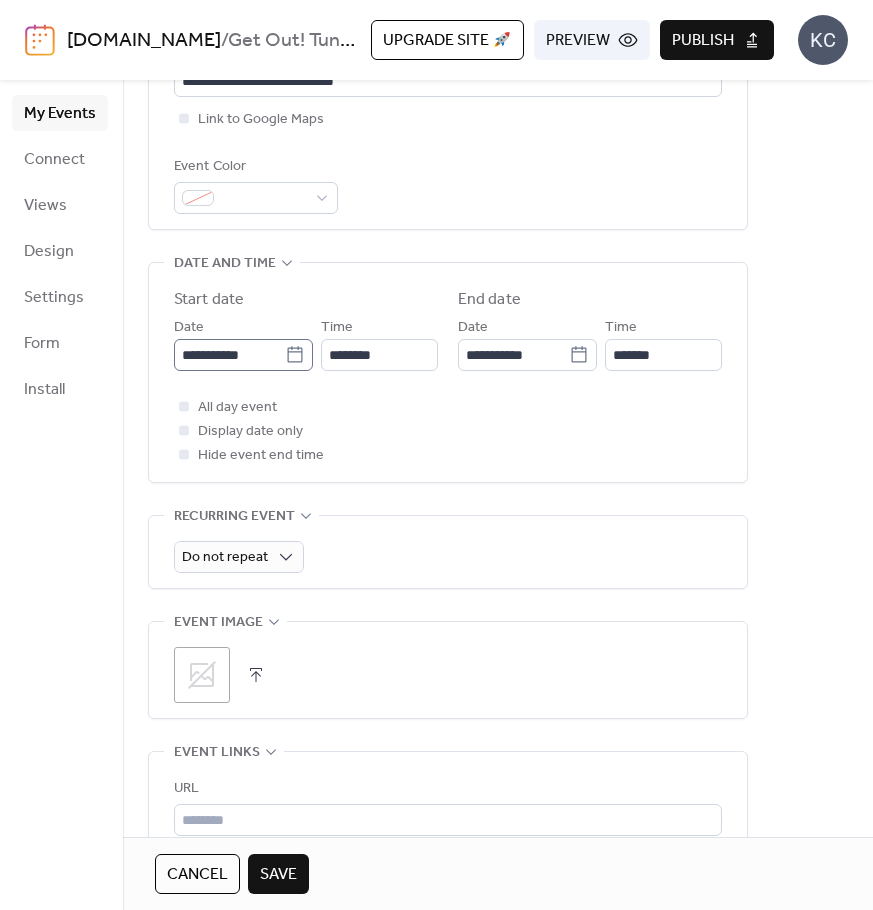 click 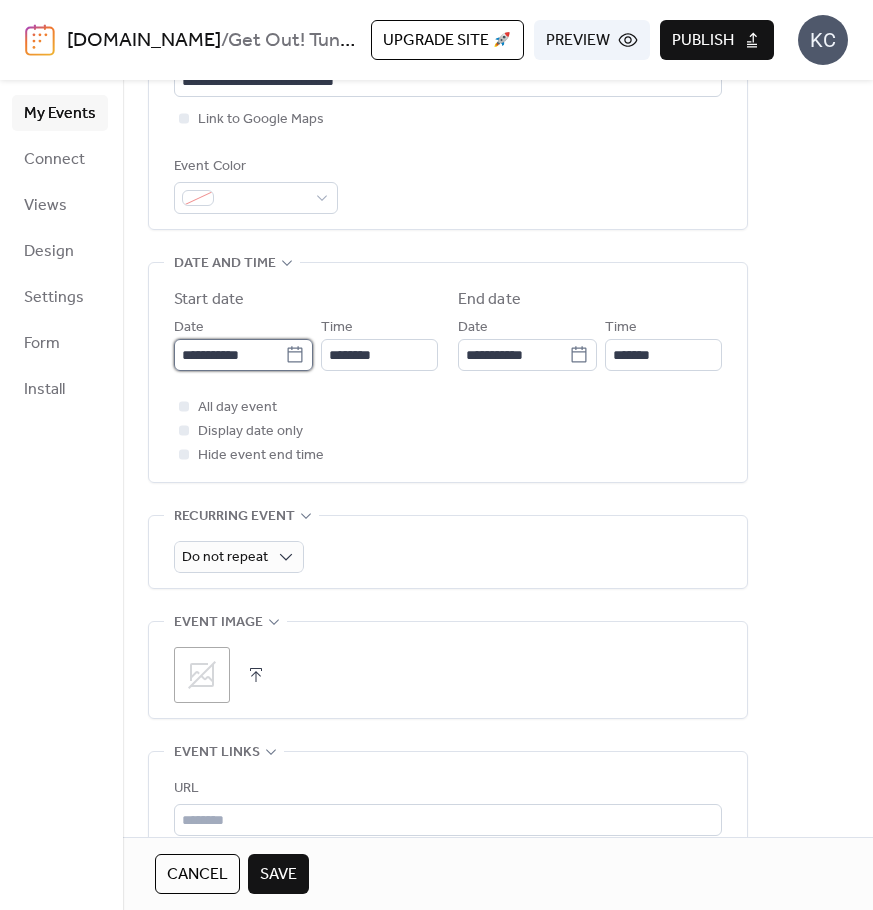 click on "**********" at bounding box center [229, 355] 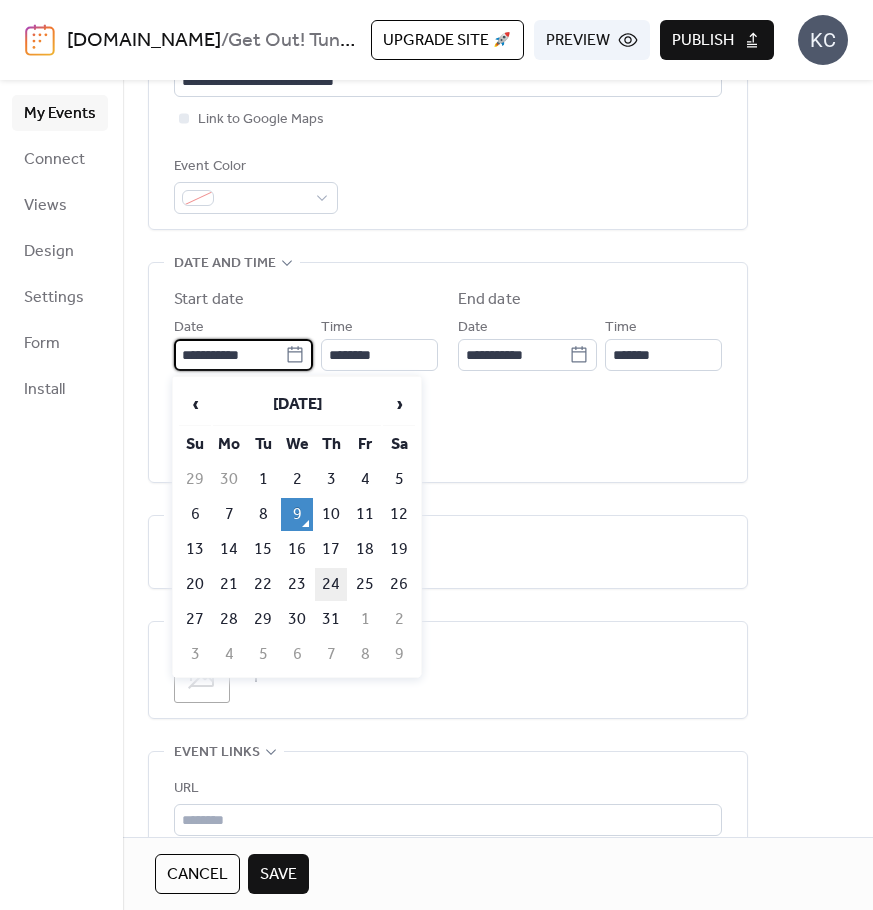 click on "24" at bounding box center [331, 584] 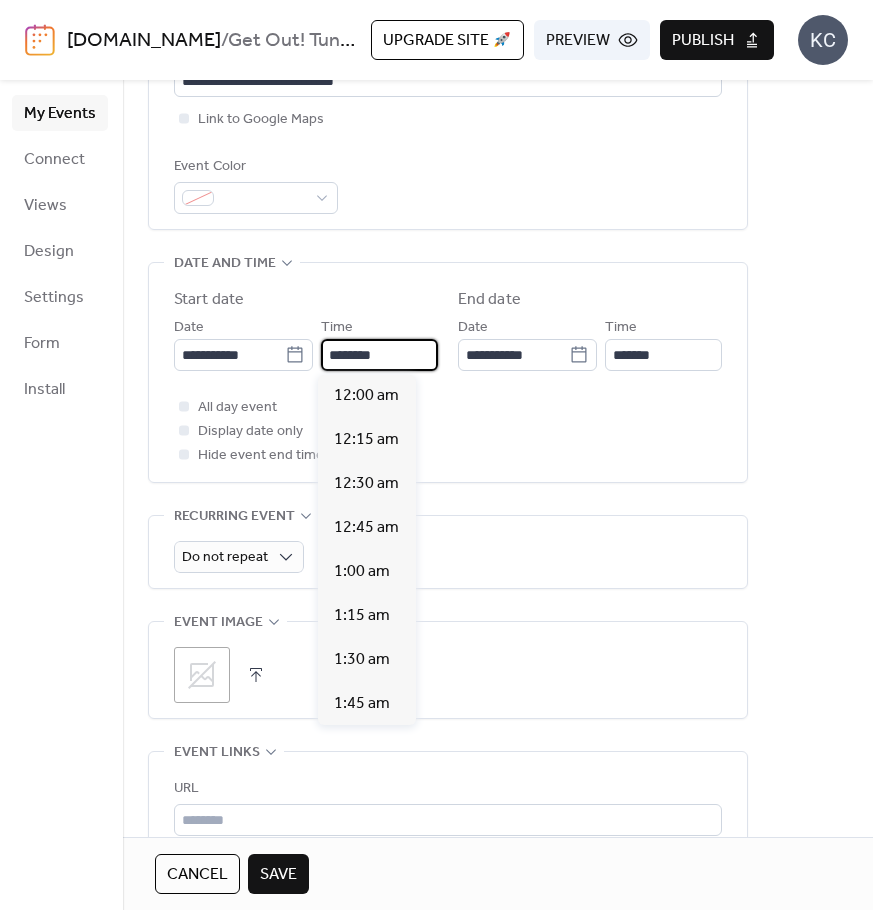 drag, startPoint x: 373, startPoint y: 363, endPoint x: 383, endPoint y: 357, distance: 11.661903 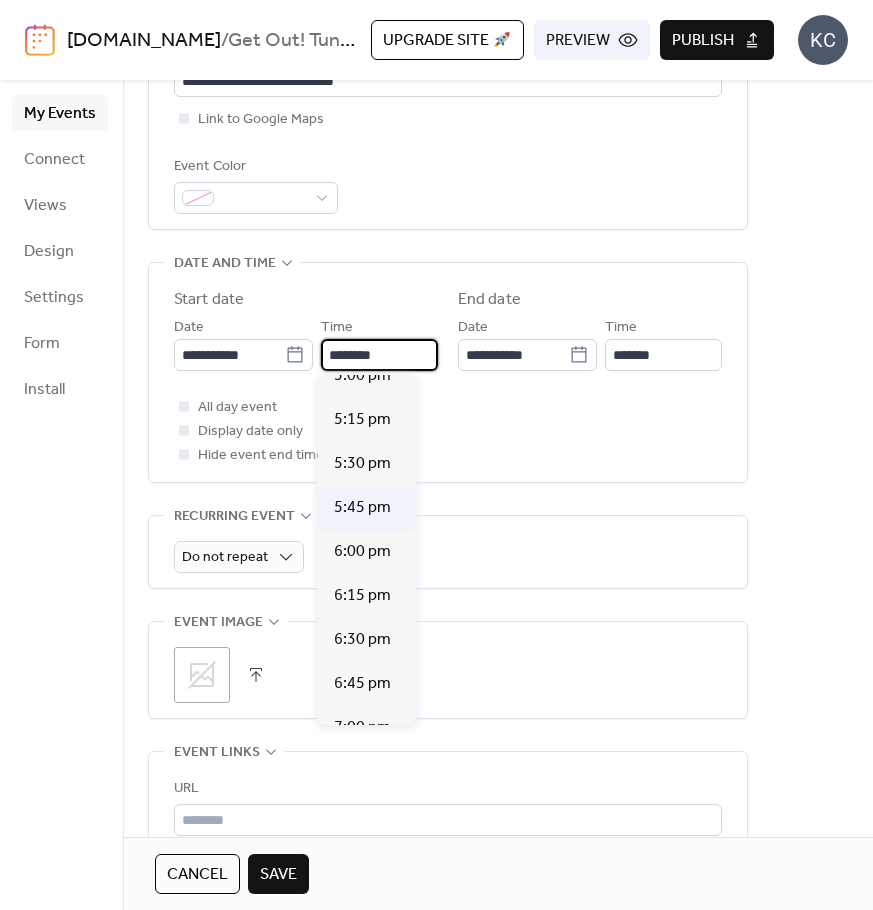 scroll, scrollTop: 3112, scrollLeft: 0, axis: vertical 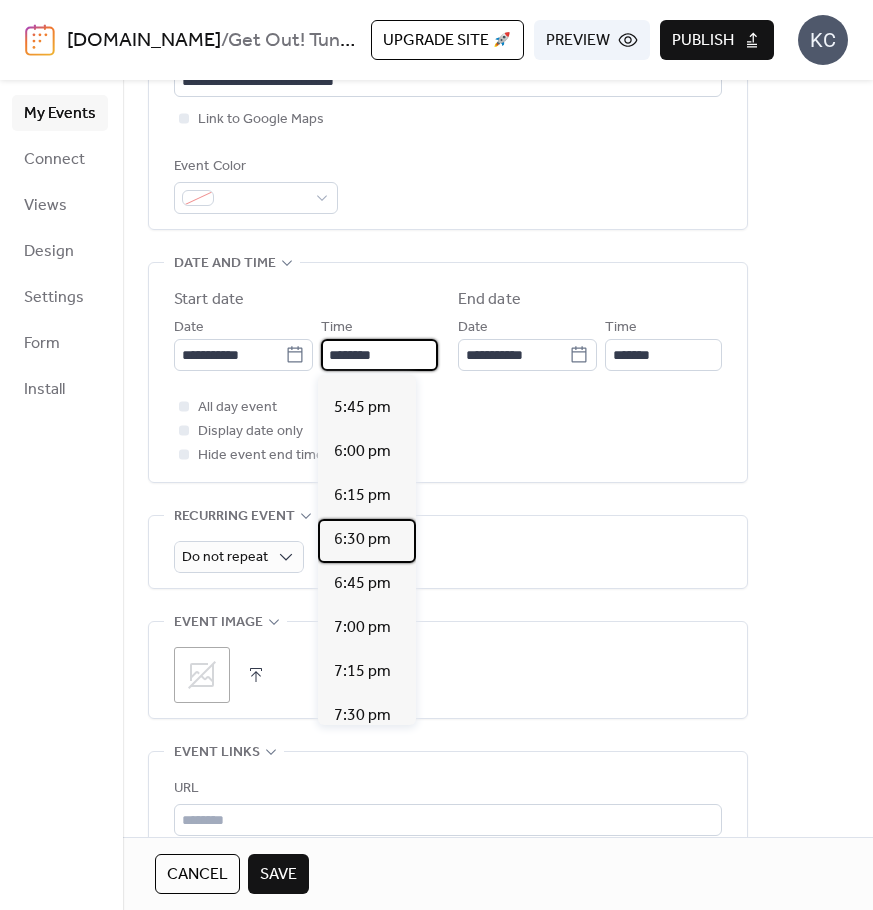 click on "6:30 pm" at bounding box center (362, 540) 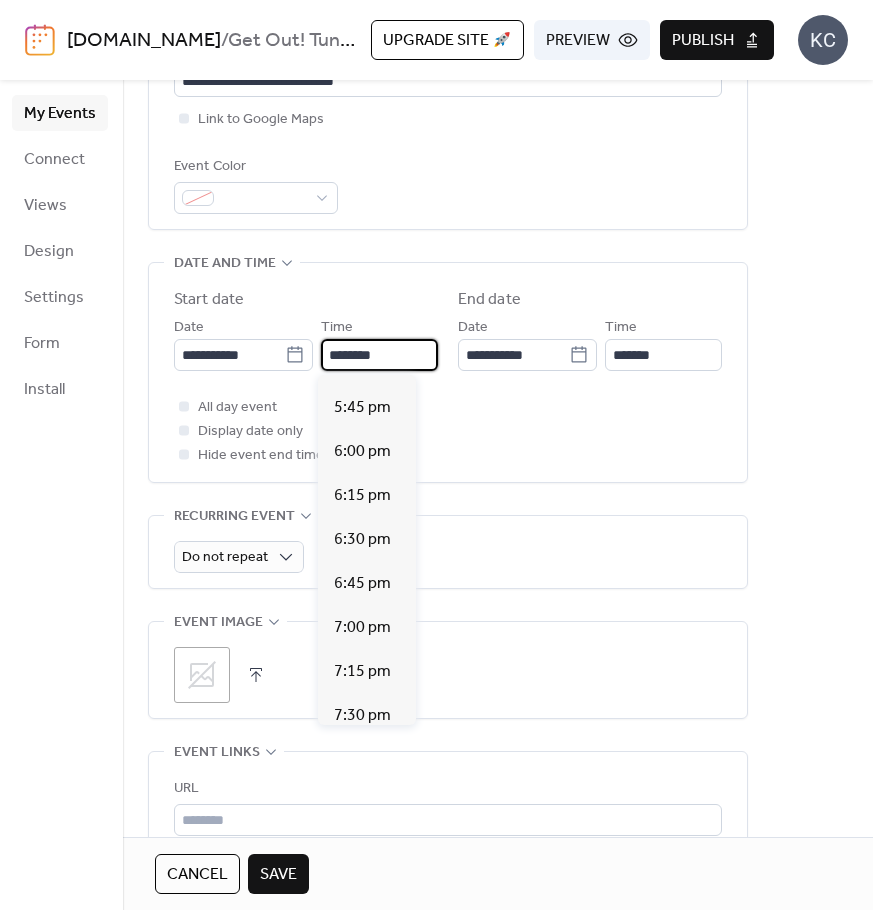 type on "*******" 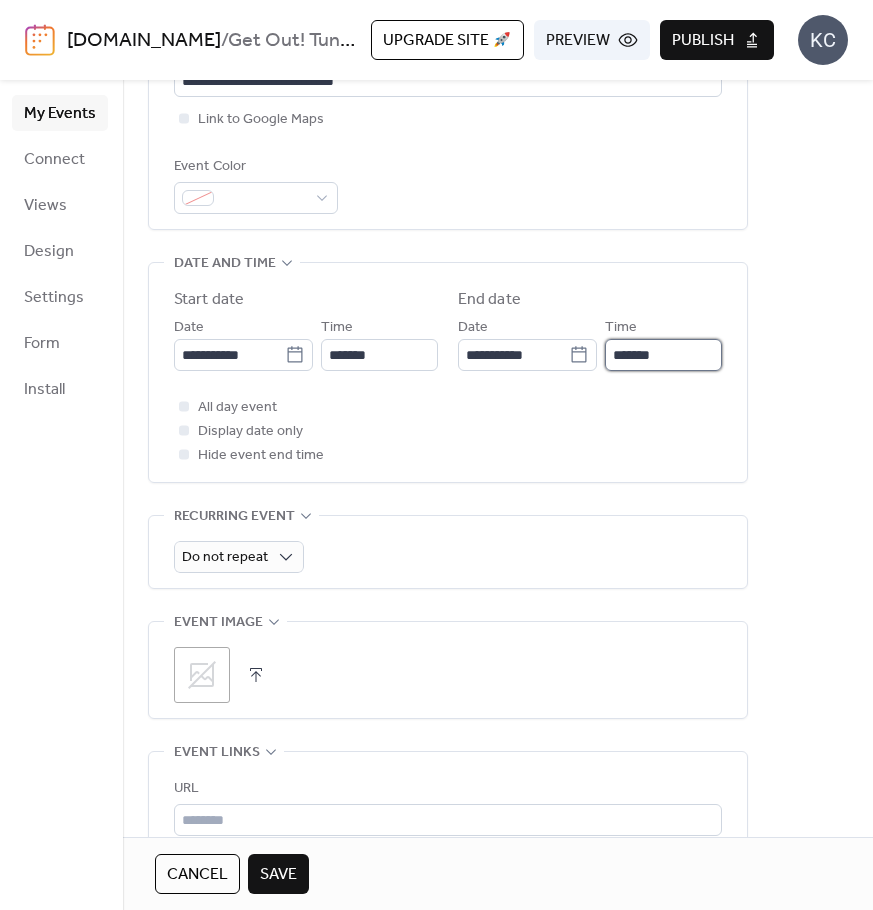 click on "*******" at bounding box center (663, 355) 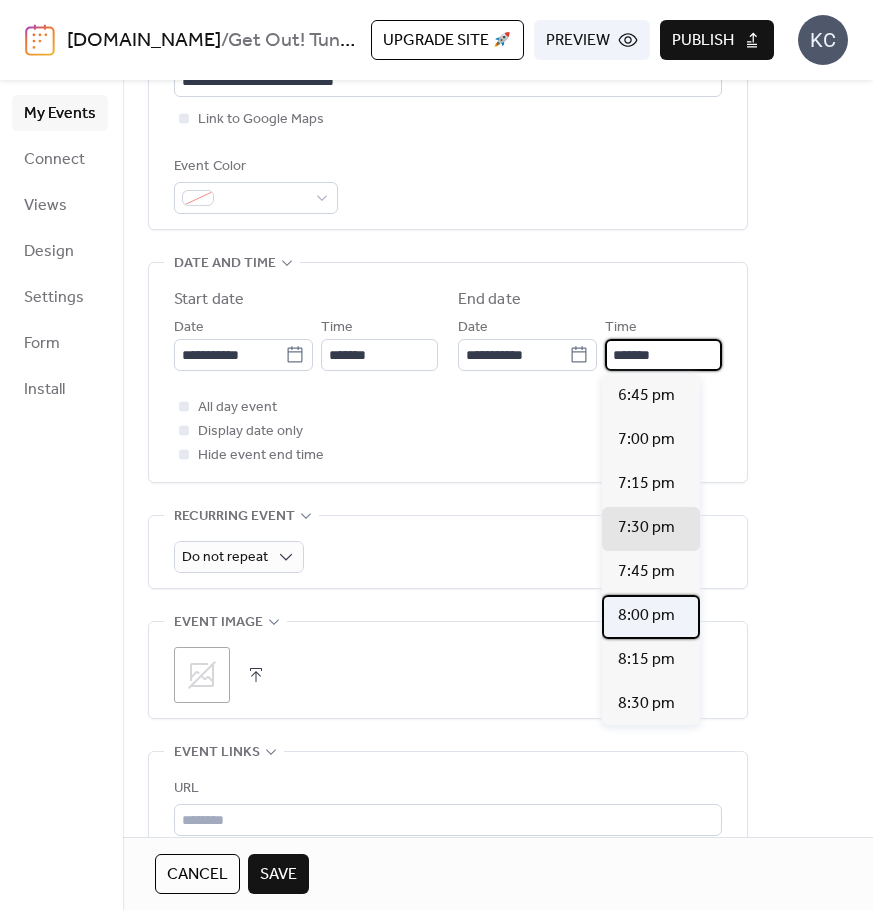 click on "8:00 pm" at bounding box center (646, 616) 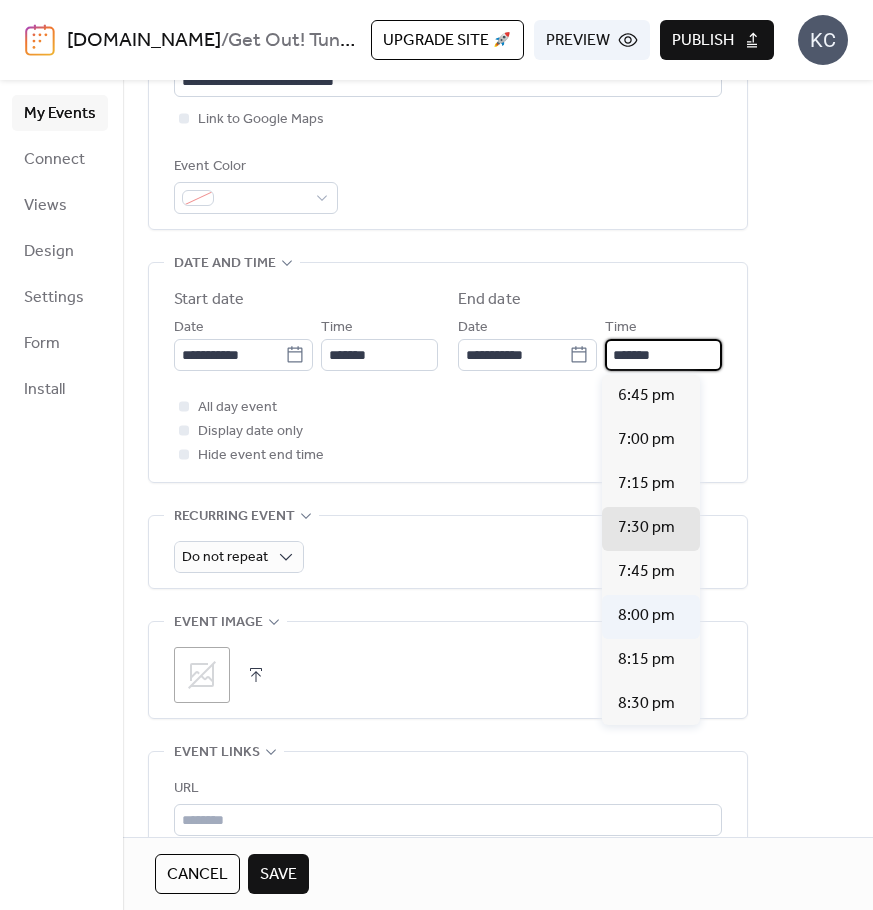 type on "*******" 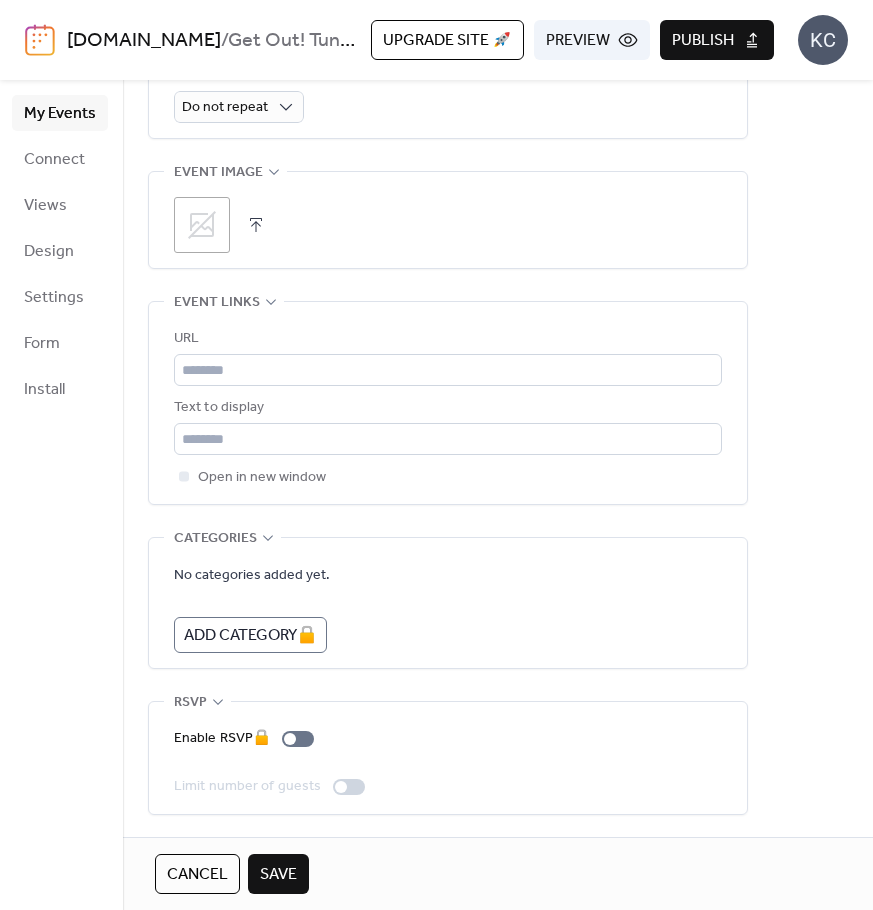 scroll, scrollTop: 954, scrollLeft: 0, axis: vertical 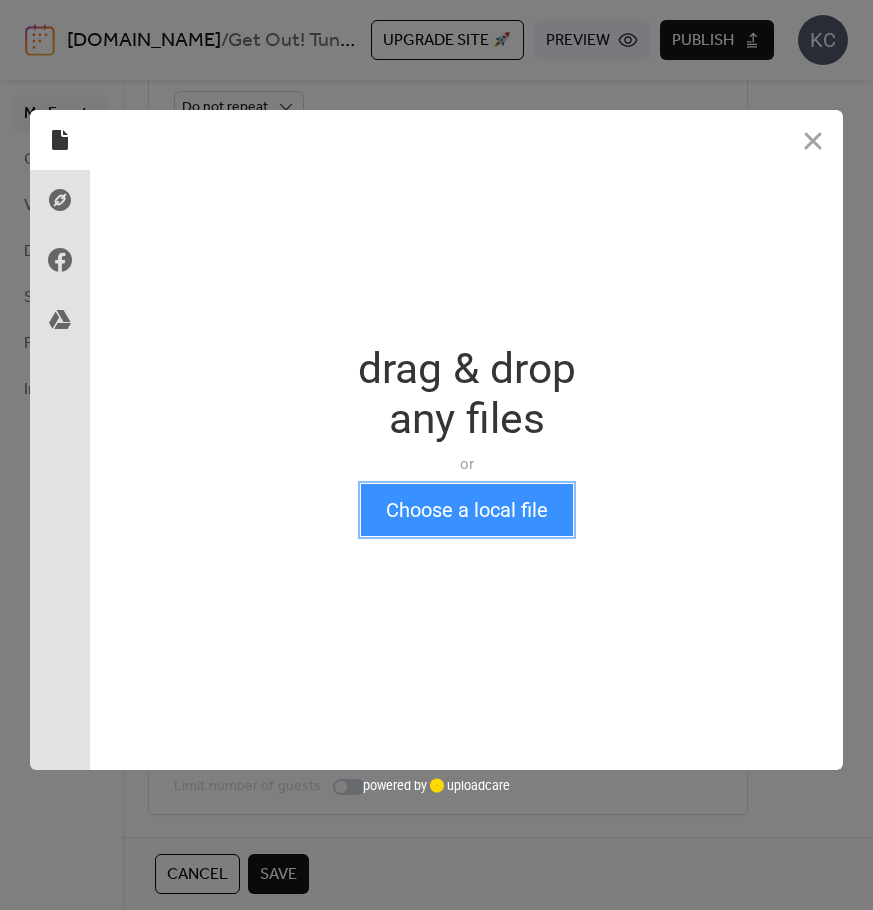 click on "Choose a local file" at bounding box center [467, 510] 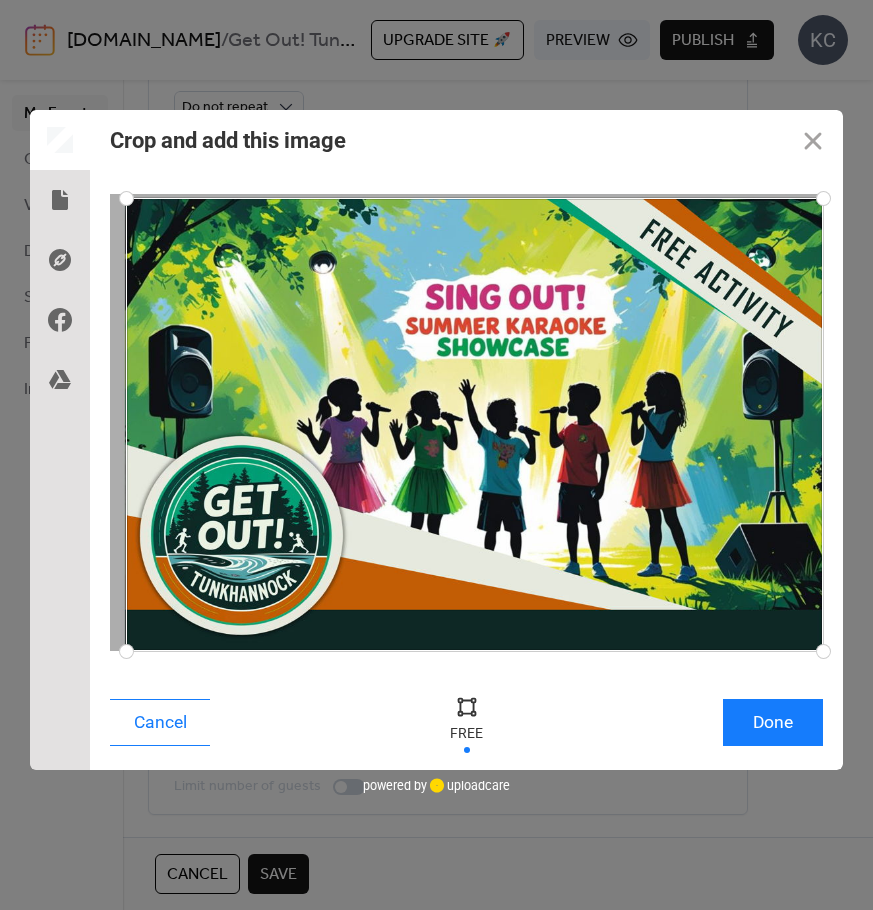 drag, startPoint x: 111, startPoint y: 199, endPoint x: 126, endPoint y: 198, distance: 15.033297 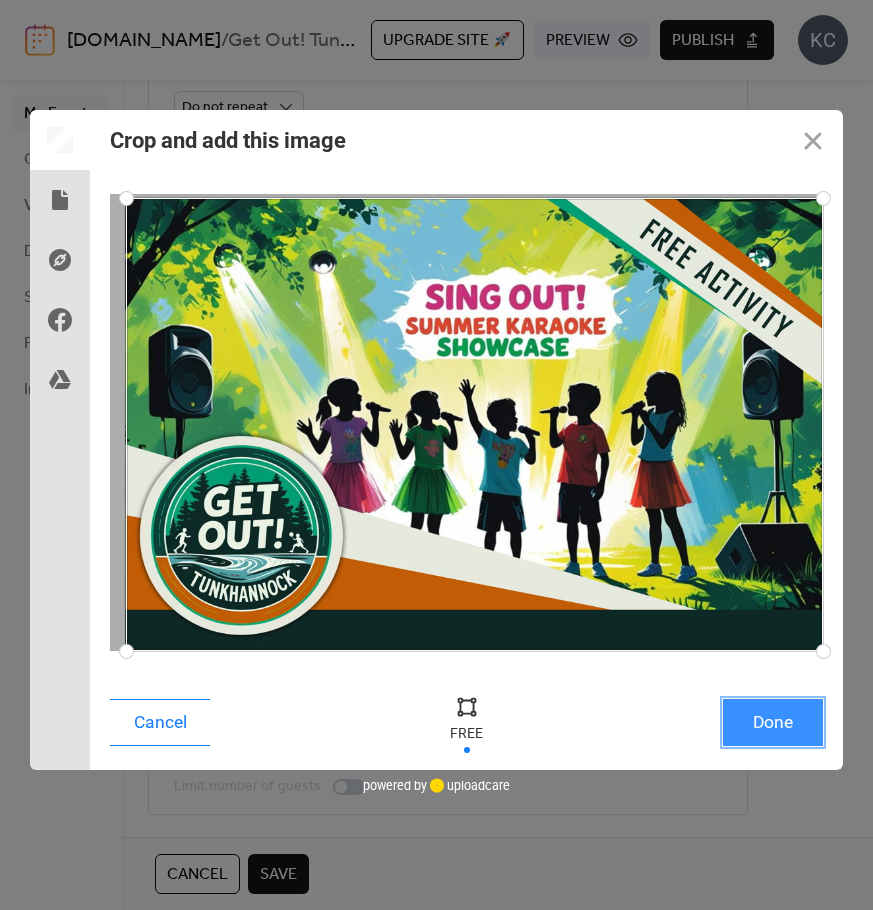 click on "Done" at bounding box center [773, 722] 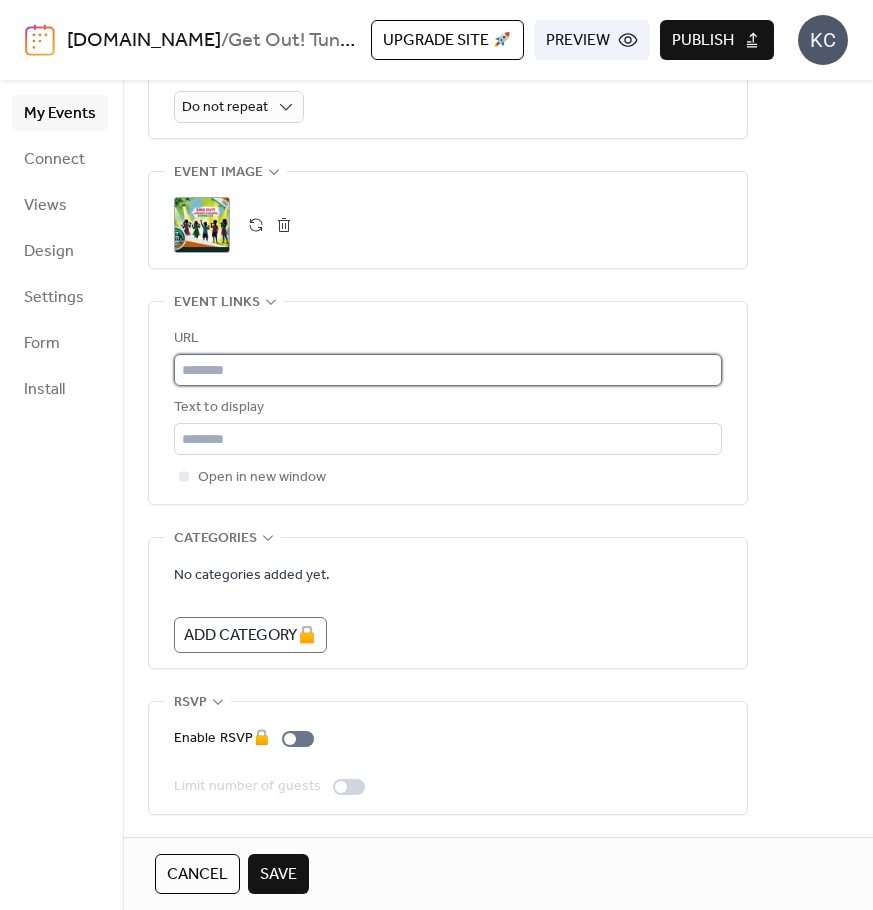click at bounding box center [448, 370] 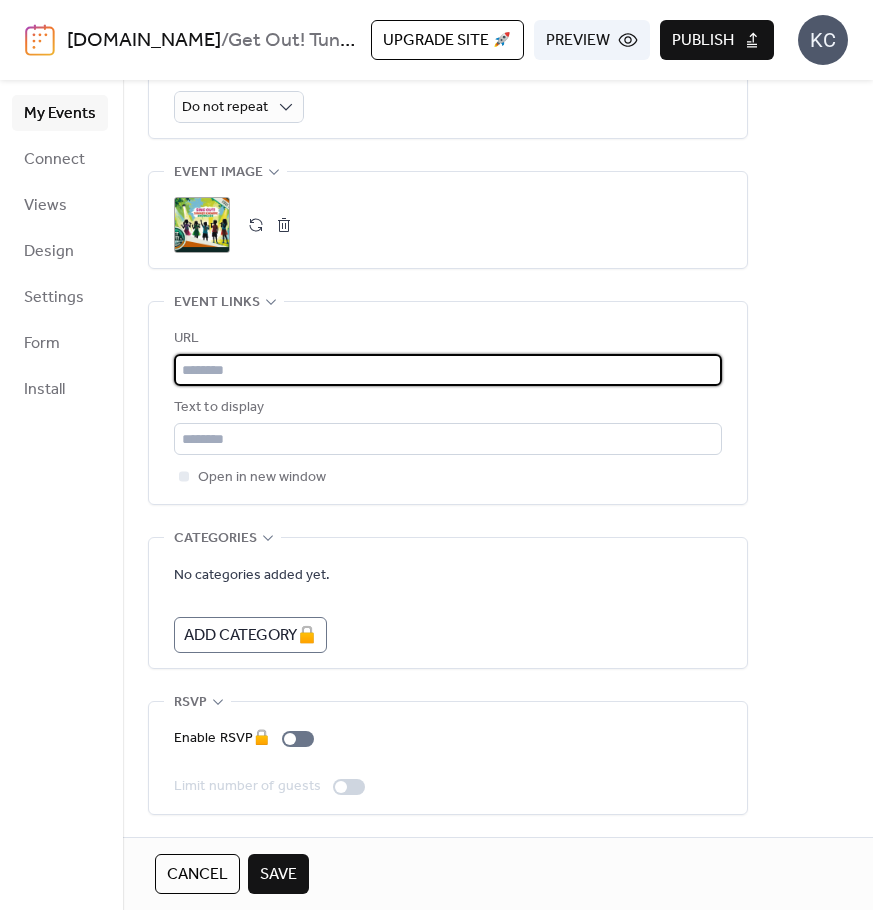 paste on "**********" 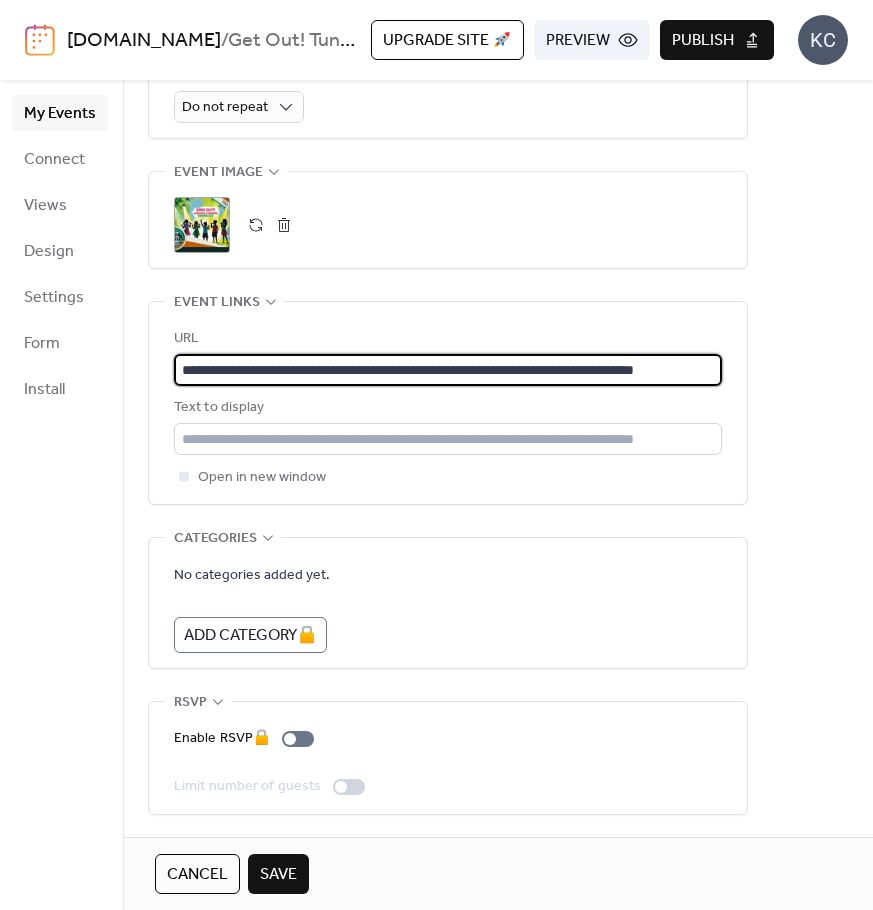 scroll, scrollTop: 0, scrollLeft: 69, axis: horizontal 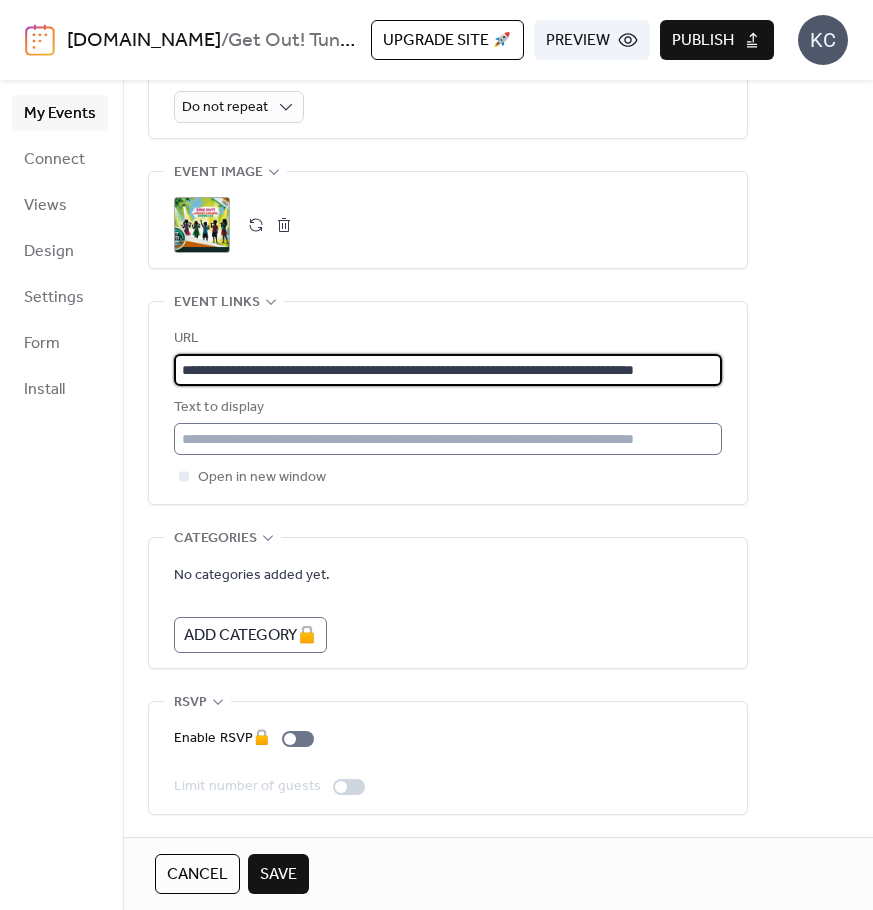 type on "**********" 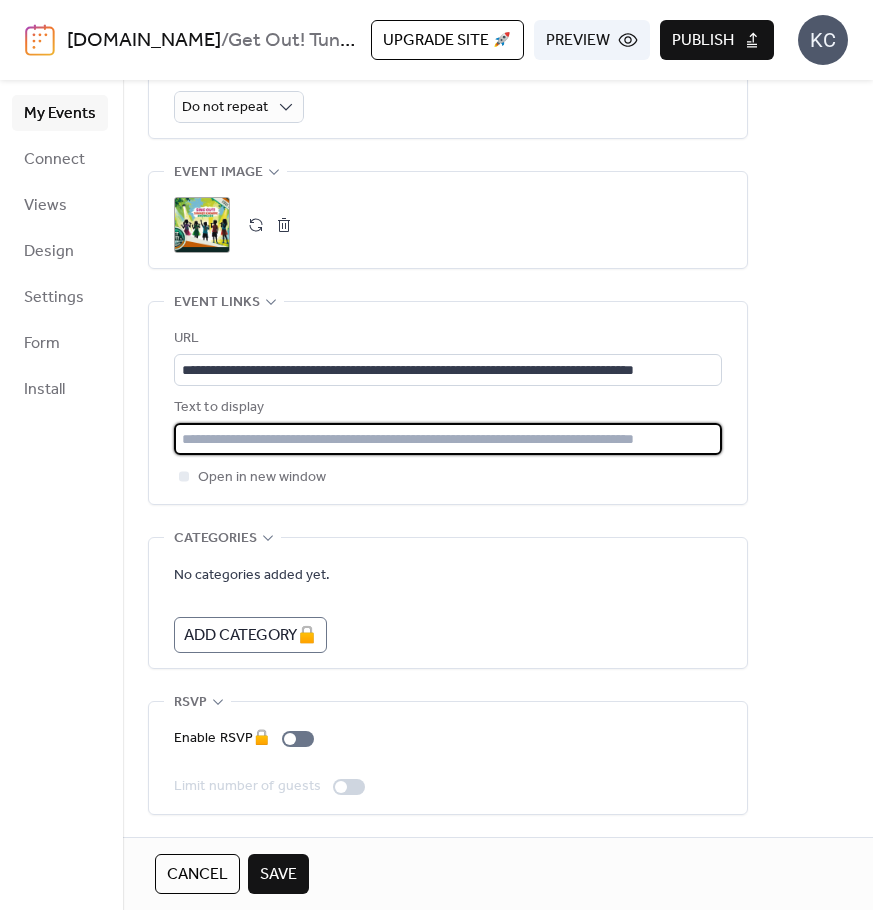 scroll, scrollTop: 0, scrollLeft: 0, axis: both 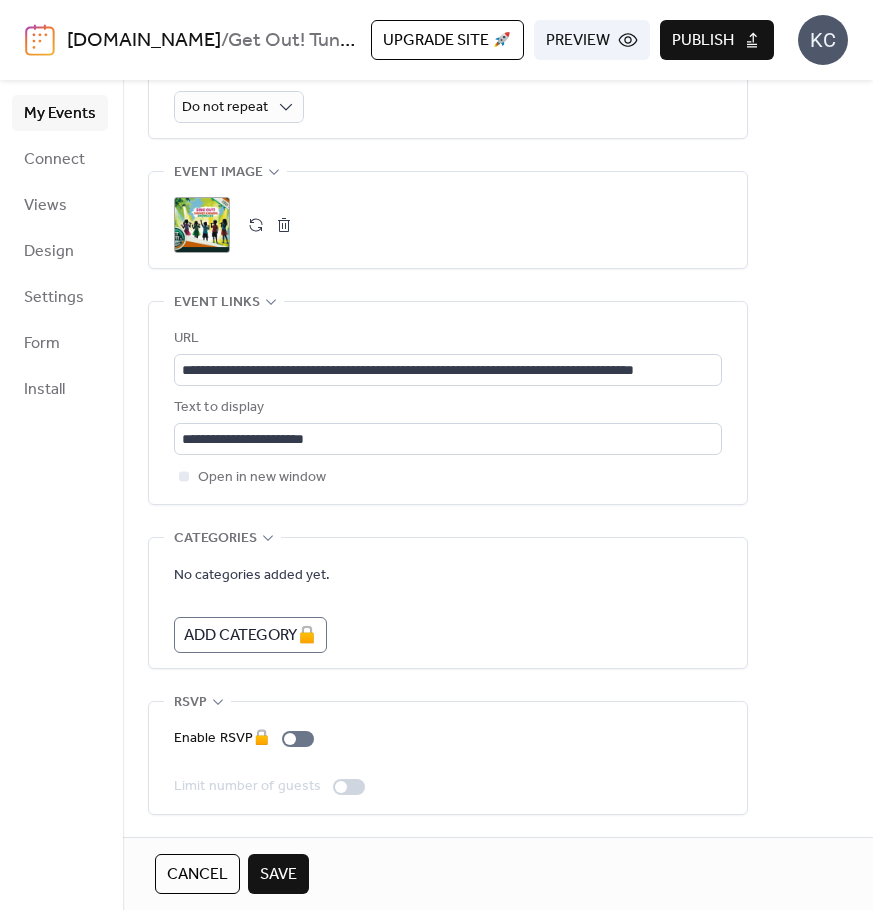 click on "**********" at bounding box center [498, 38] 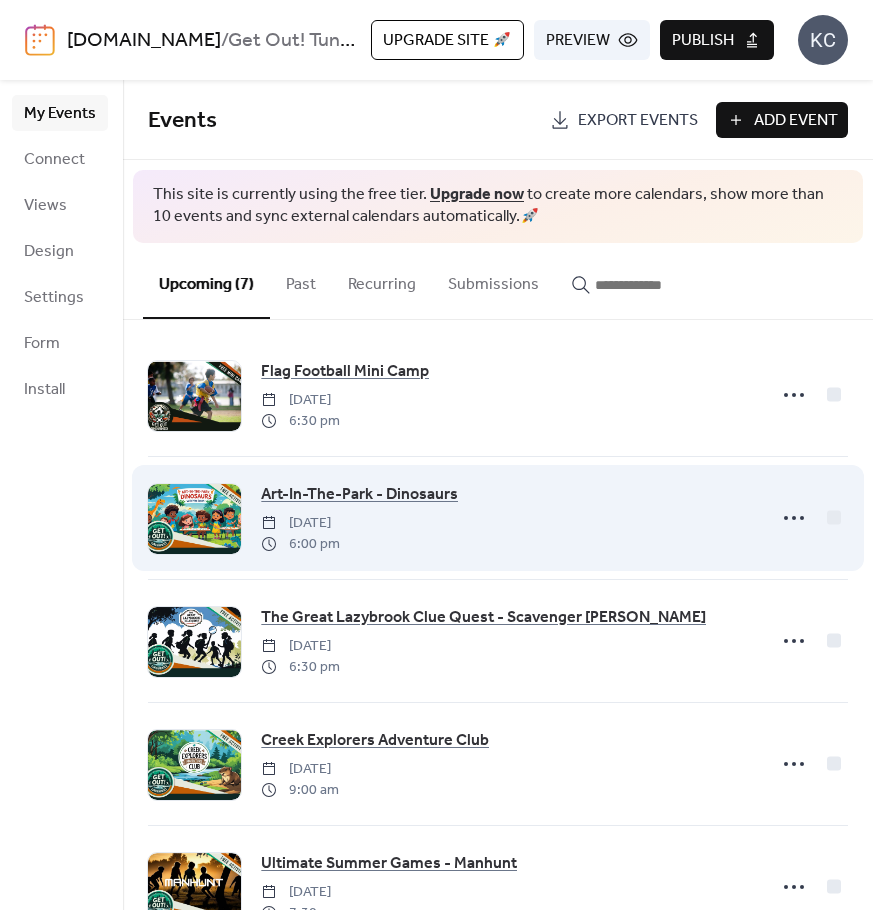 scroll, scrollTop: 0, scrollLeft: 0, axis: both 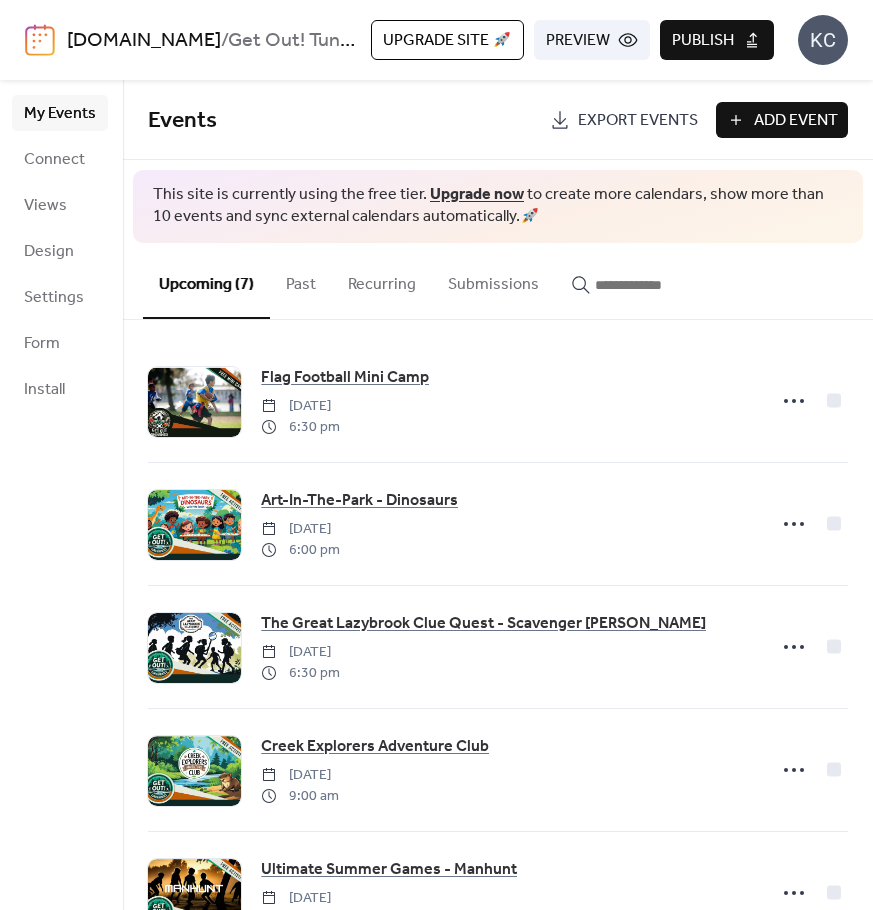 click on "Add Event" at bounding box center [796, 121] 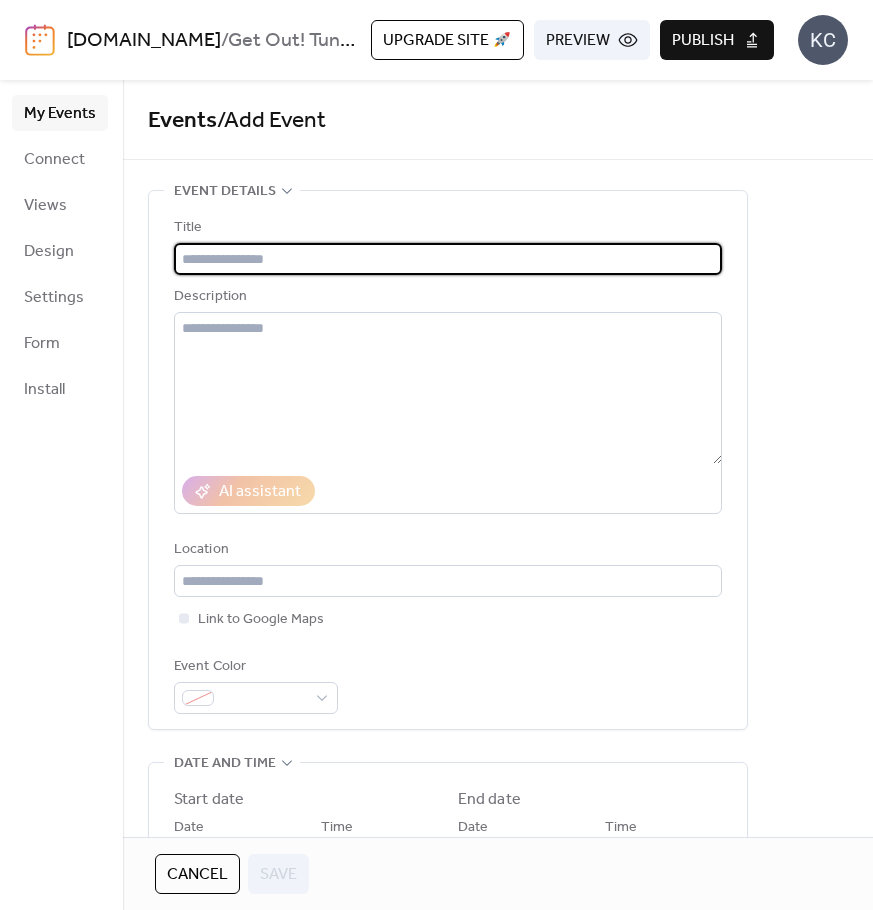click at bounding box center [448, 259] 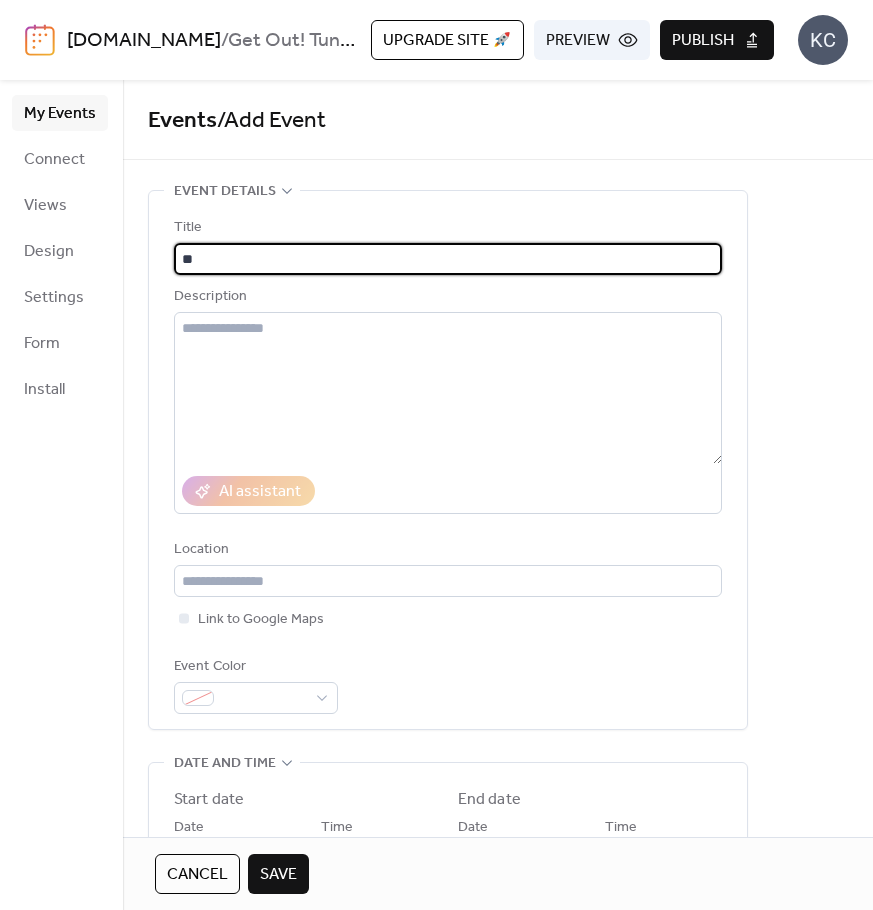 type on "*" 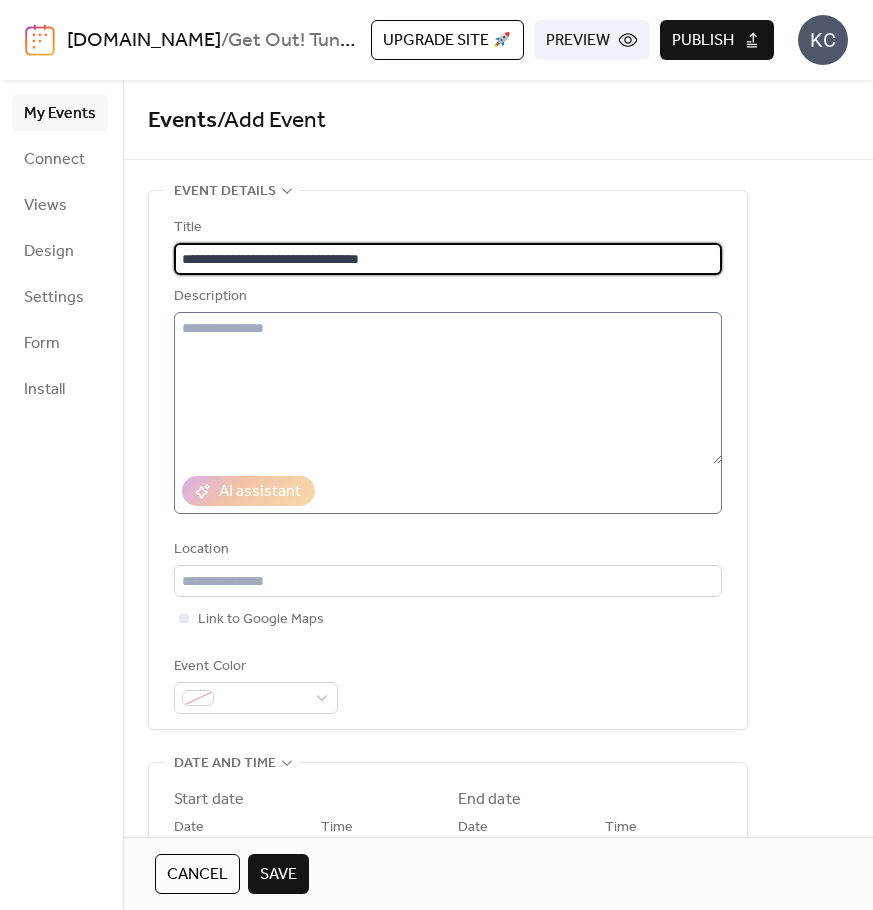type on "**********" 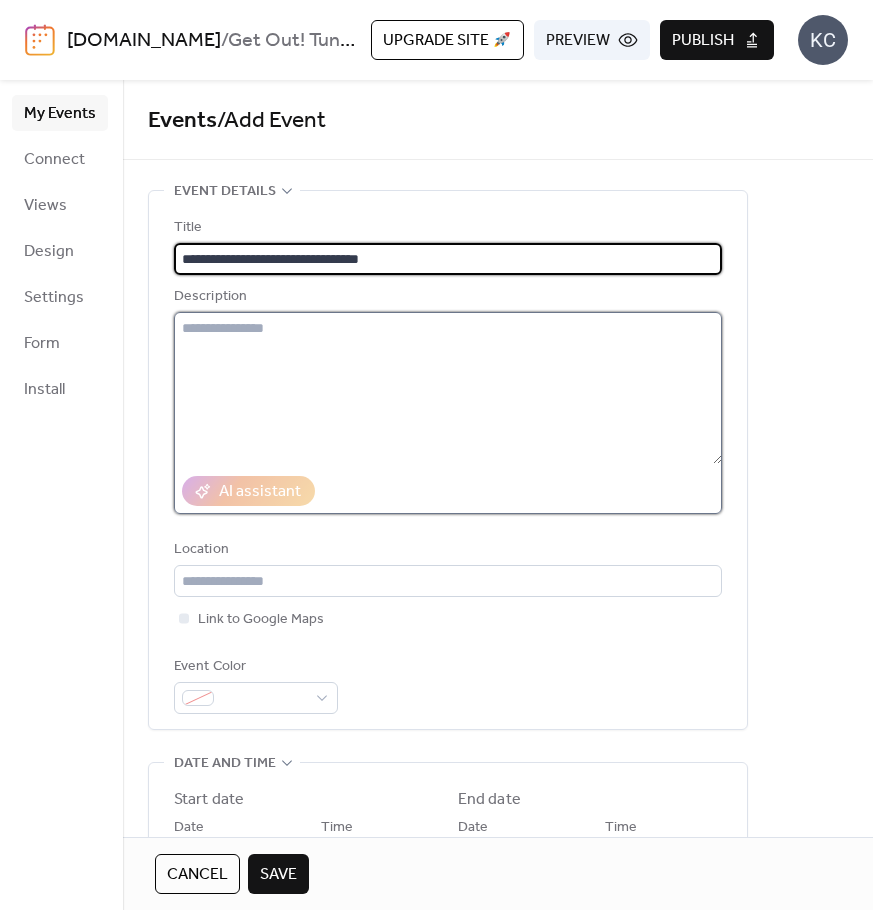 click at bounding box center (448, 388) 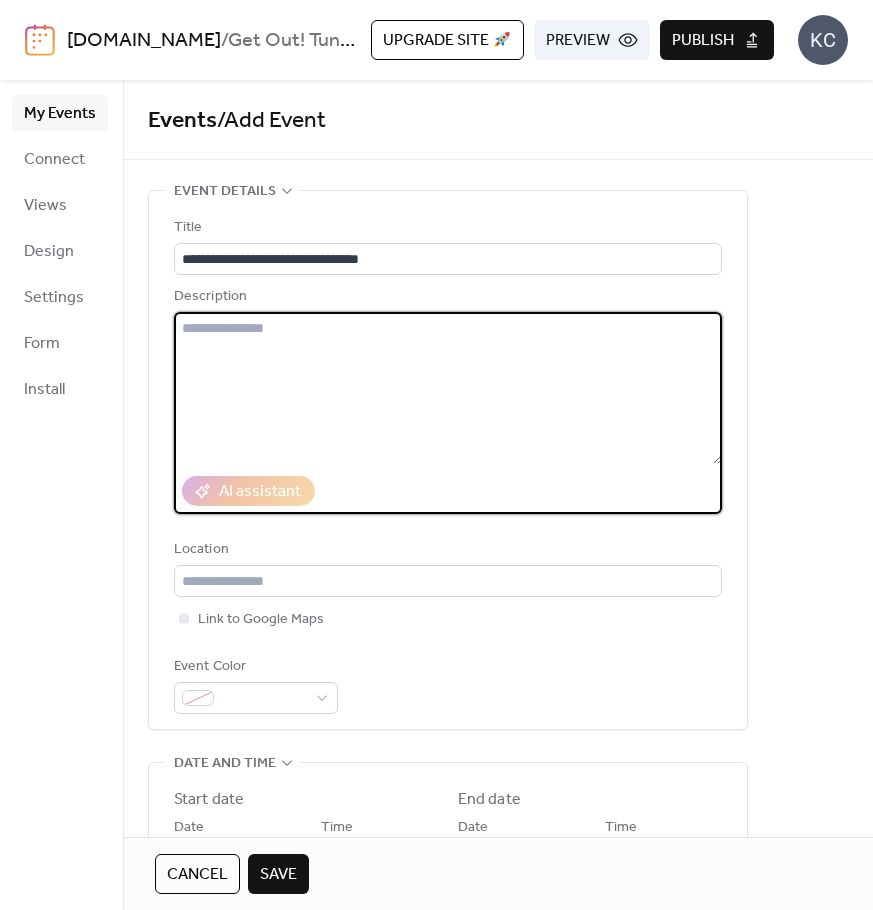 click at bounding box center [448, 388] 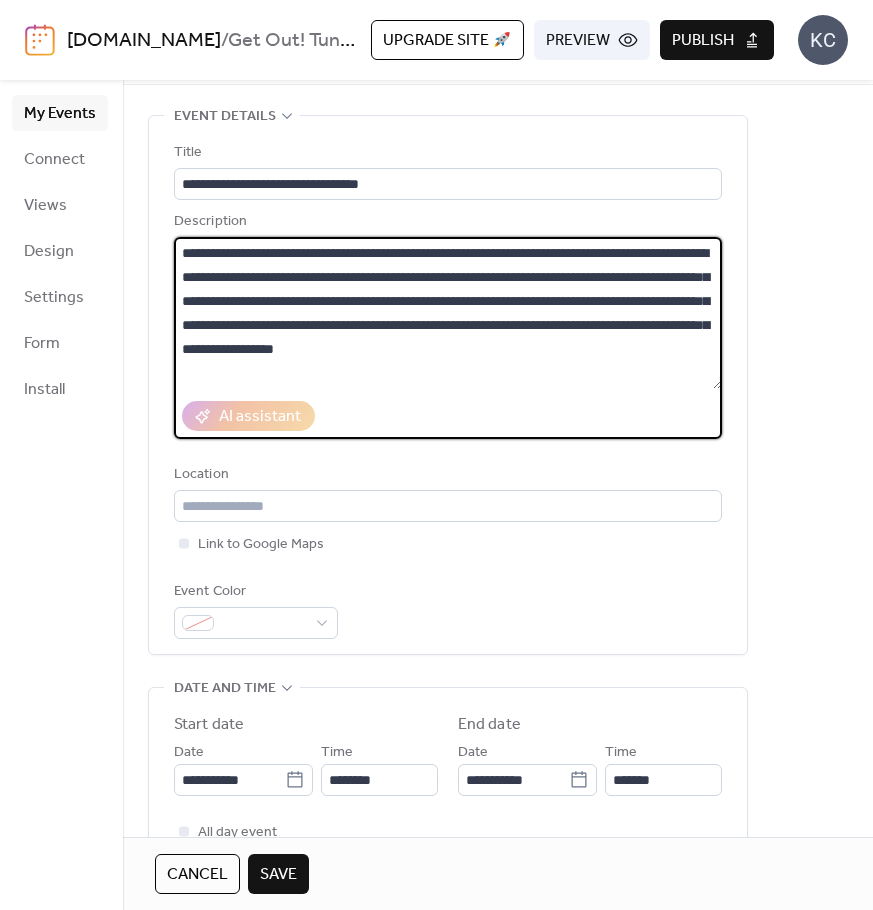 scroll, scrollTop: 200, scrollLeft: 0, axis: vertical 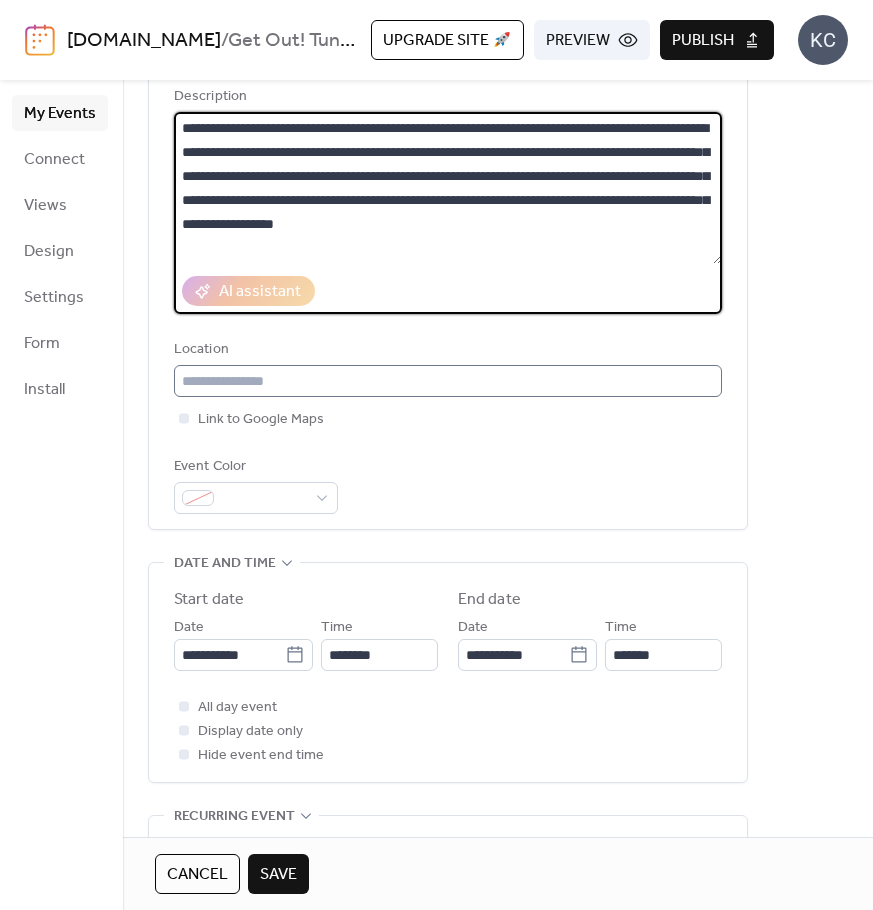 type on "**********" 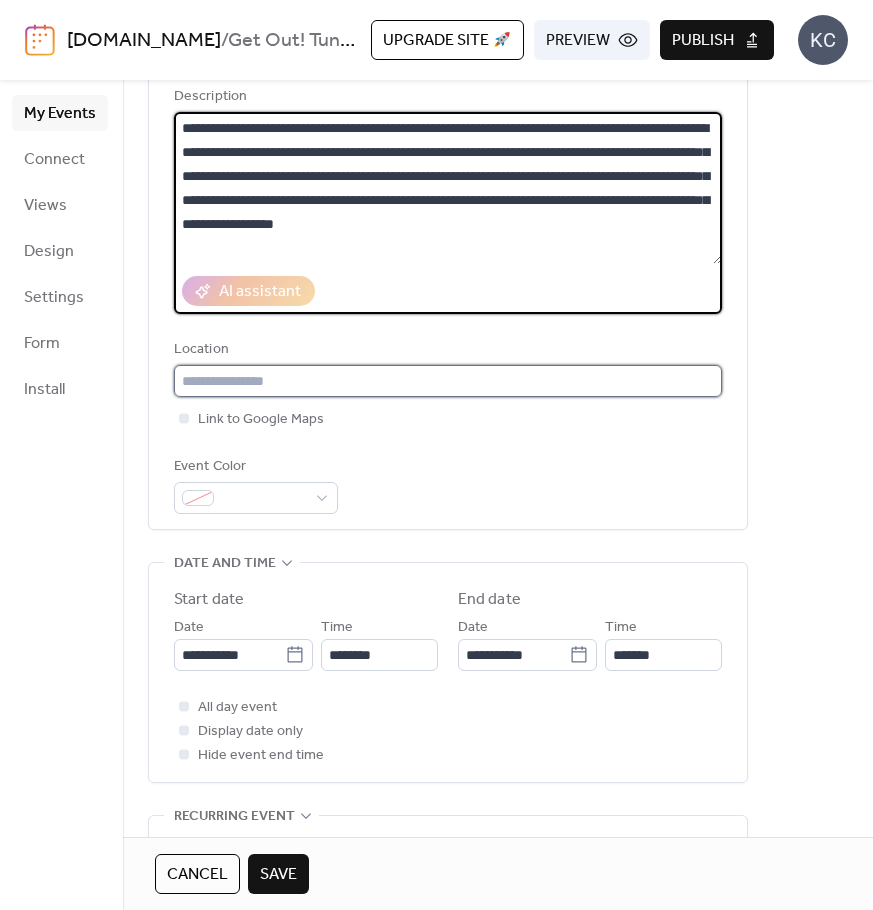 click at bounding box center (448, 381) 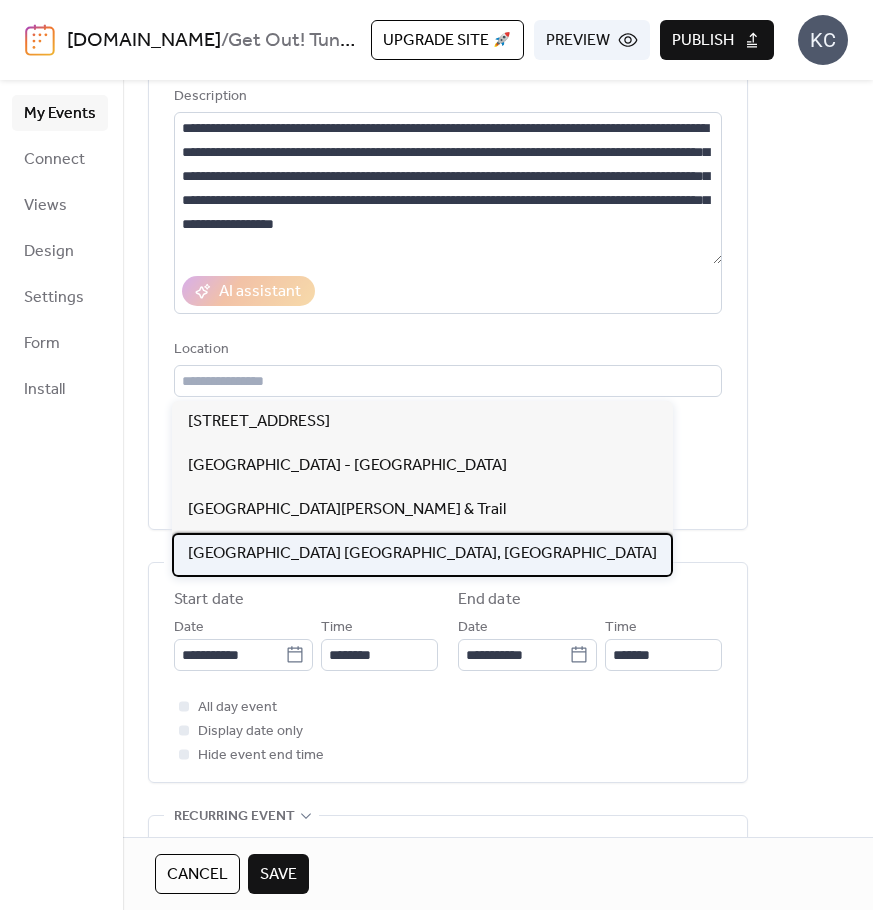 click on "[GEOGRAPHIC_DATA] [GEOGRAPHIC_DATA], [GEOGRAPHIC_DATA]" at bounding box center (422, 554) 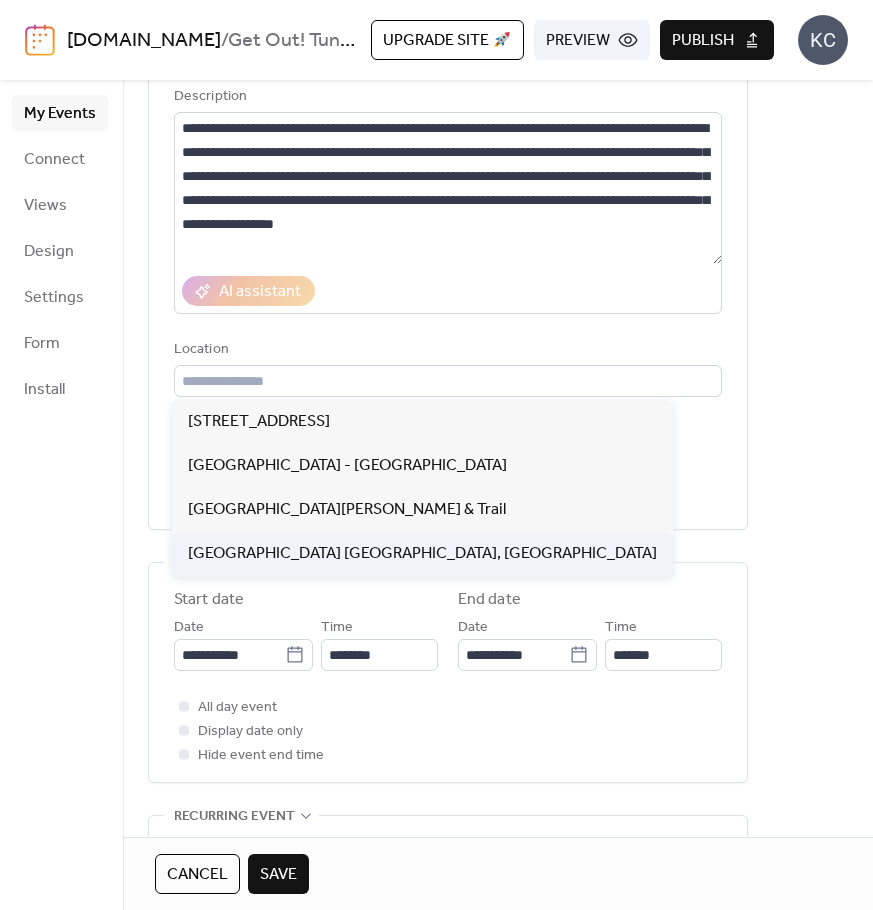 type on "**********" 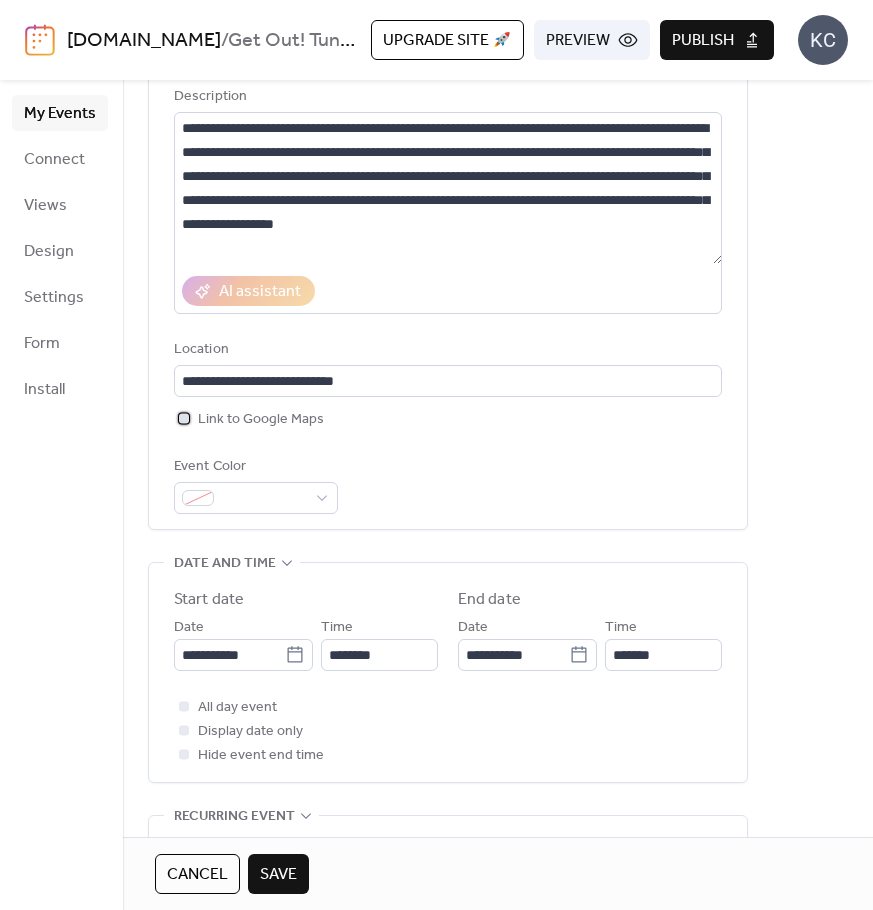 click on "Link to Google Maps" at bounding box center [261, 420] 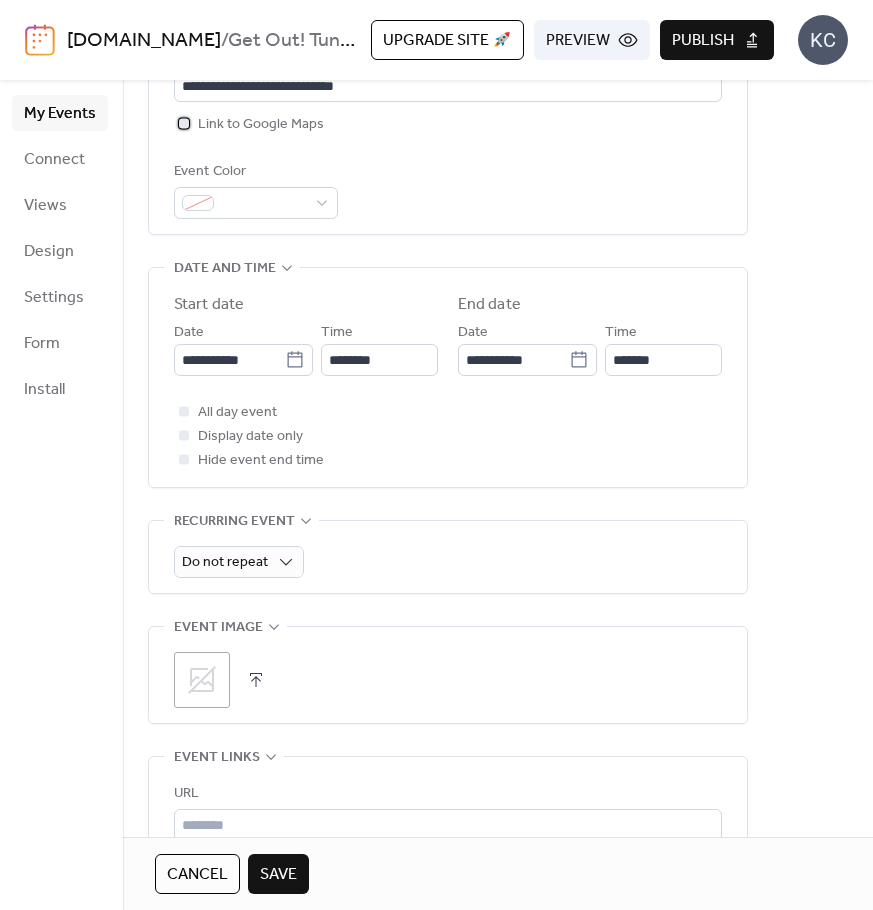 scroll, scrollTop: 500, scrollLeft: 0, axis: vertical 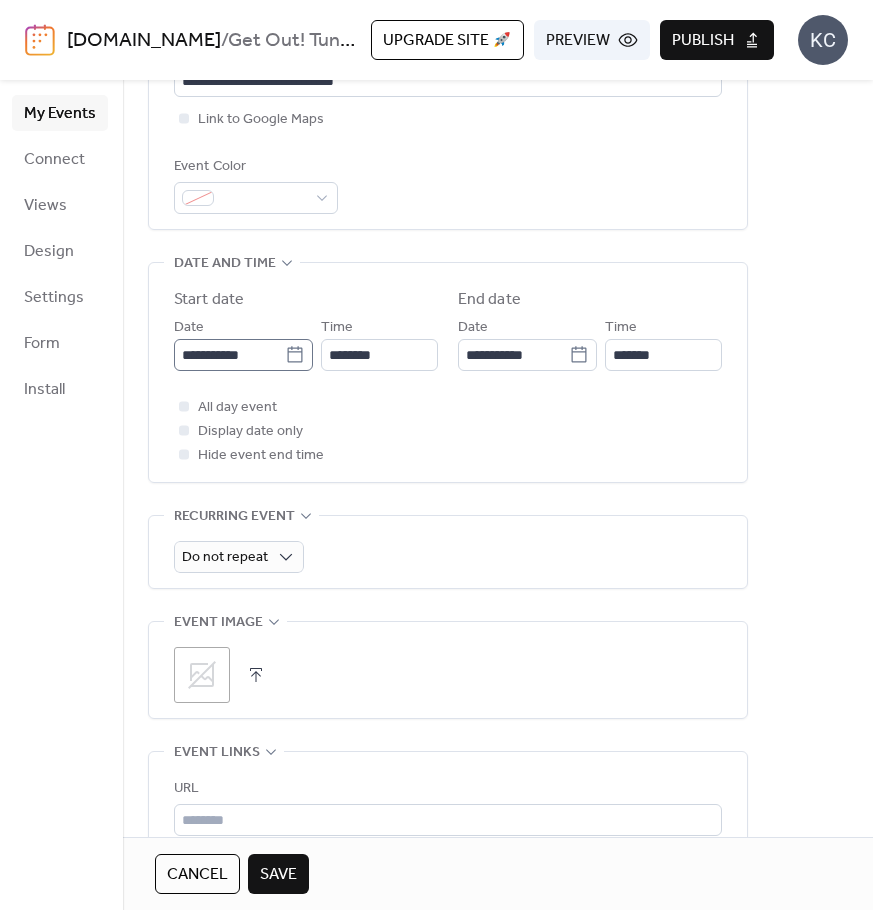 click 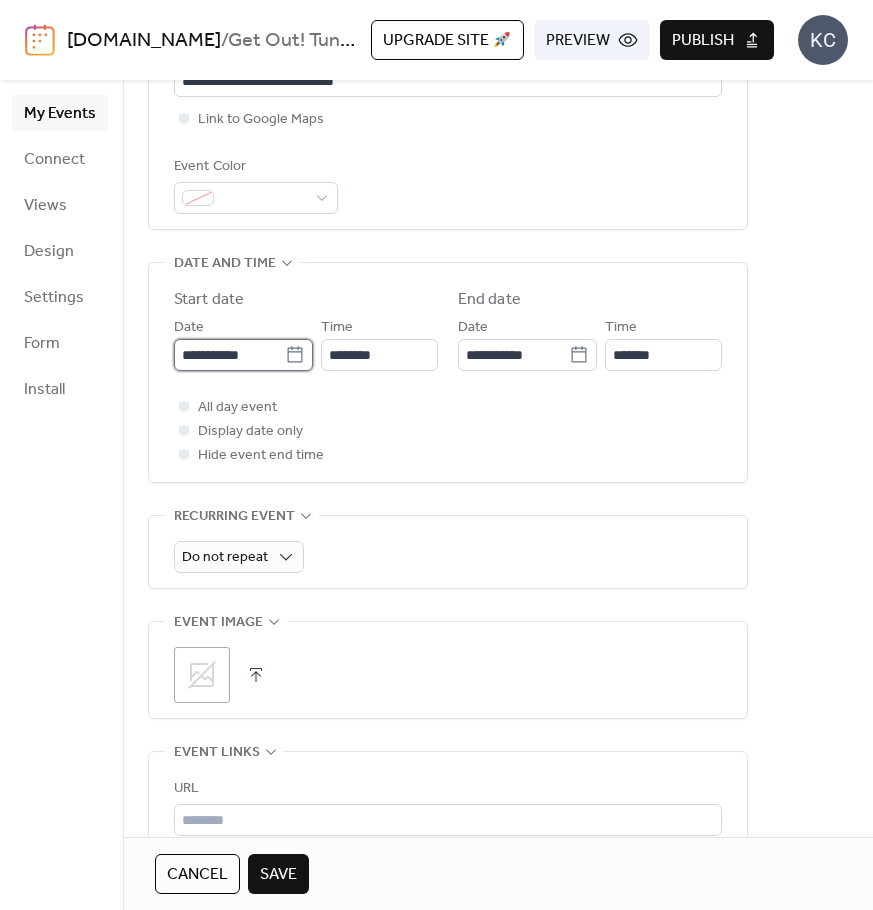 click on "**********" at bounding box center [229, 355] 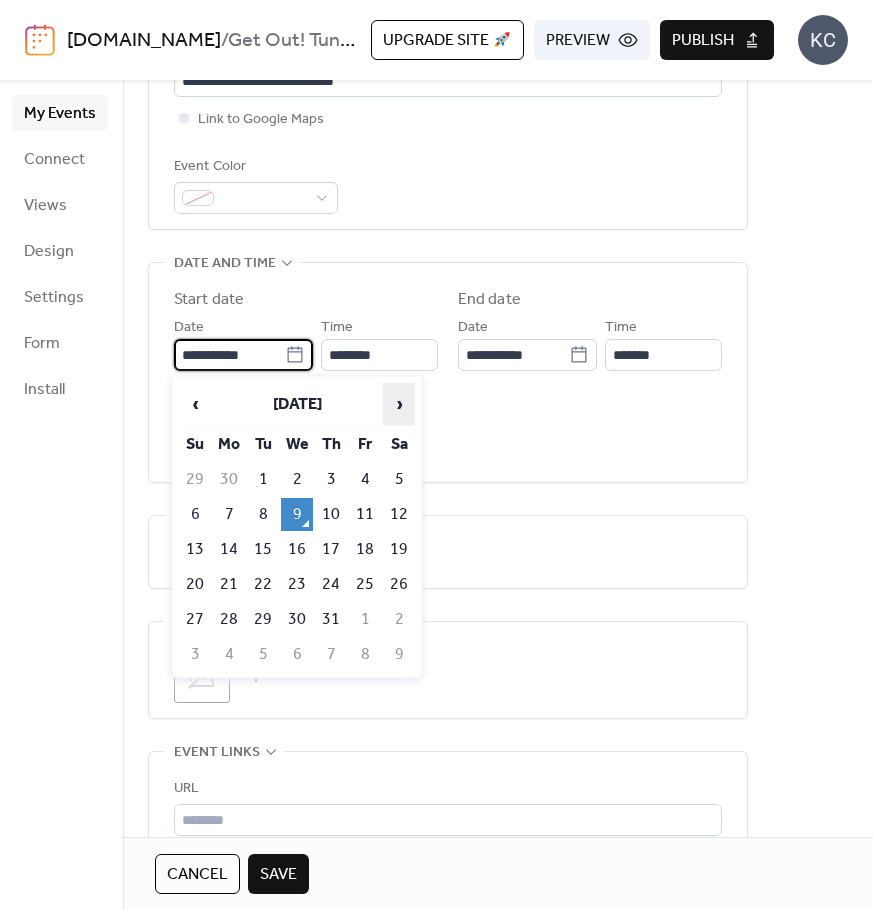 click on "›" at bounding box center [399, 404] 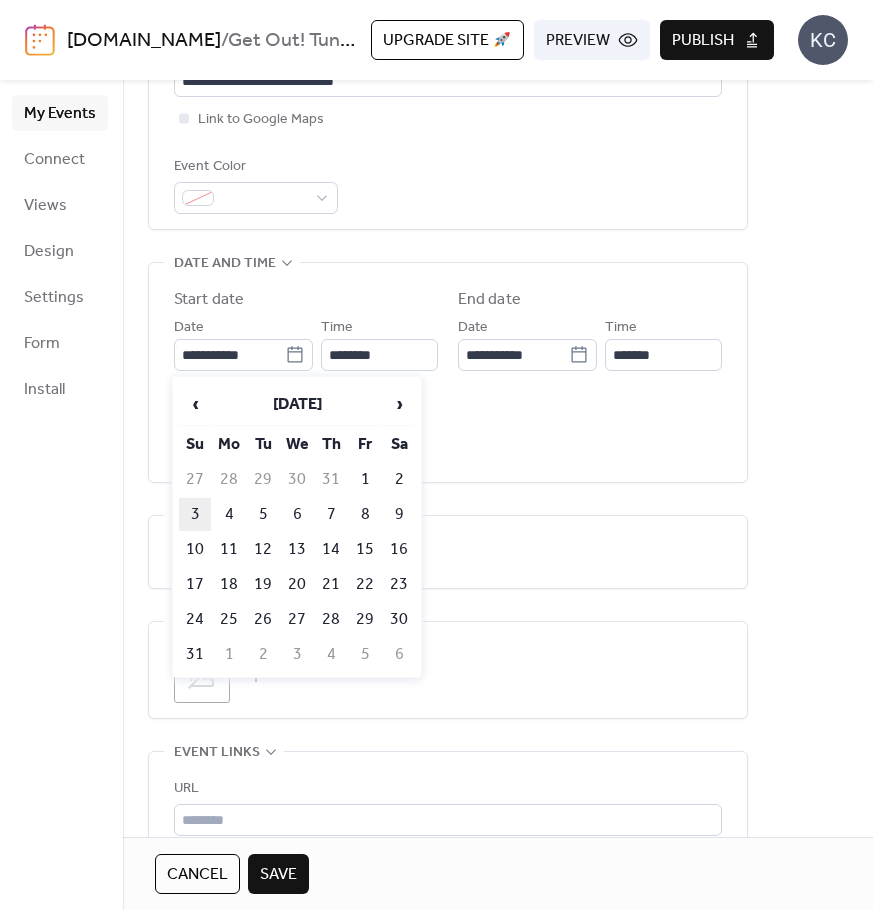 click on "3" at bounding box center [195, 514] 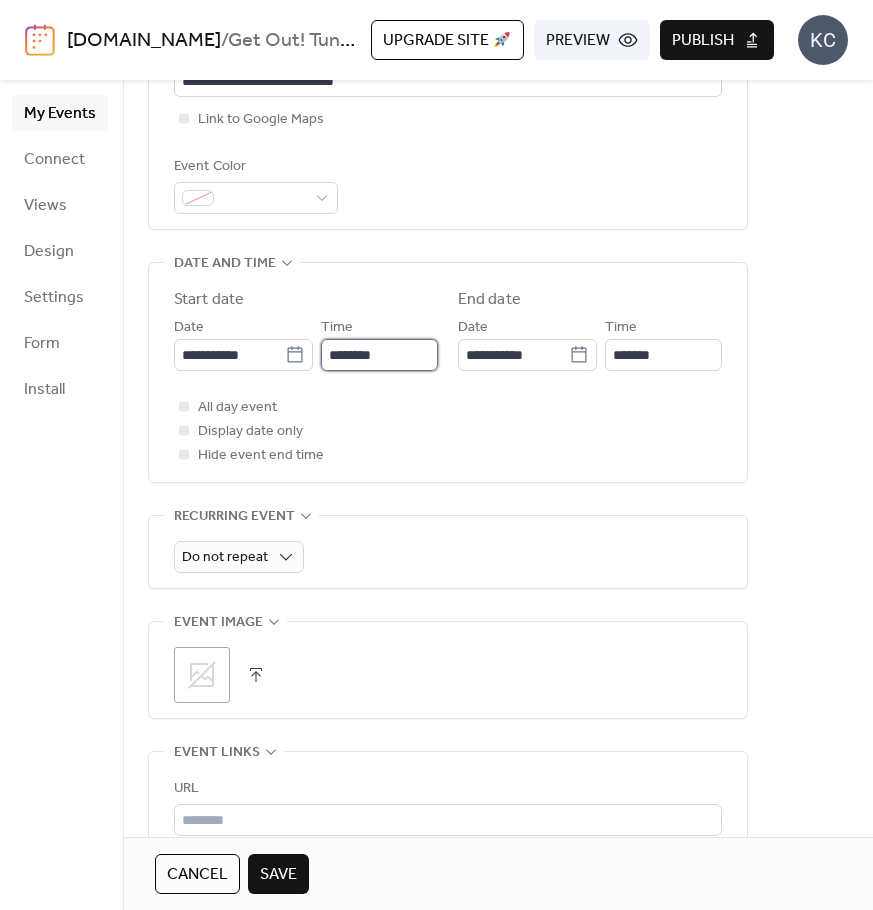 click on "********" at bounding box center (379, 355) 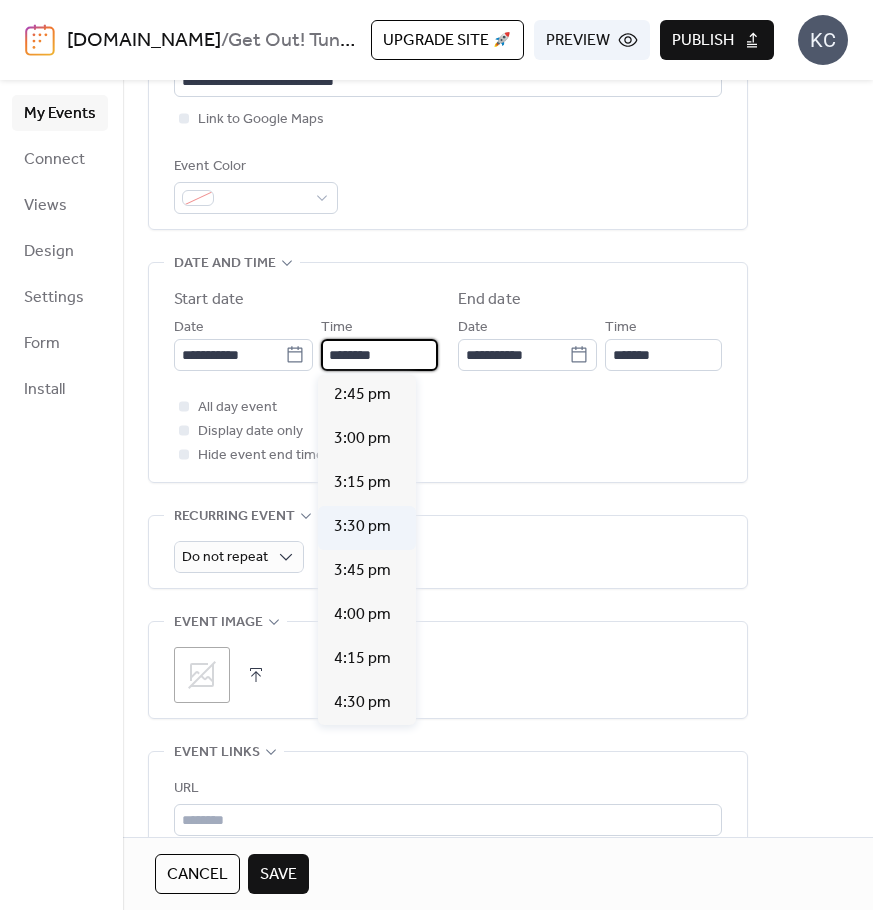 scroll, scrollTop: 2612, scrollLeft: 0, axis: vertical 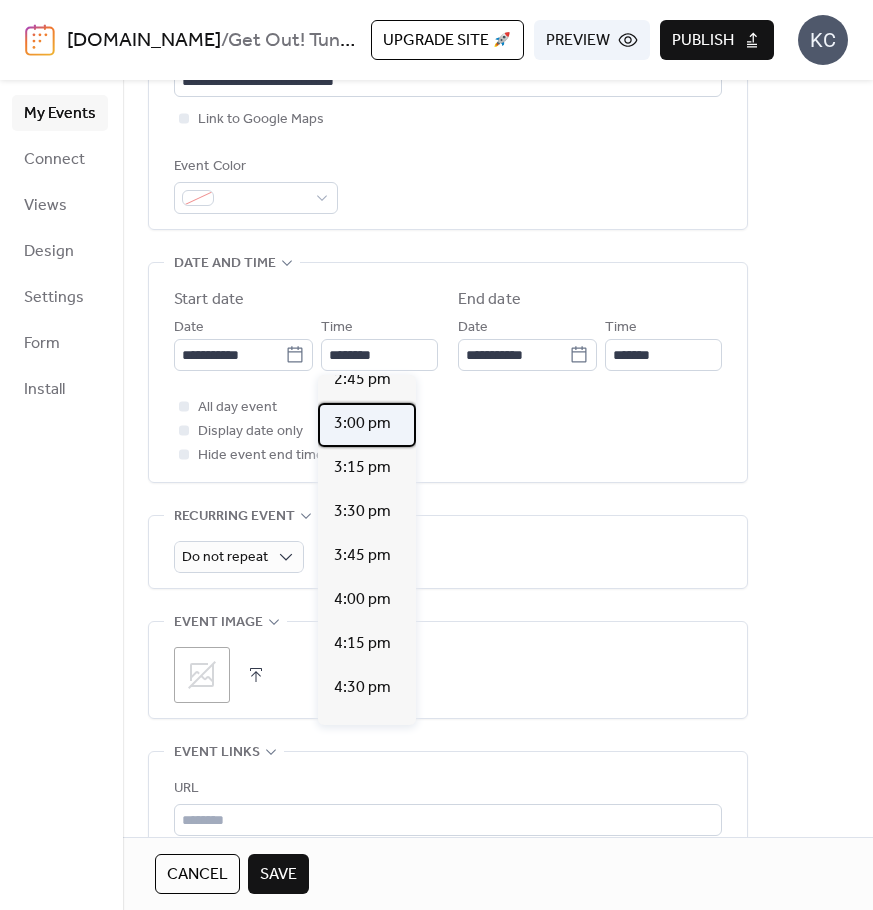click on "3:00 pm" at bounding box center [362, 424] 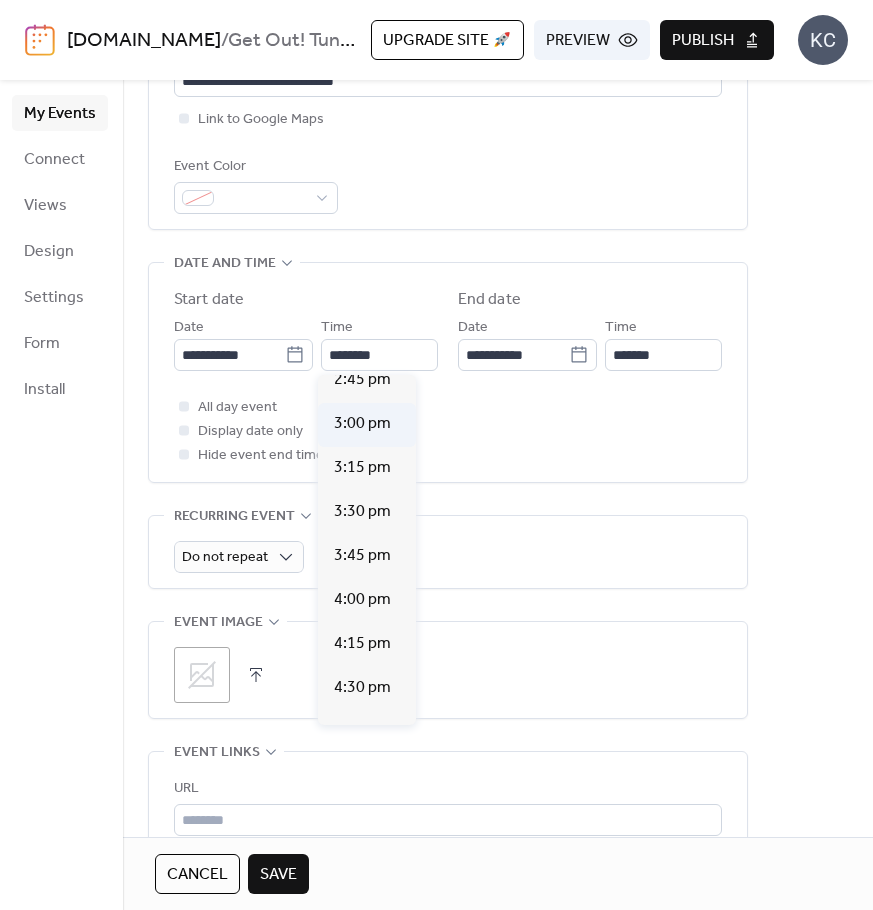 type on "*******" 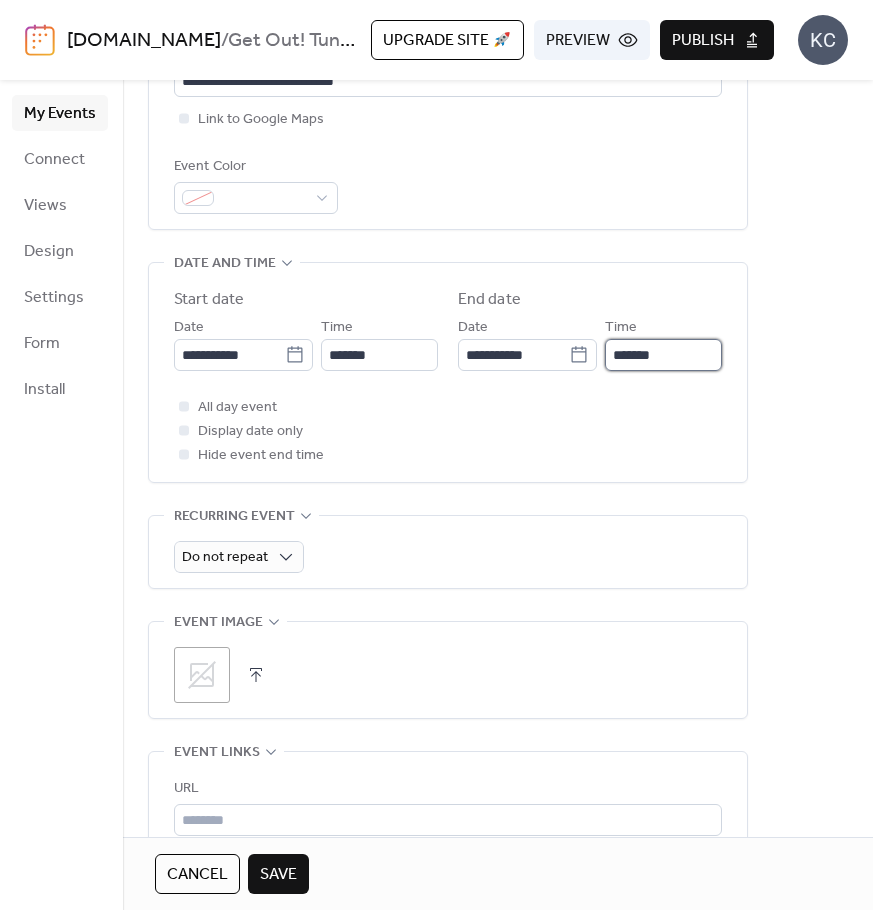 click on "*******" at bounding box center (663, 355) 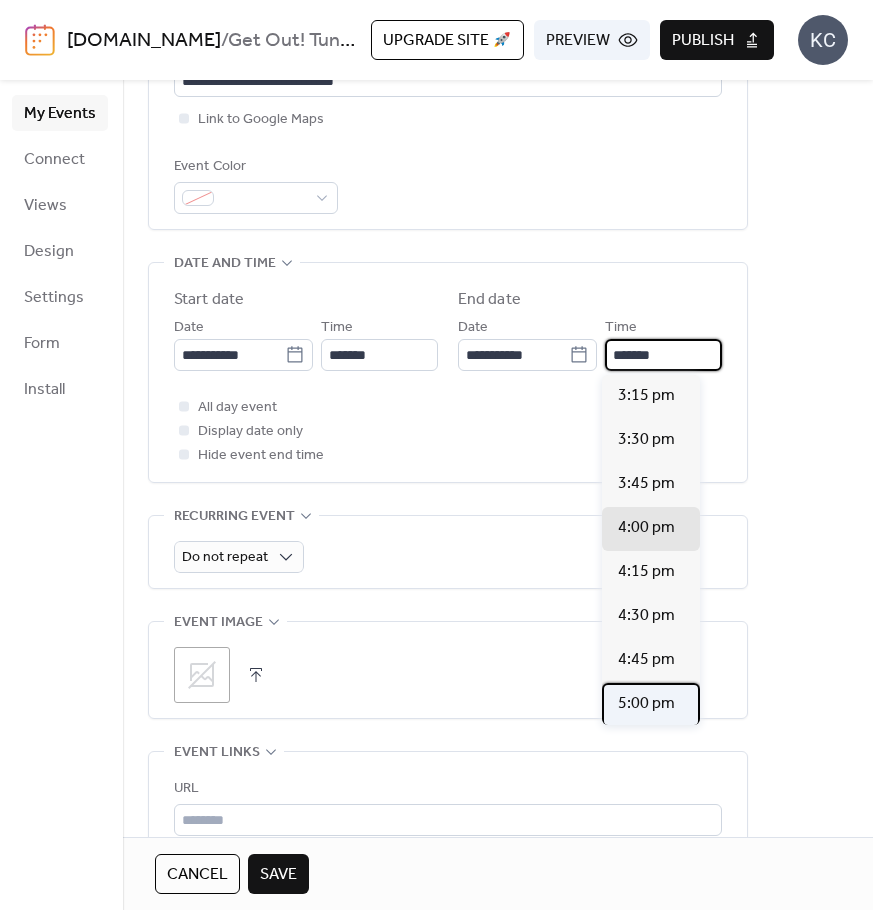 click on "5:00 pm" at bounding box center (646, 704) 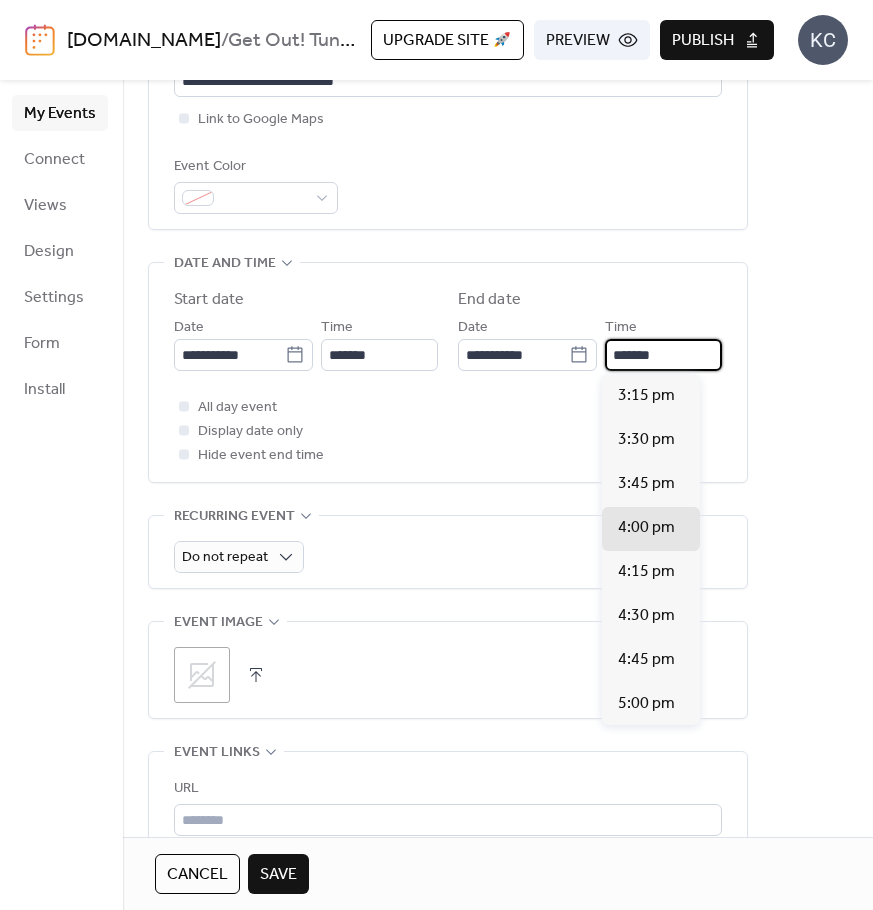 type on "*******" 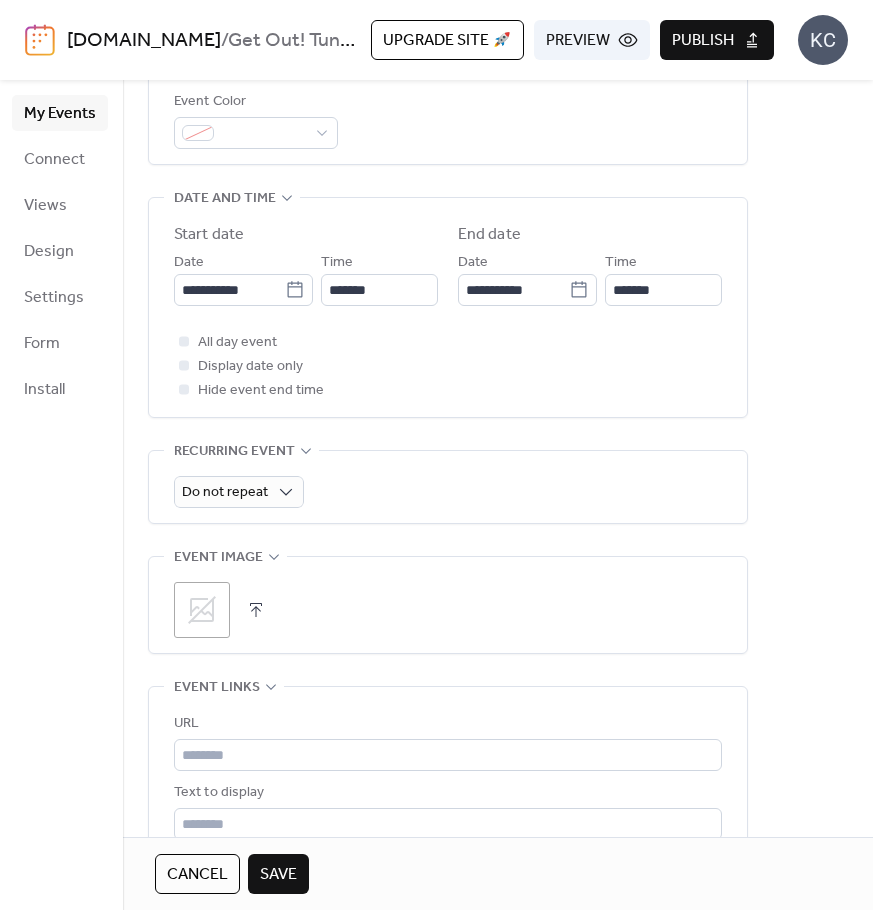 scroll, scrollTop: 600, scrollLeft: 0, axis: vertical 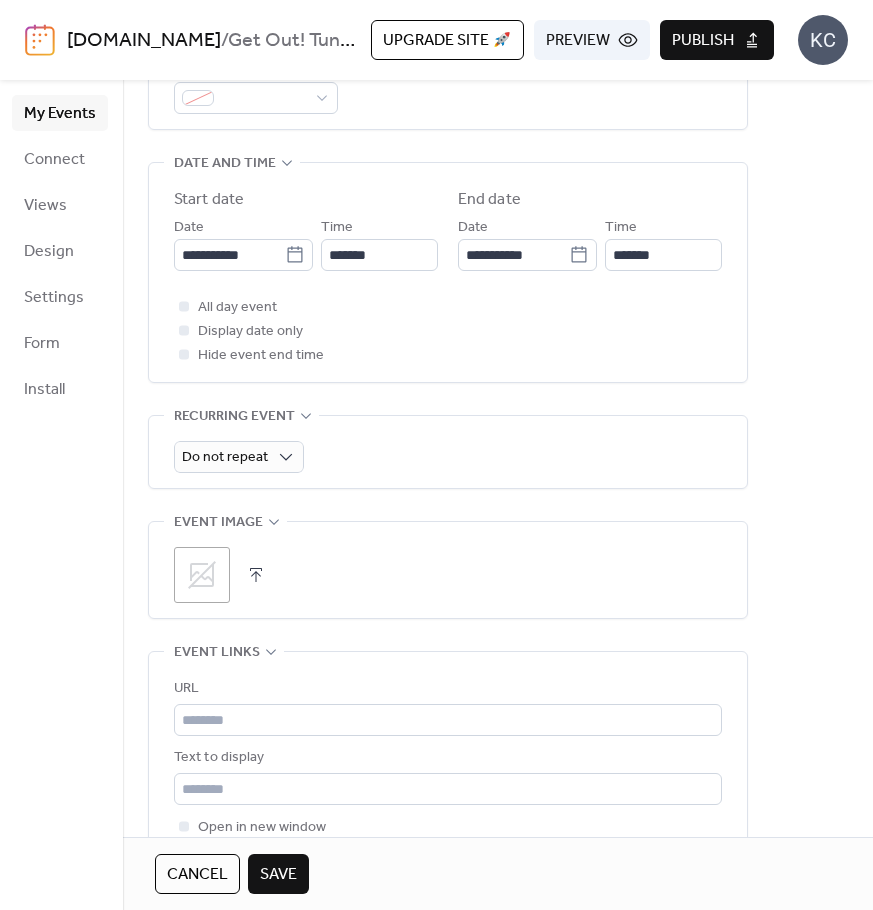 click on ";" at bounding box center [202, 575] 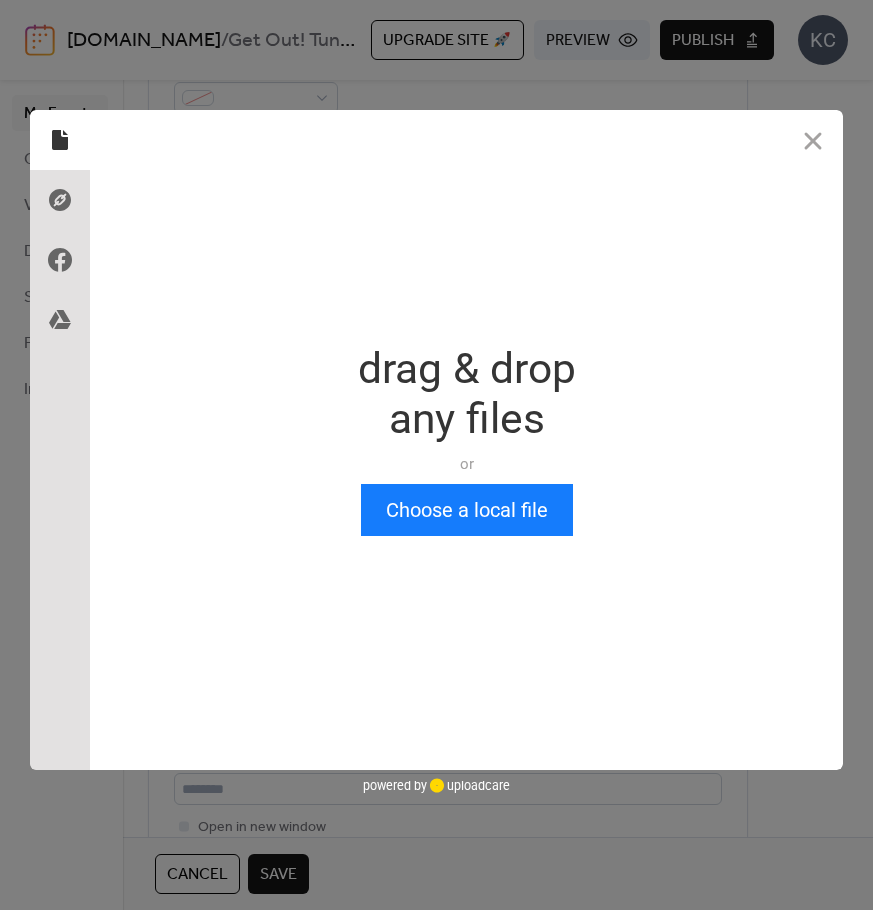 click on "Drop a file here drag & drop any files or Upload files from your computer Choose a local file or choose from" at bounding box center (466, 440) 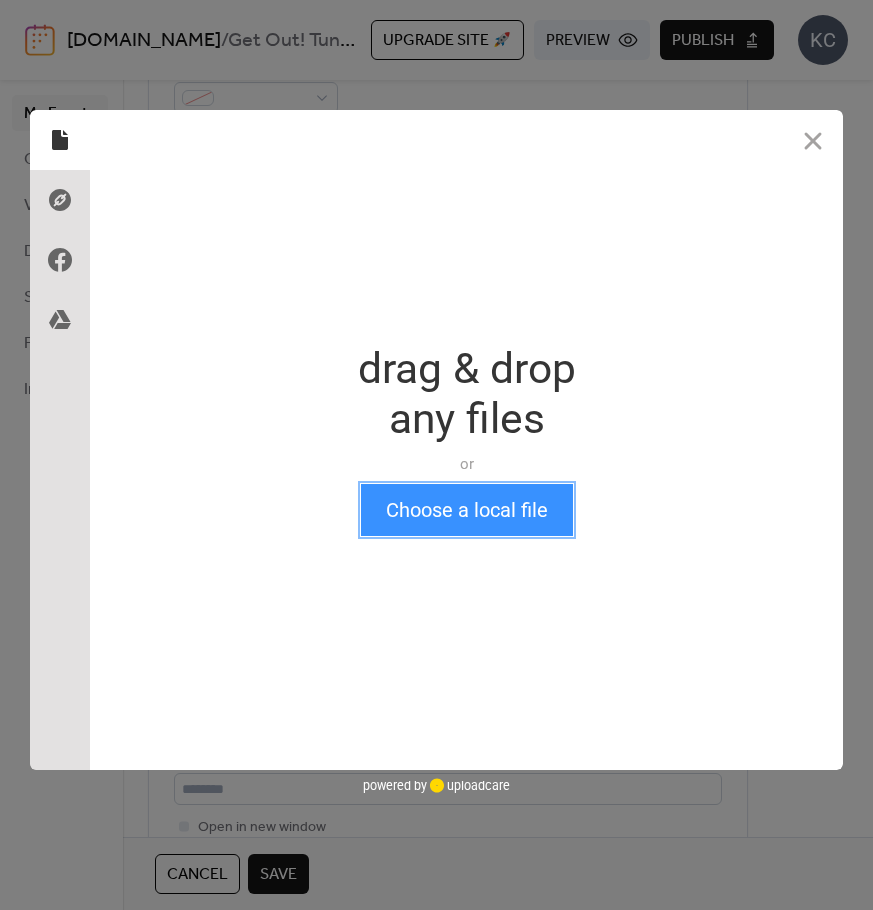 click on "Choose a local file" at bounding box center (467, 510) 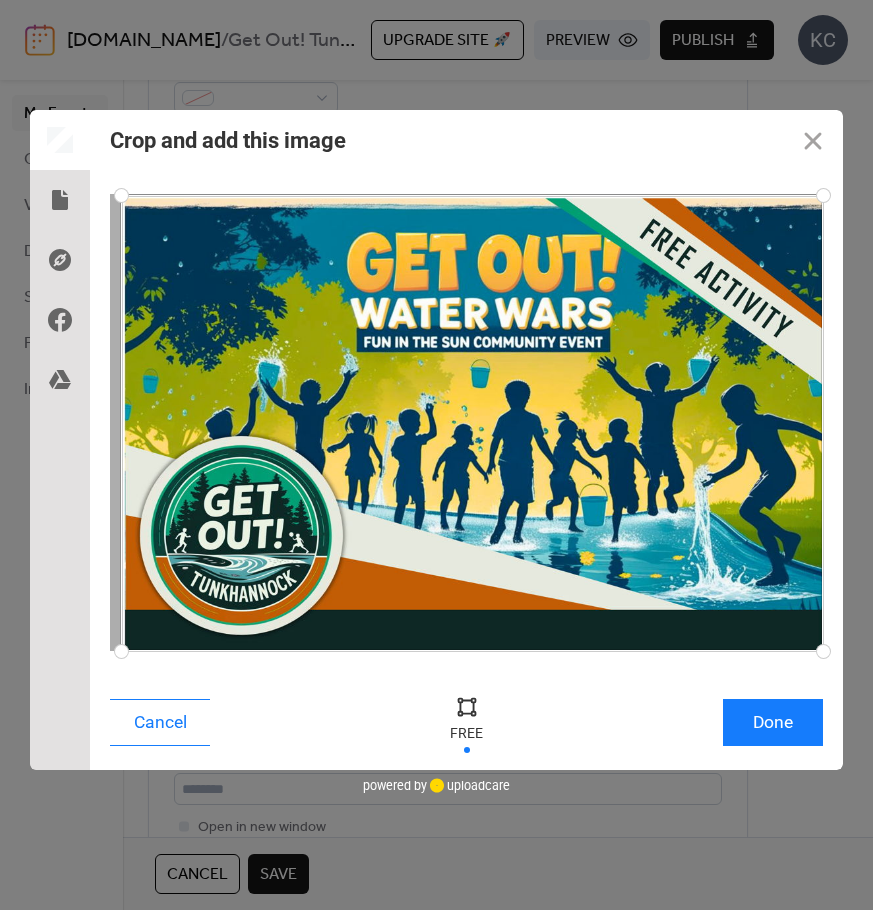 click at bounding box center [121, 195] 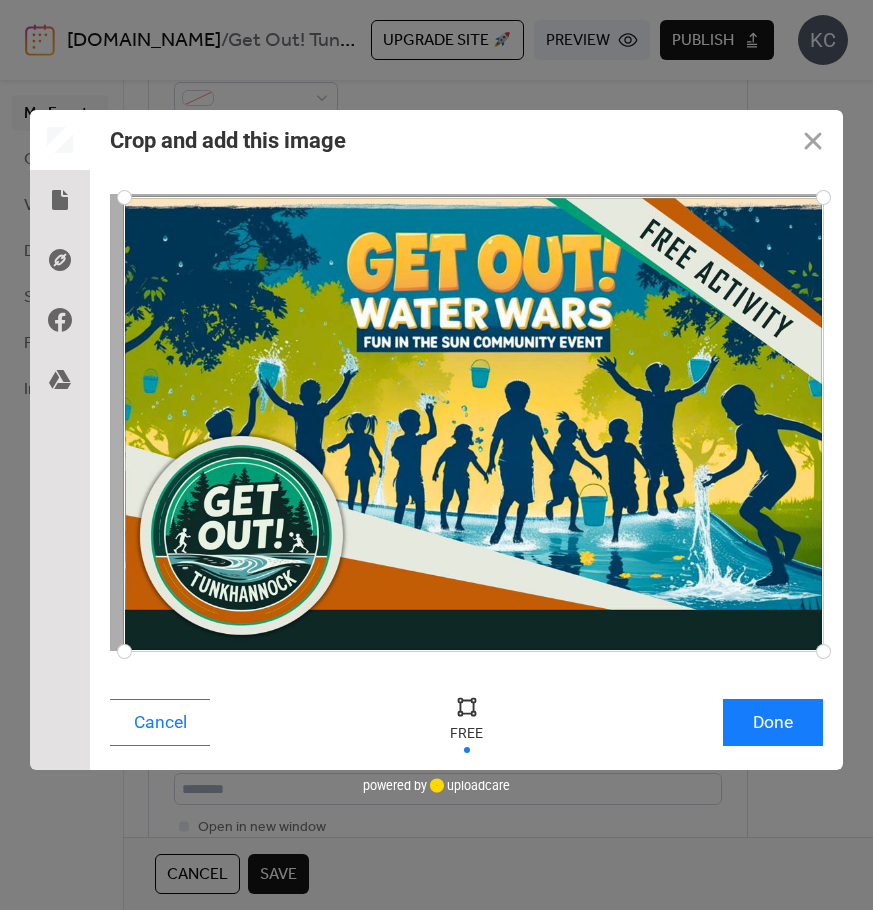 click at bounding box center (124, 197) 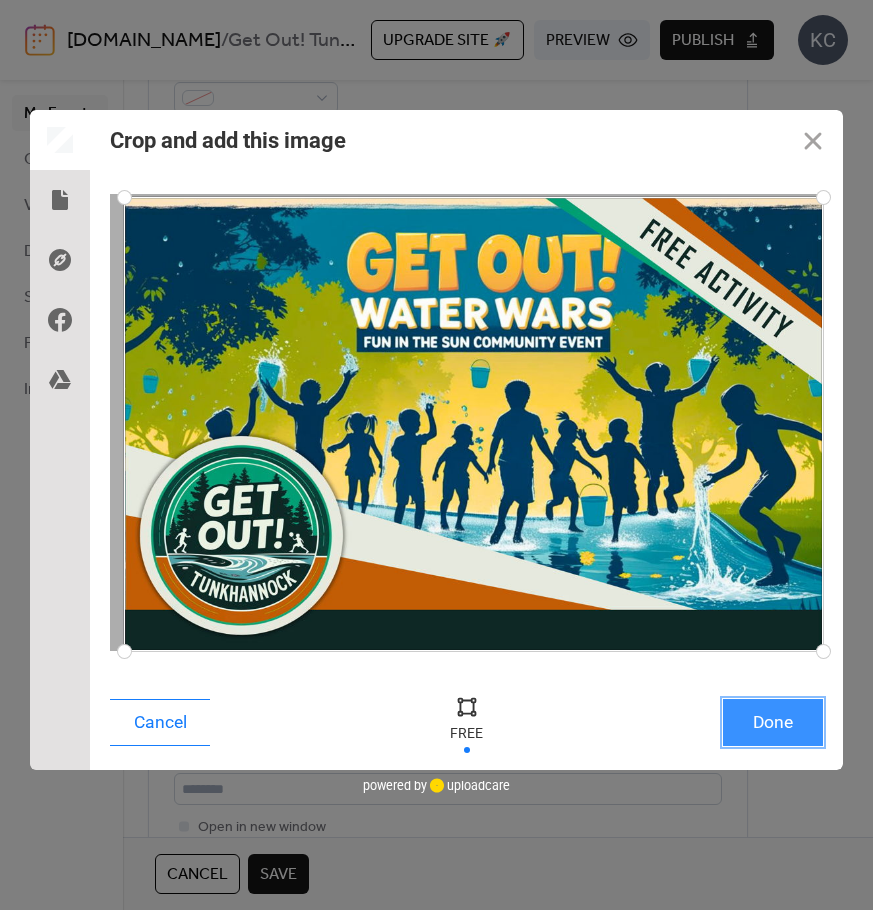click on "Done" at bounding box center [773, 722] 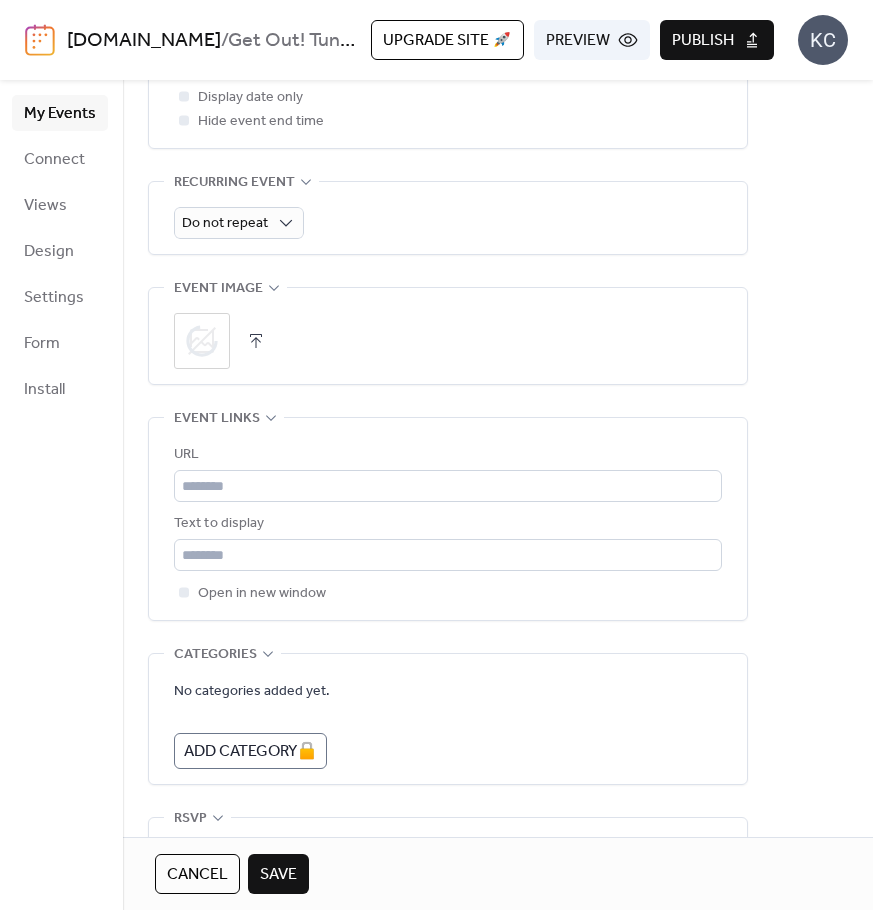 scroll, scrollTop: 900, scrollLeft: 0, axis: vertical 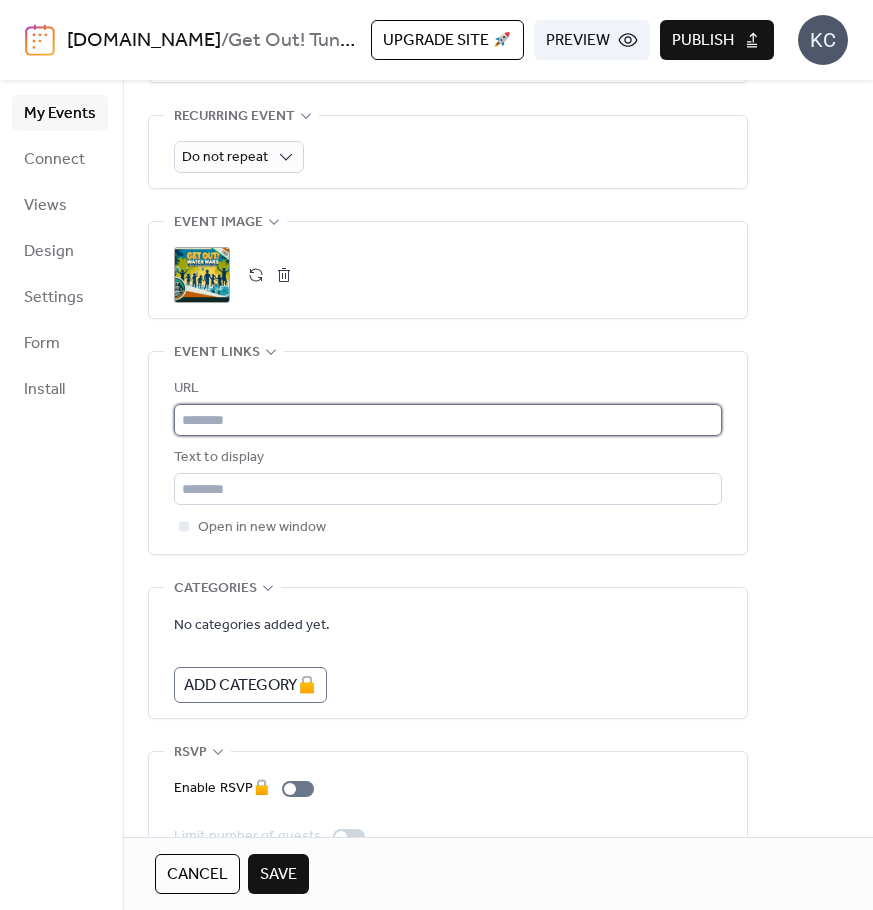 click at bounding box center (448, 420) 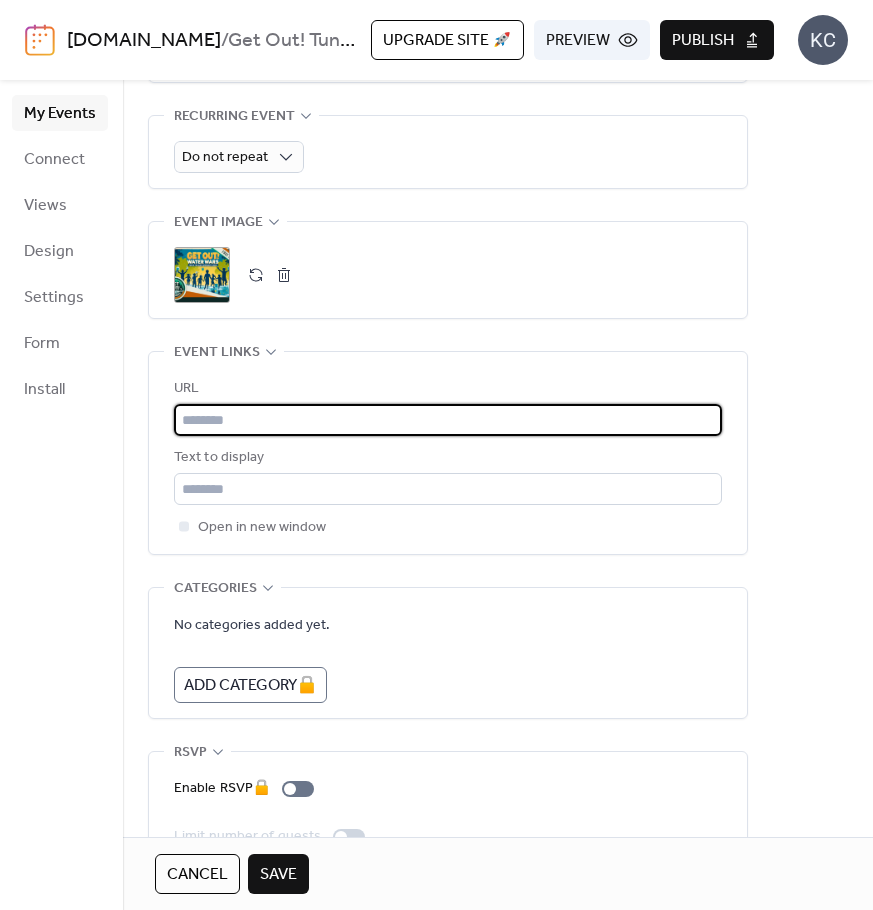paste on "**********" 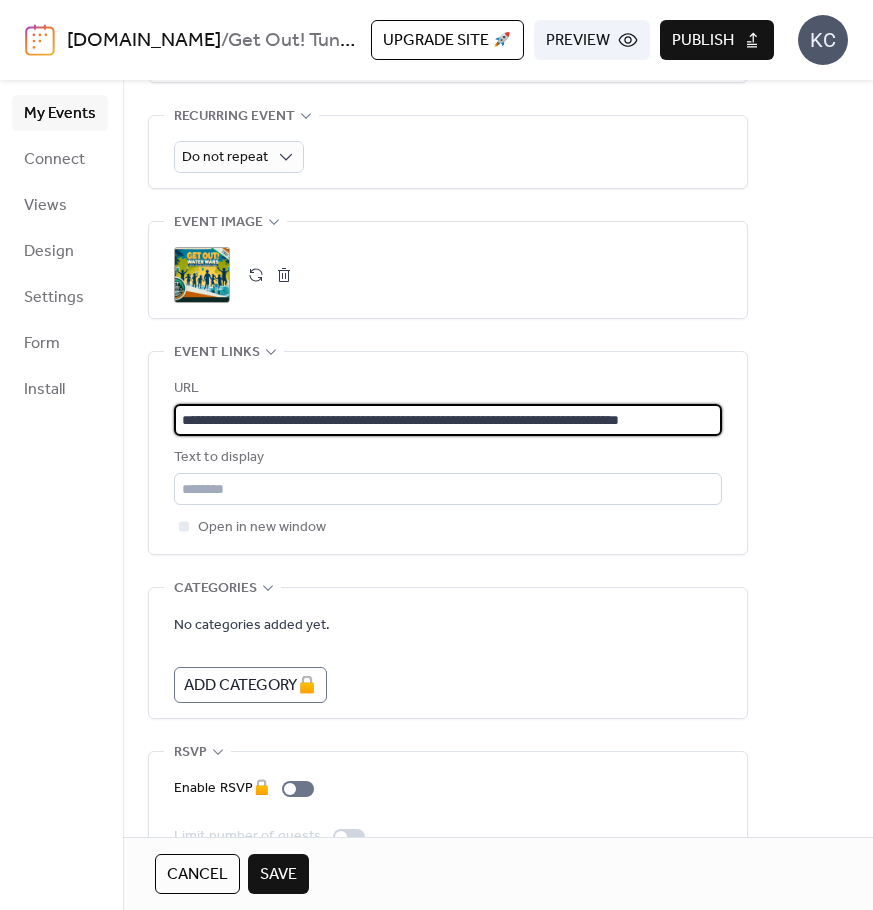 scroll, scrollTop: 0, scrollLeft: 48, axis: horizontal 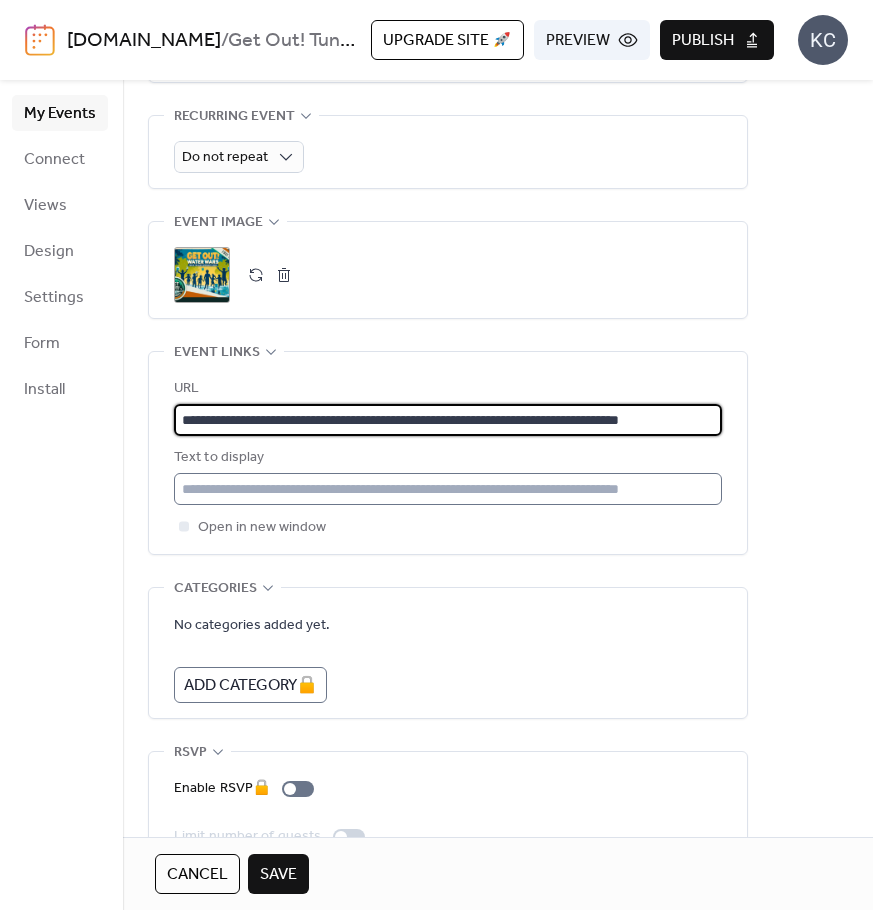 type on "**********" 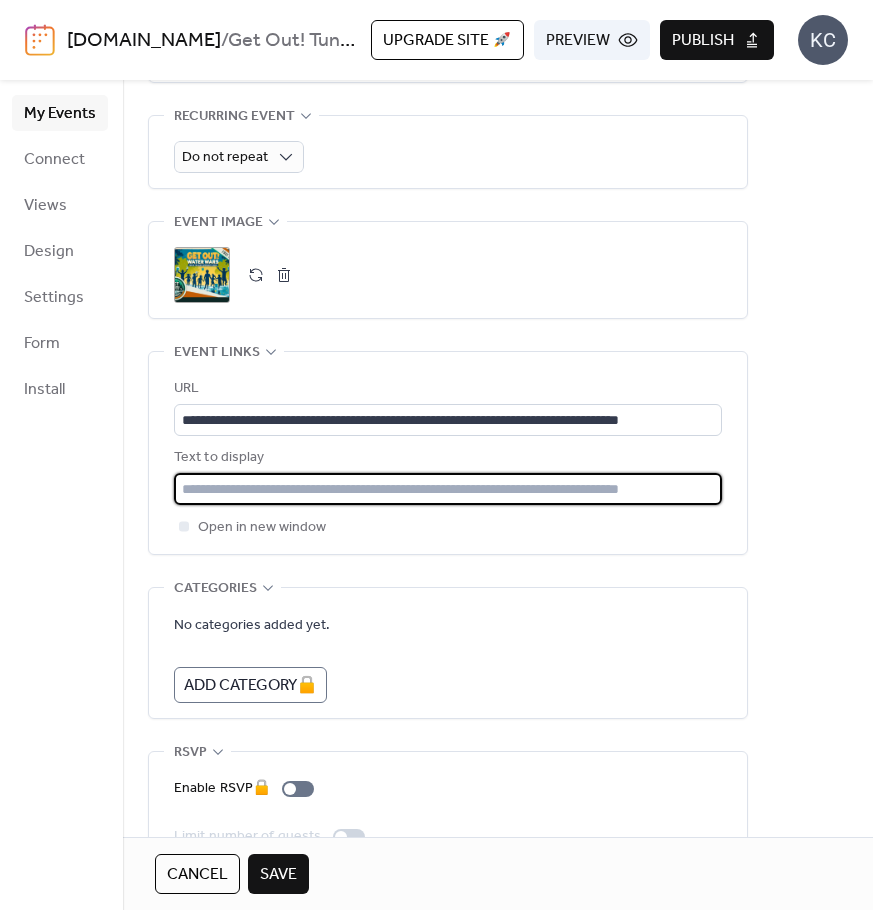 scroll, scrollTop: 0, scrollLeft: 0, axis: both 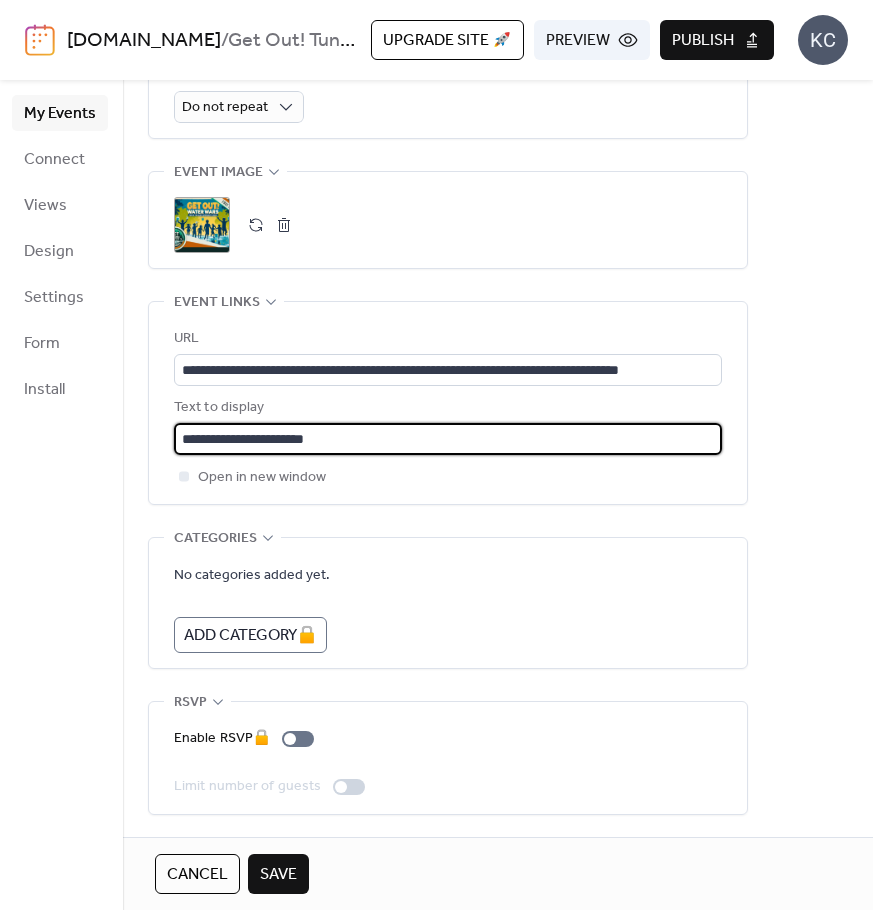 click on "Save" at bounding box center (278, 875) 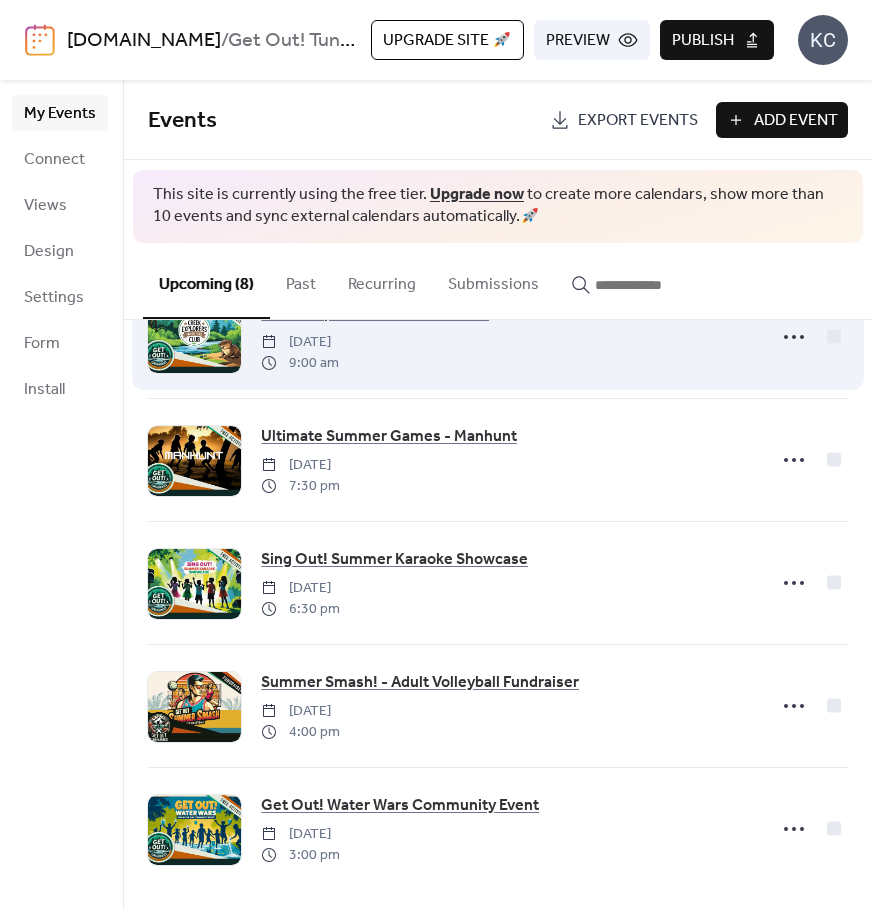scroll, scrollTop: 0, scrollLeft: 0, axis: both 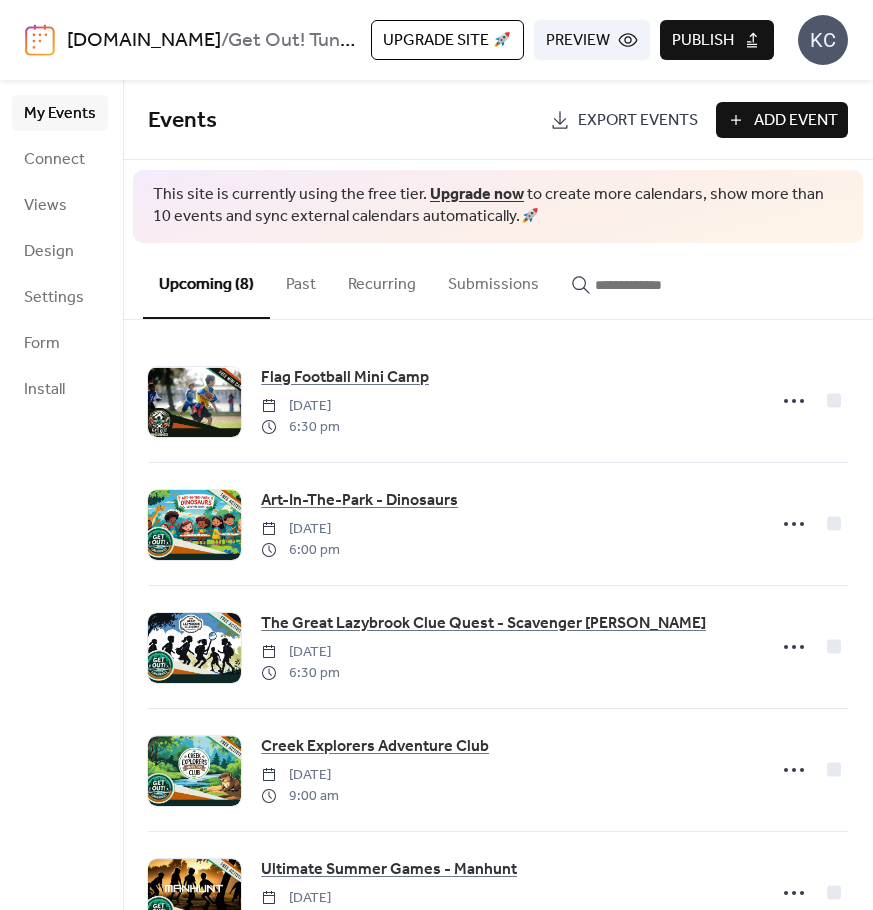 click on "Add Event" at bounding box center (796, 121) 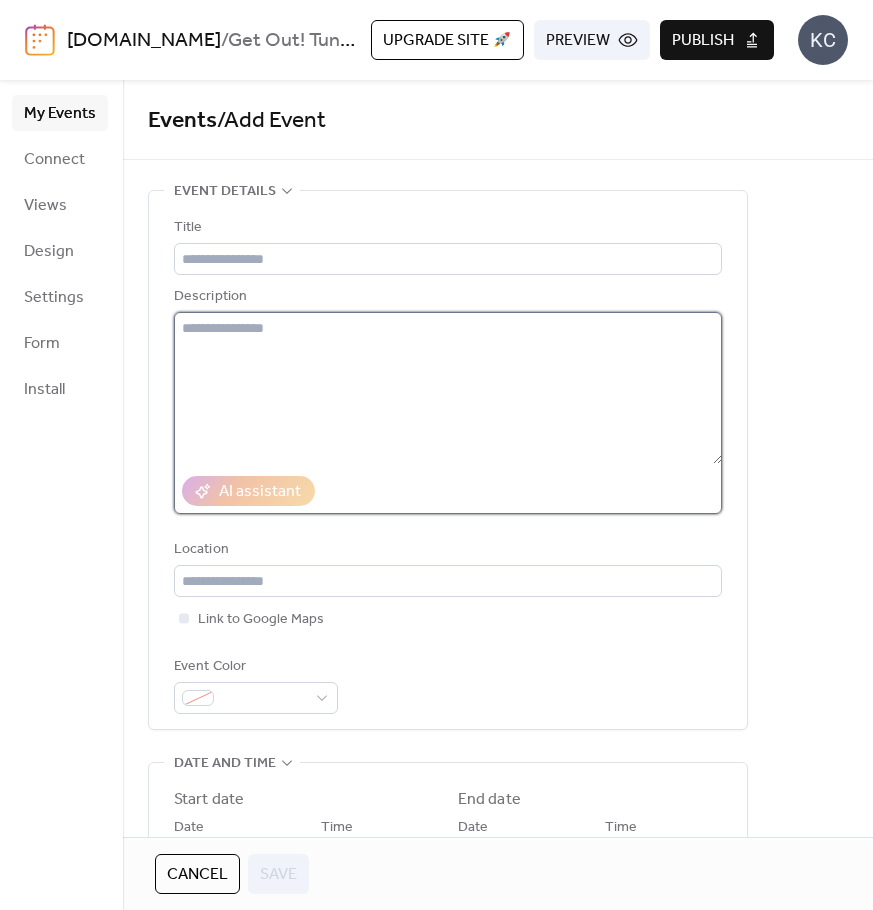 click at bounding box center (448, 388) 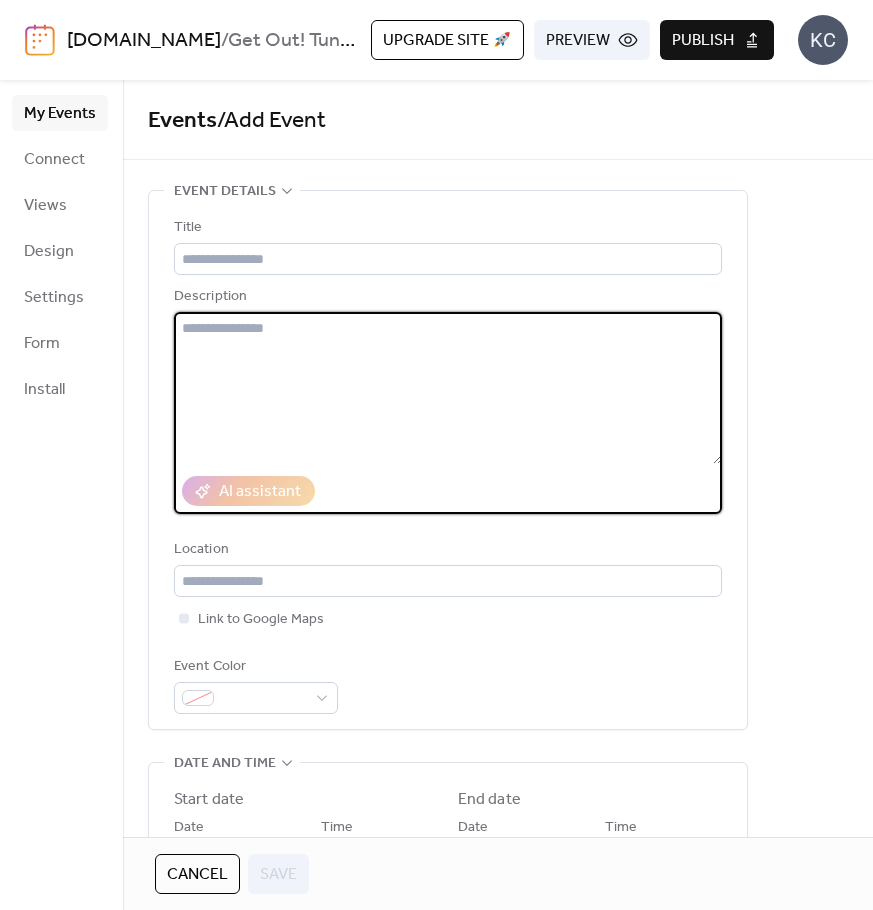 paste on "**********" 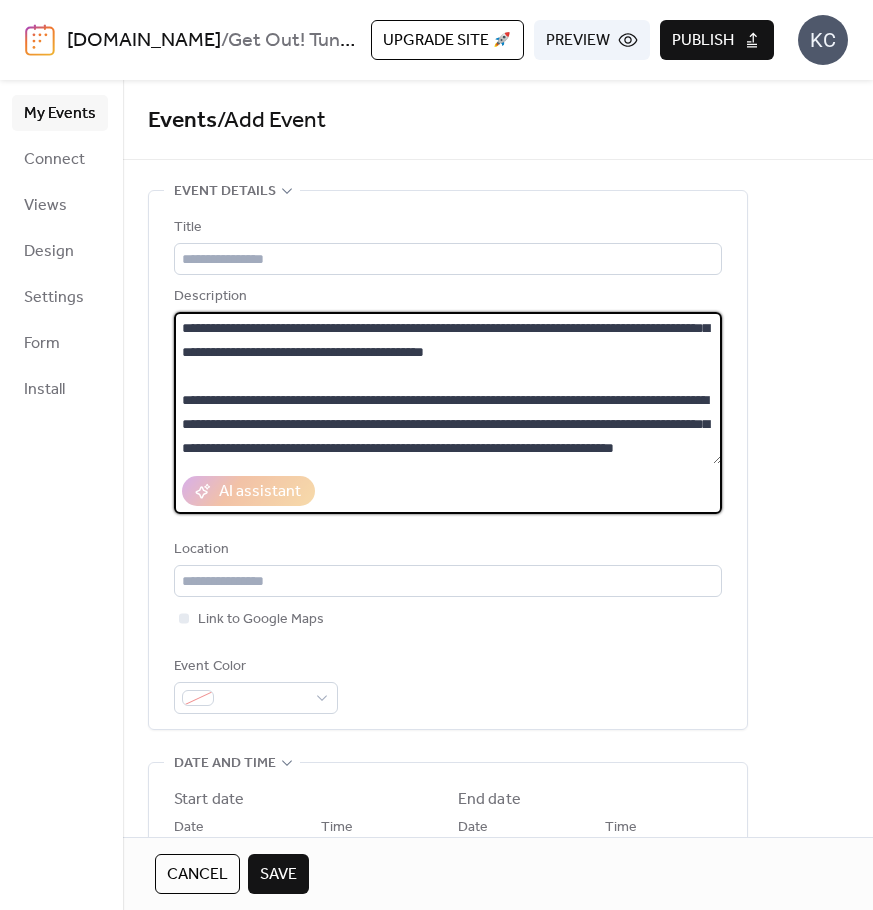 scroll, scrollTop: 0, scrollLeft: 0, axis: both 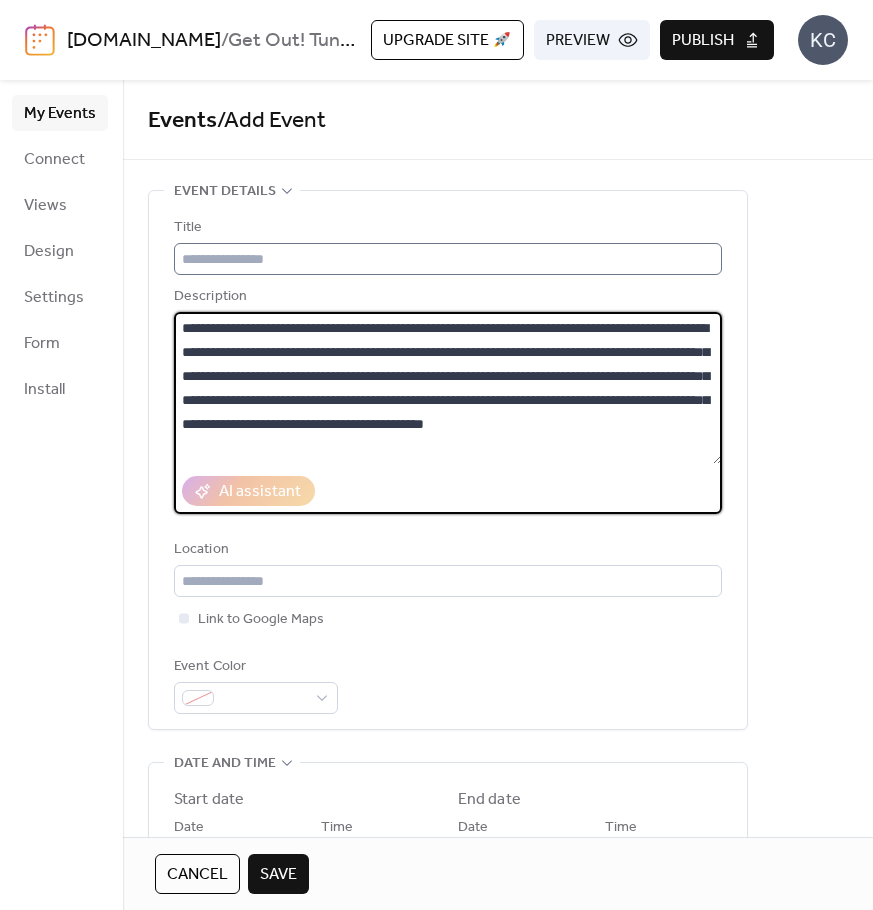 type on "**********" 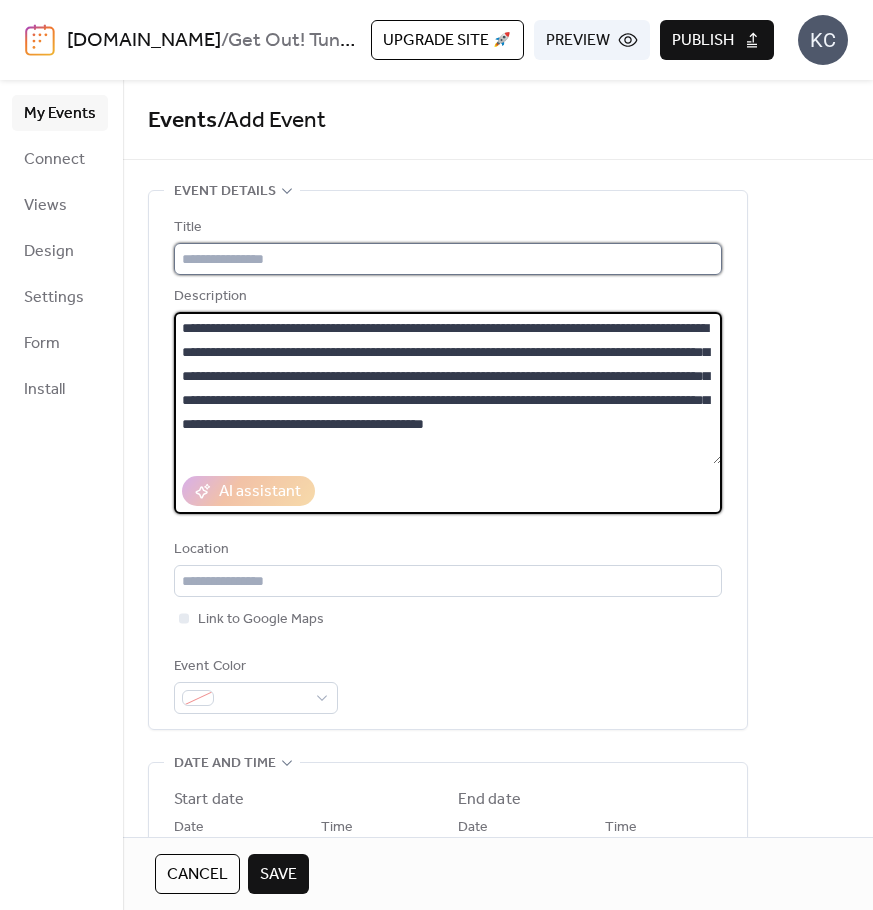 click at bounding box center [448, 259] 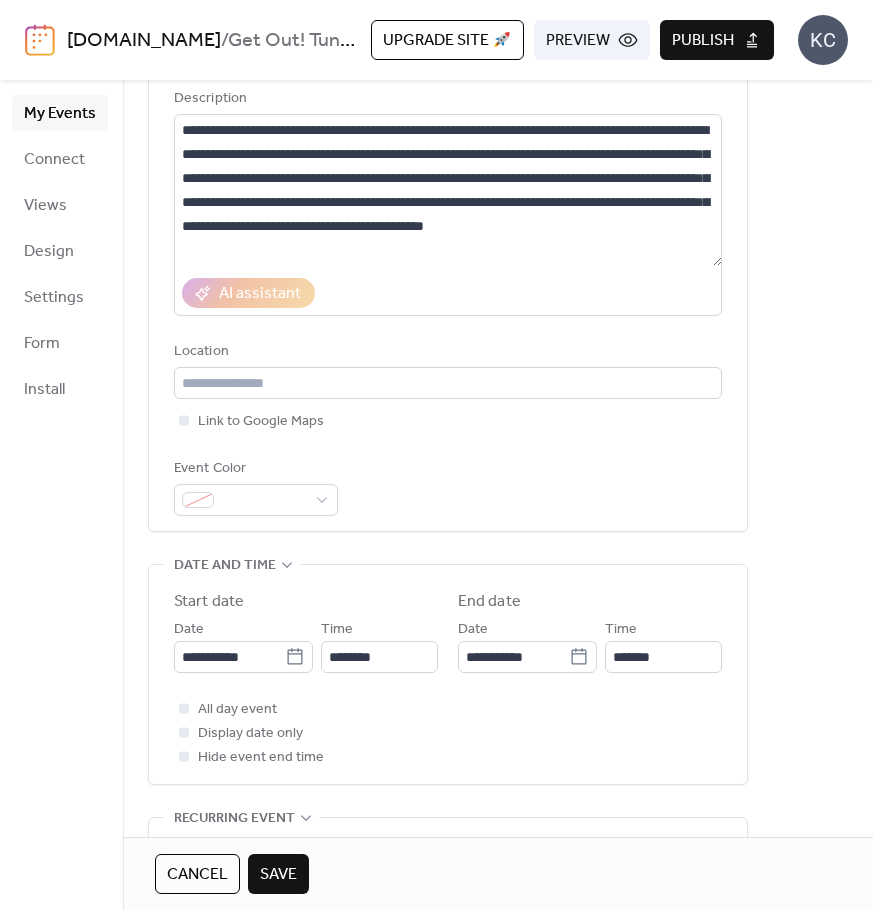 scroll, scrollTop: 200, scrollLeft: 0, axis: vertical 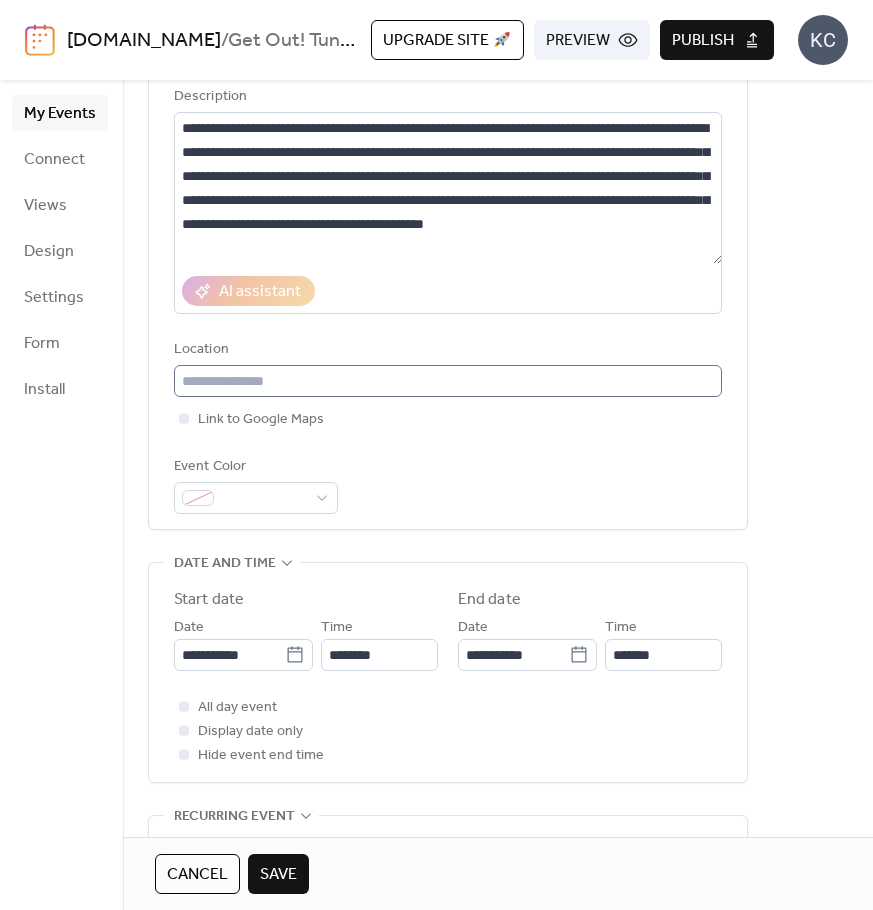 type on "**********" 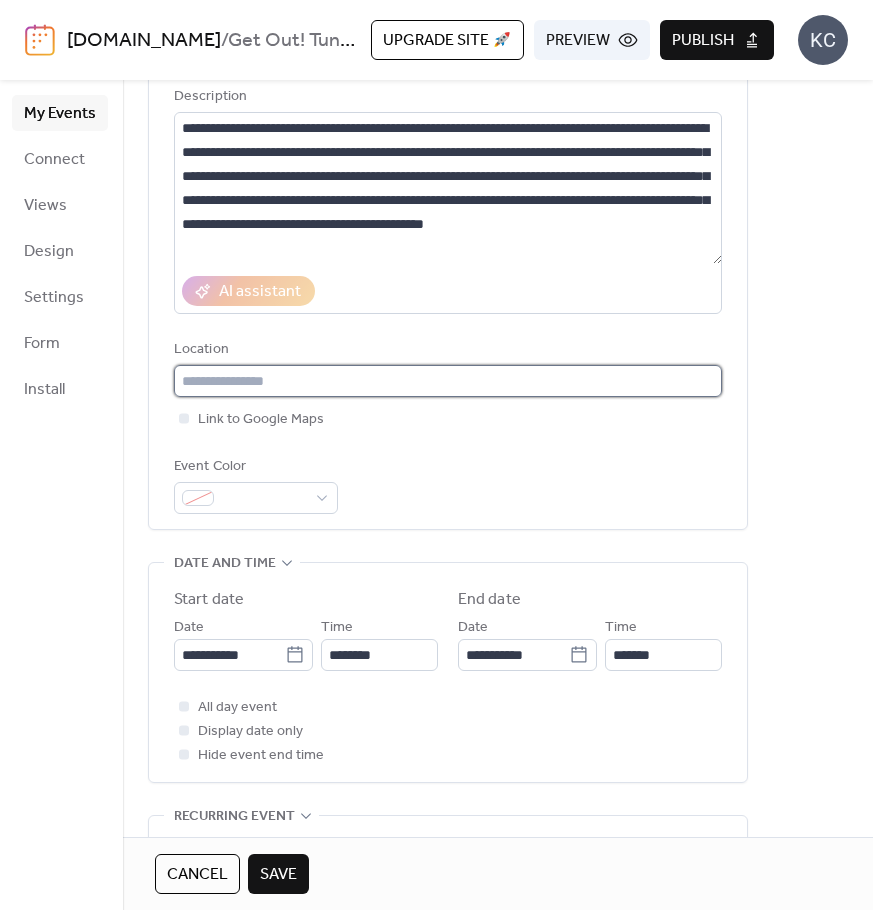 click at bounding box center [448, 381] 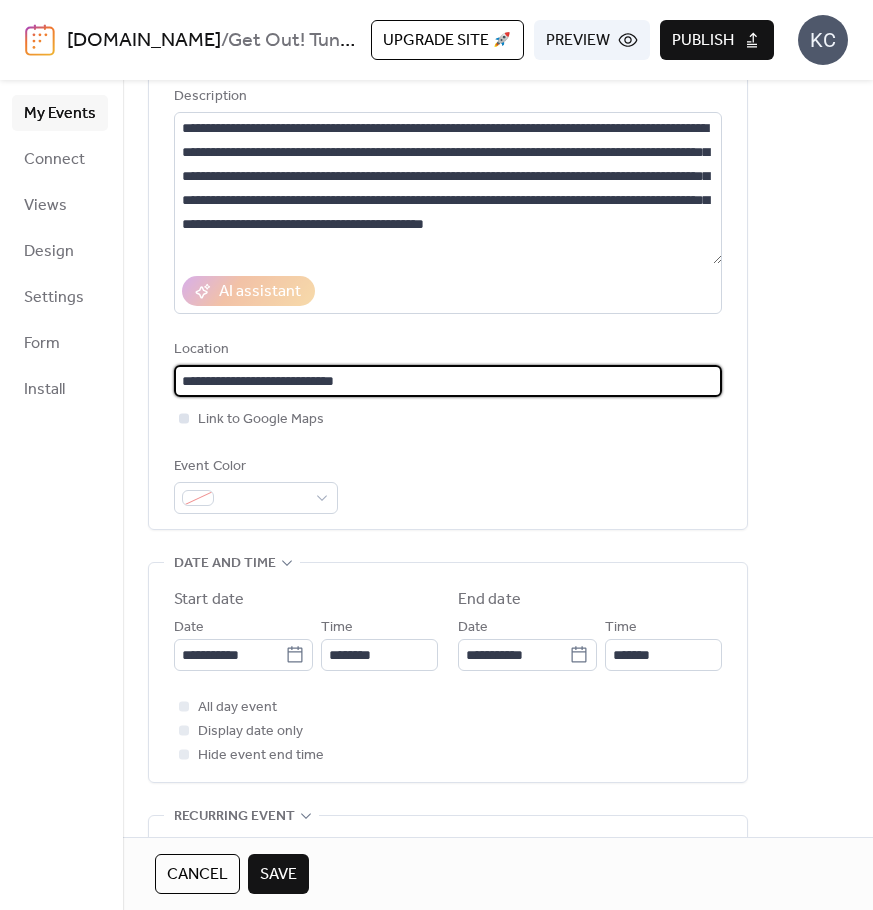 type on "**********" 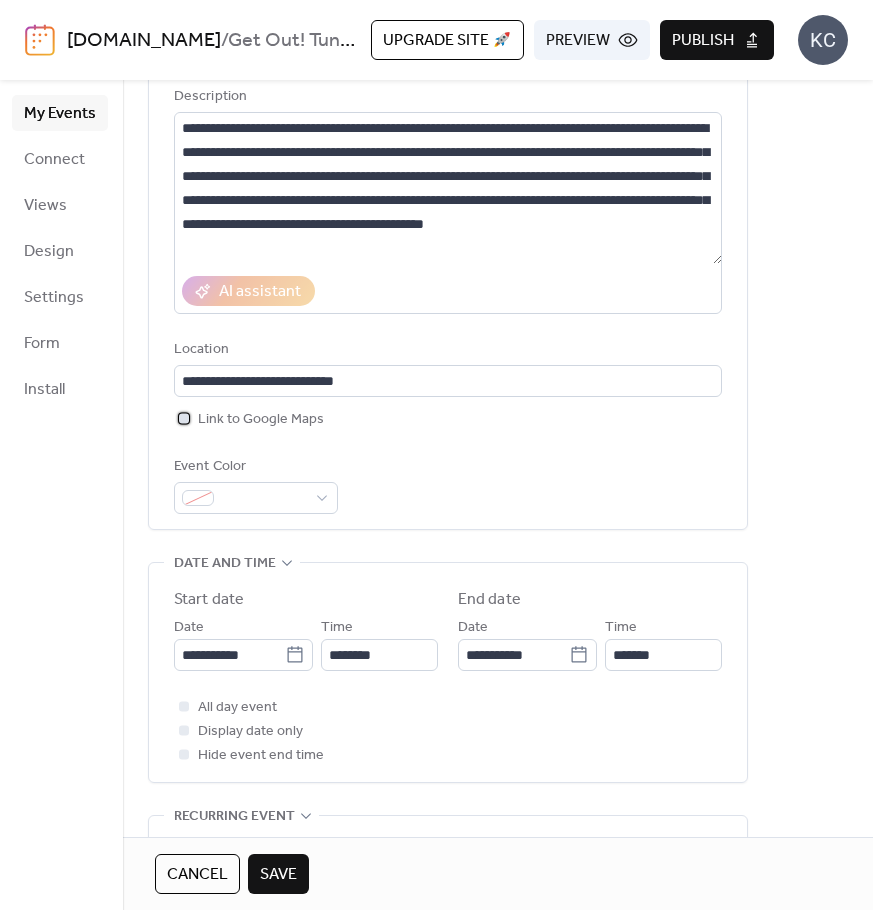 click on "Link to Google Maps" at bounding box center (261, 420) 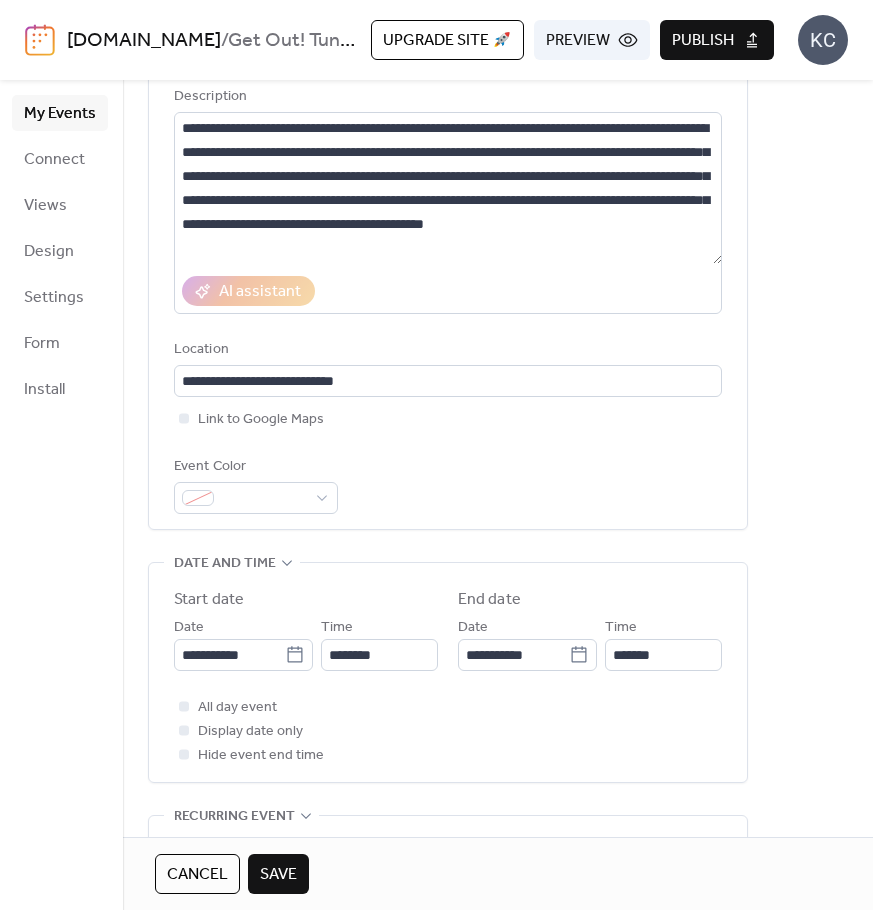 click on "**********" at bounding box center [448, 265] 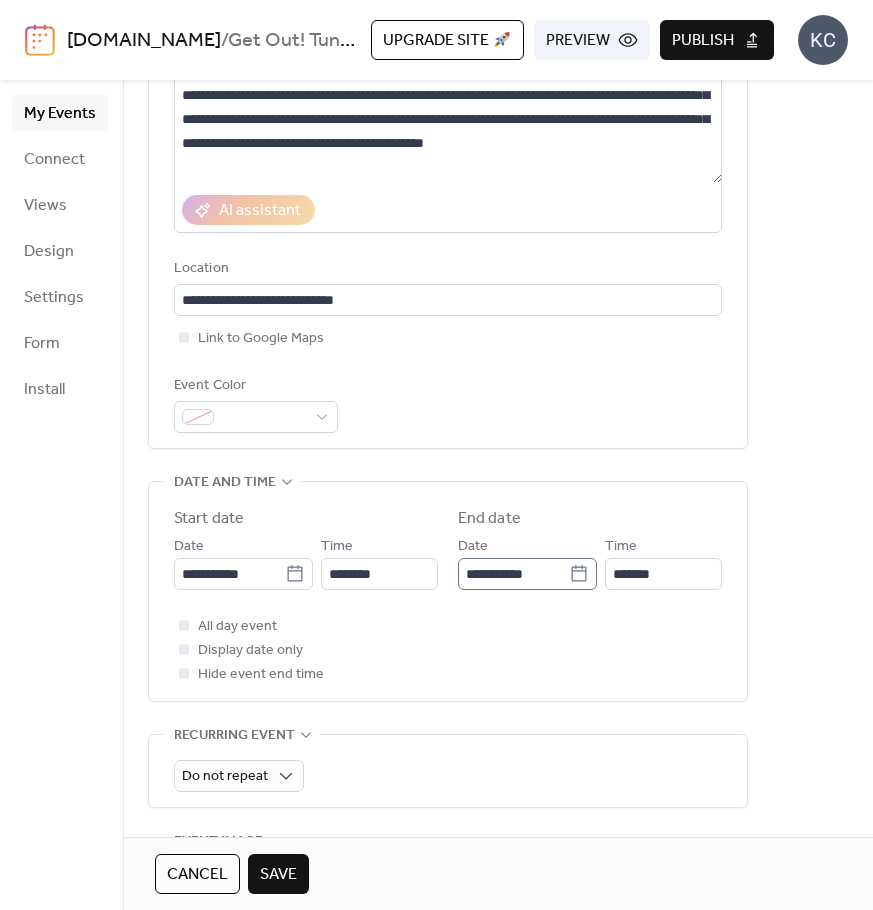 scroll, scrollTop: 400, scrollLeft: 0, axis: vertical 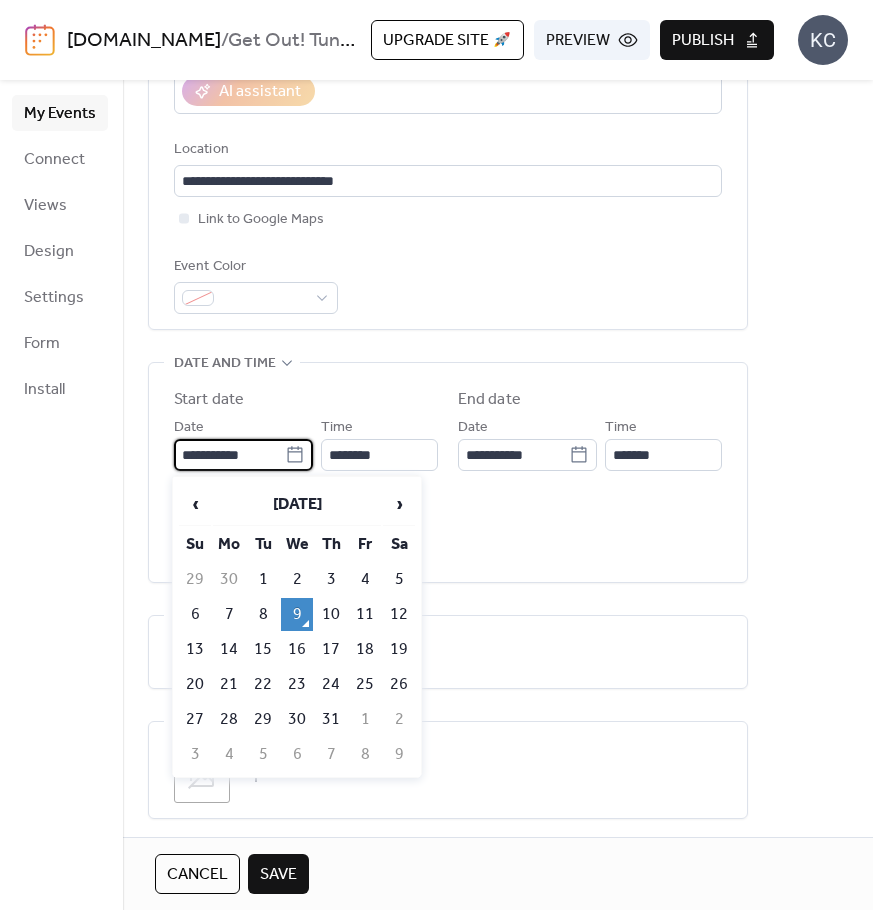 click on "**********" at bounding box center (229, 455) 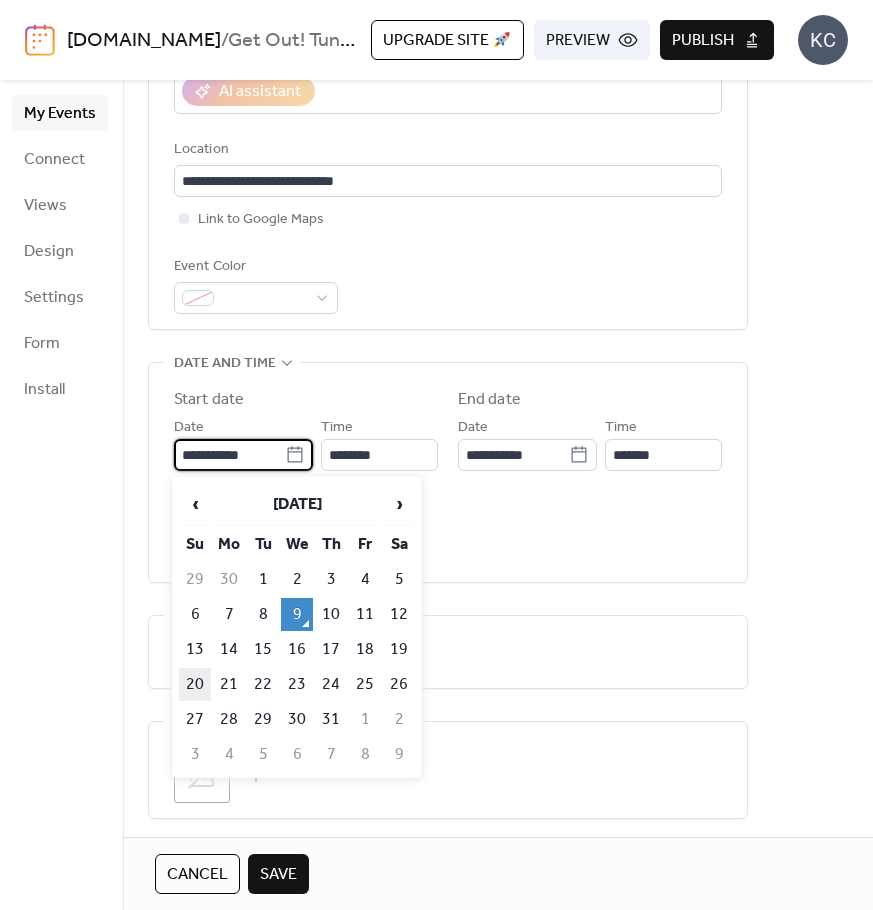 click on "20" at bounding box center [195, 684] 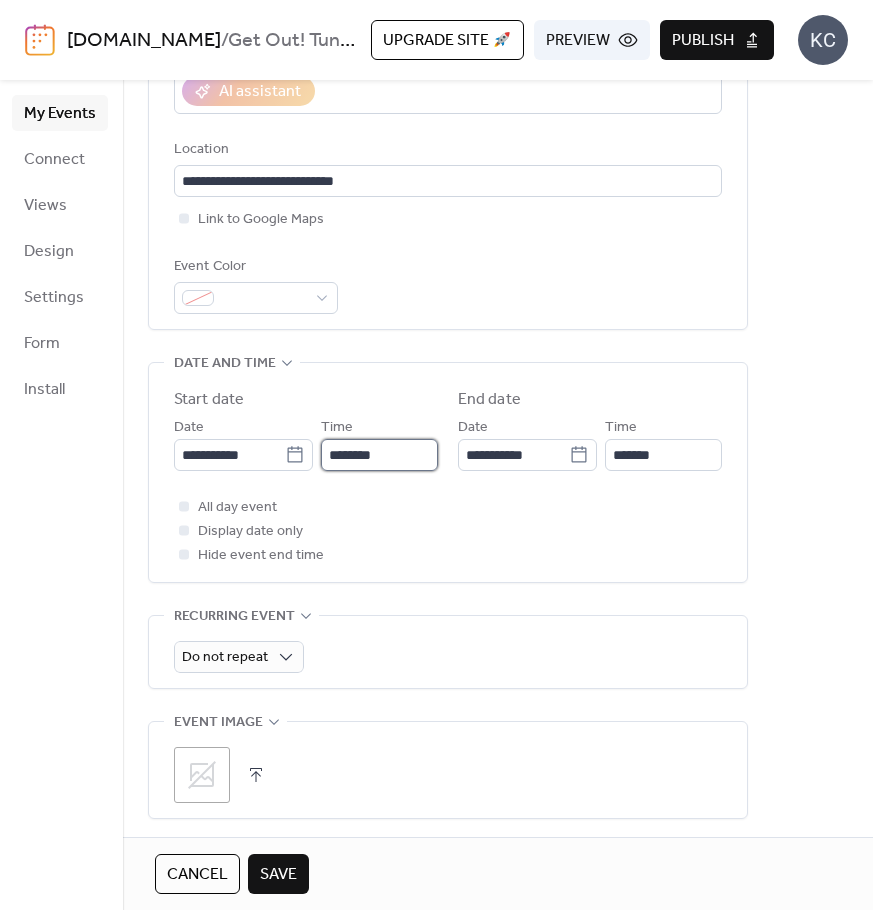 click on "********" at bounding box center (379, 455) 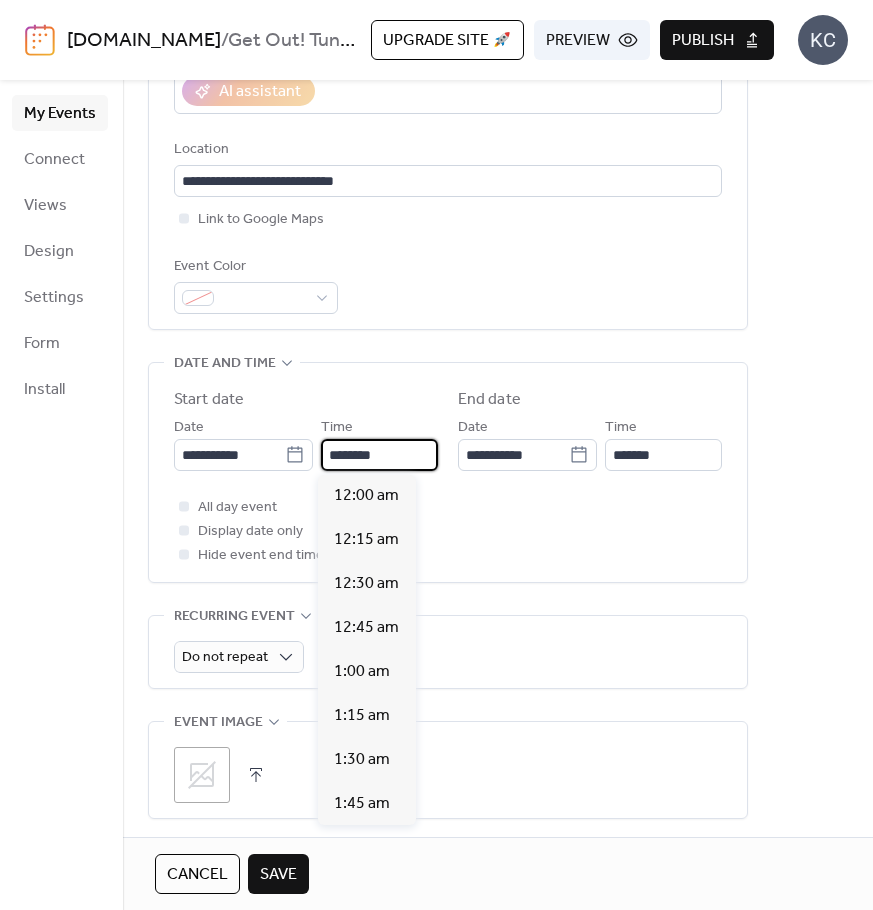 scroll, scrollTop: 2112, scrollLeft: 0, axis: vertical 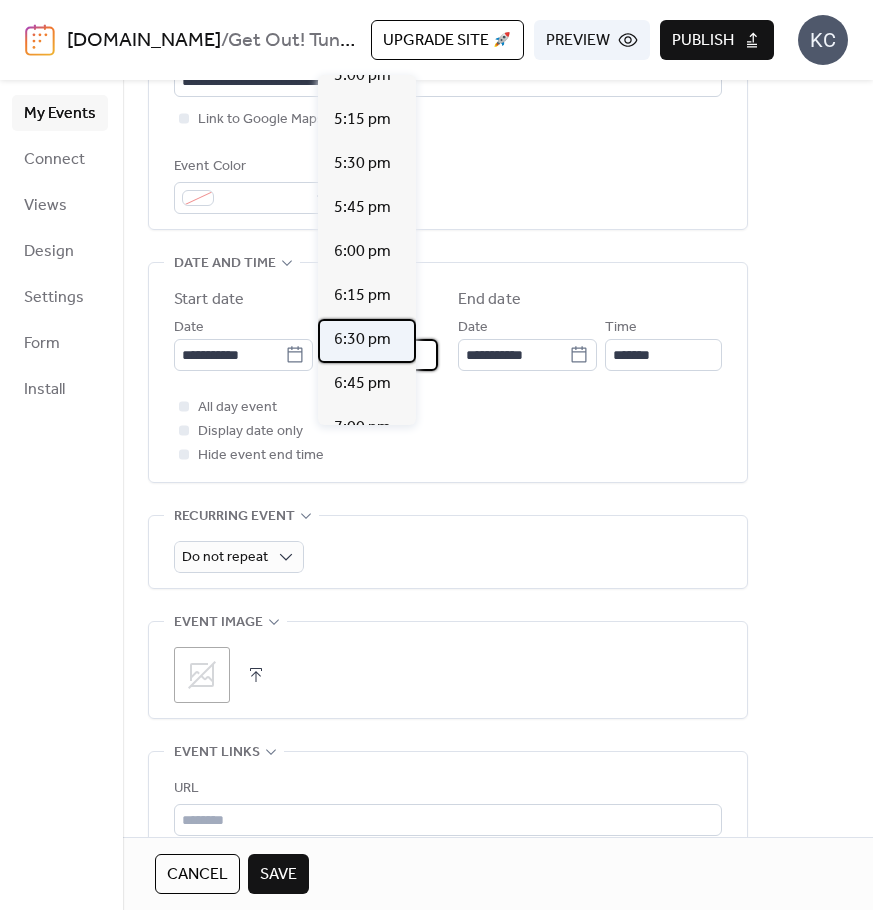 click on "6:30 pm" at bounding box center (362, 340) 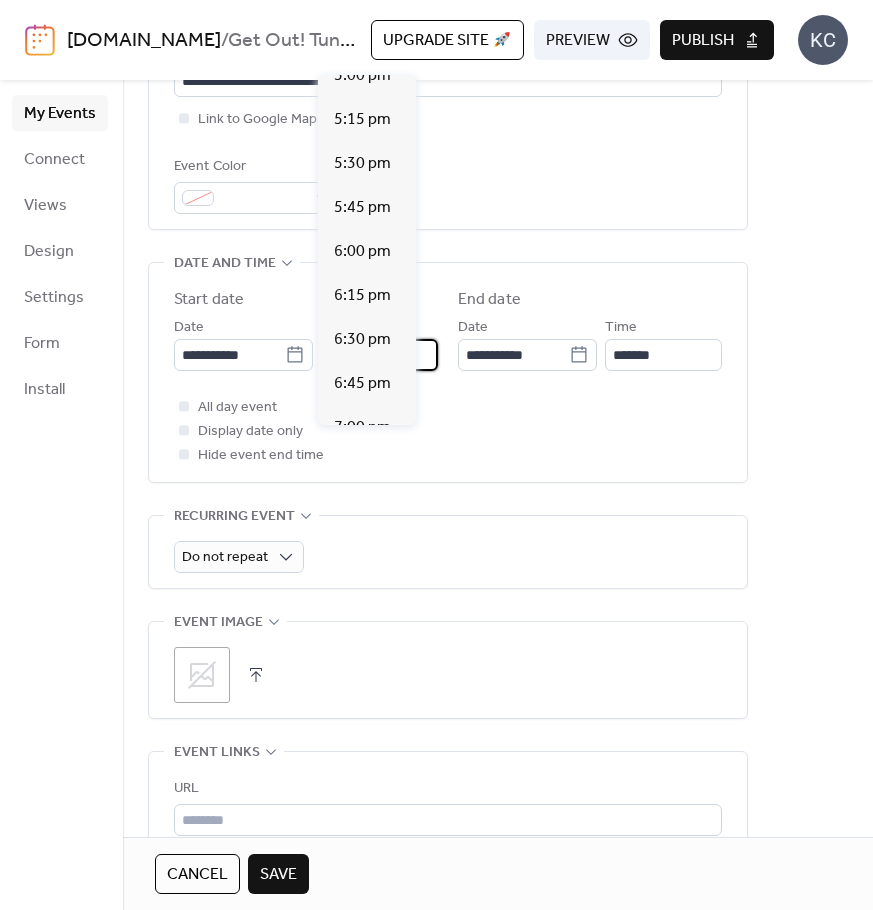 type on "*******" 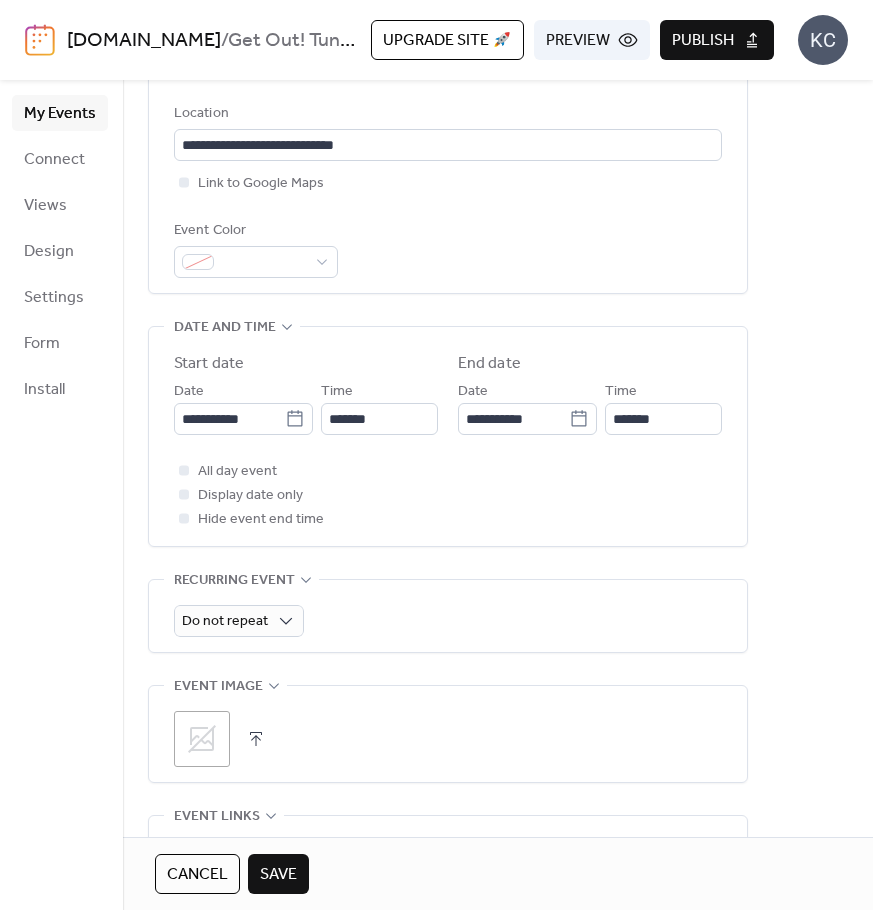 scroll, scrollTop: 400, scrollLeft: 0, axis: vertical 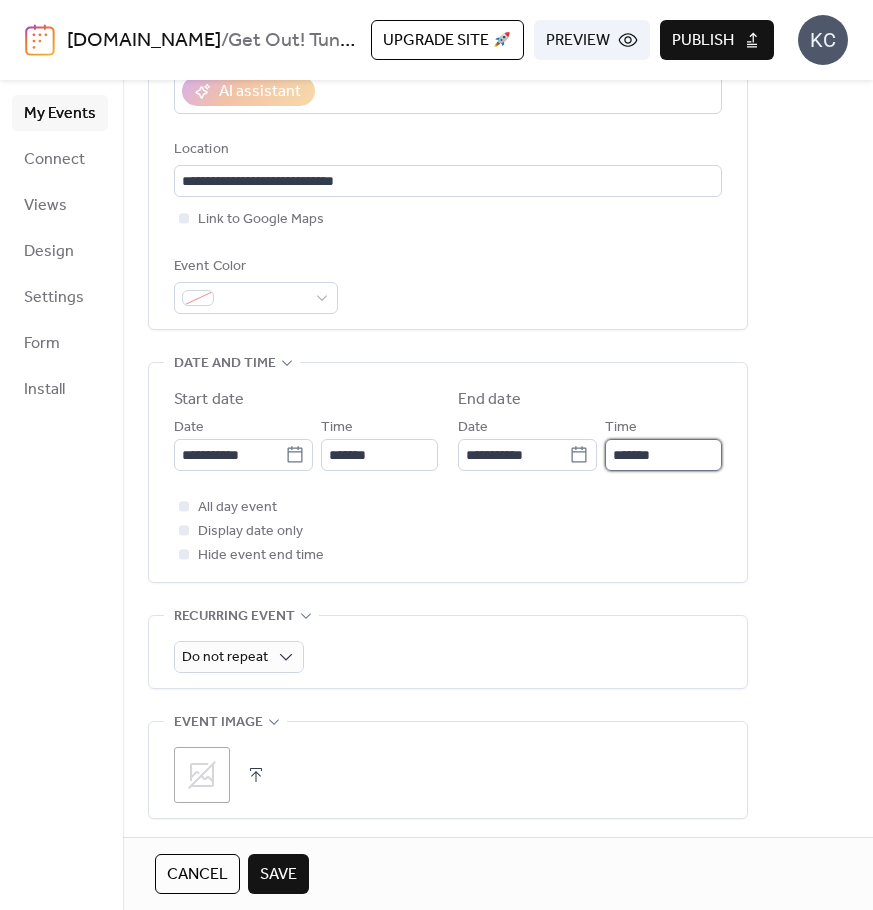 click on "*******" at bounding box center [663, 455] 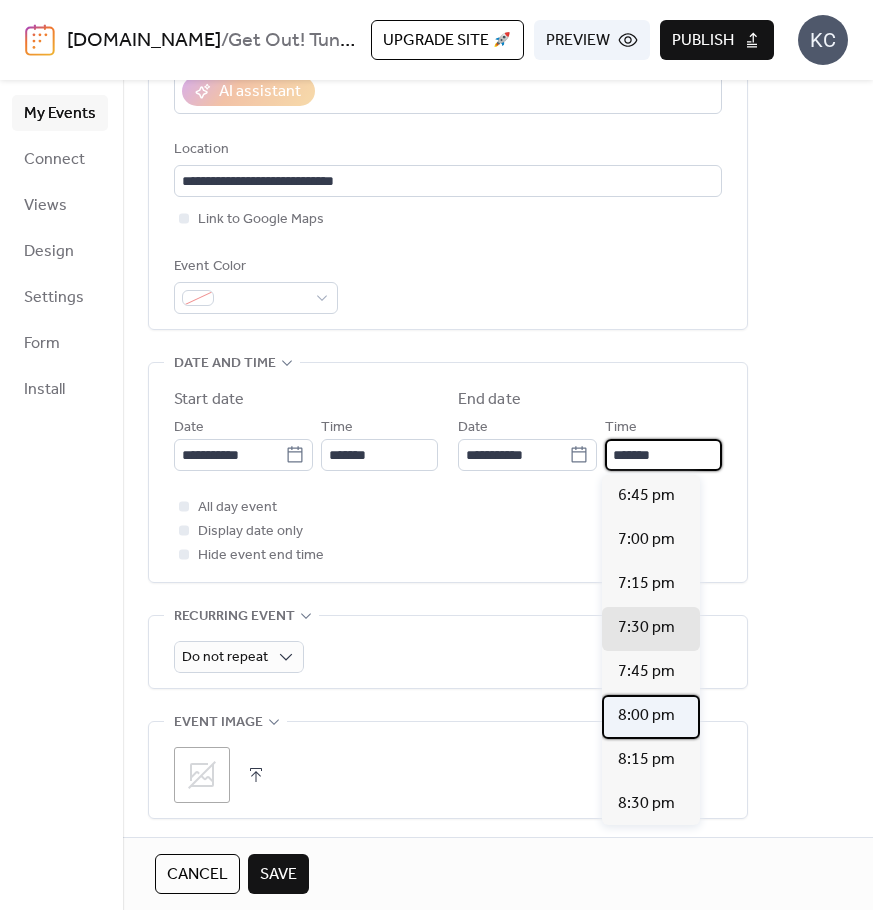 click on "8:00 pm" at bounding box center [646, 716] 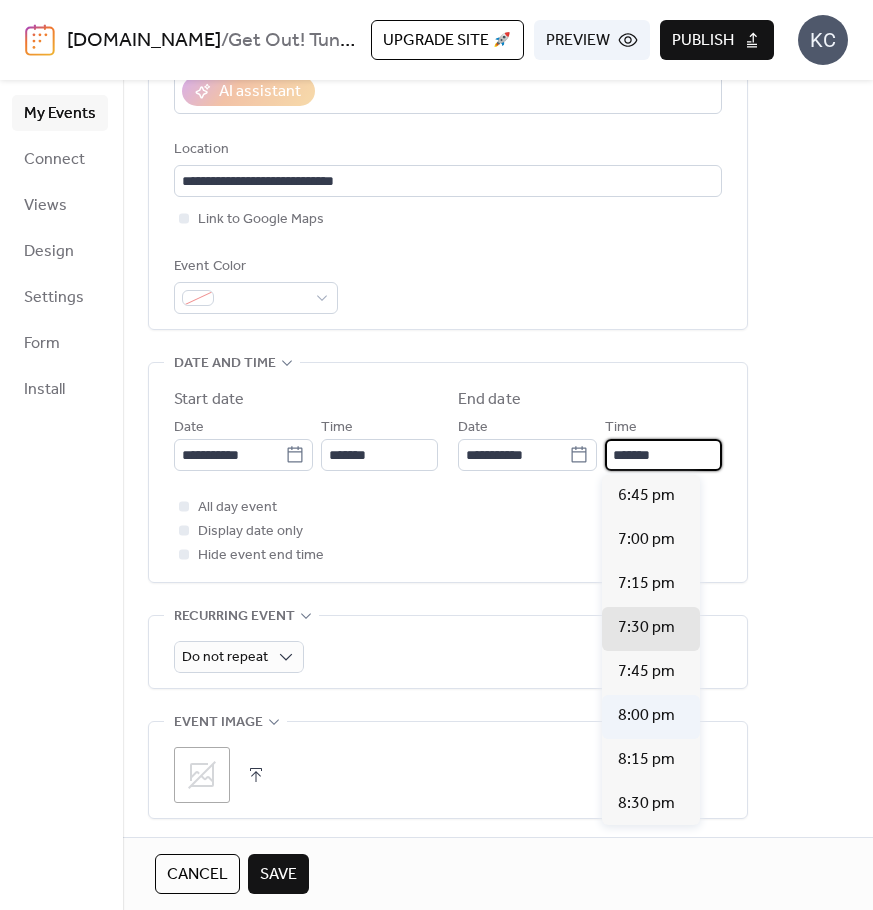 type on "*******" 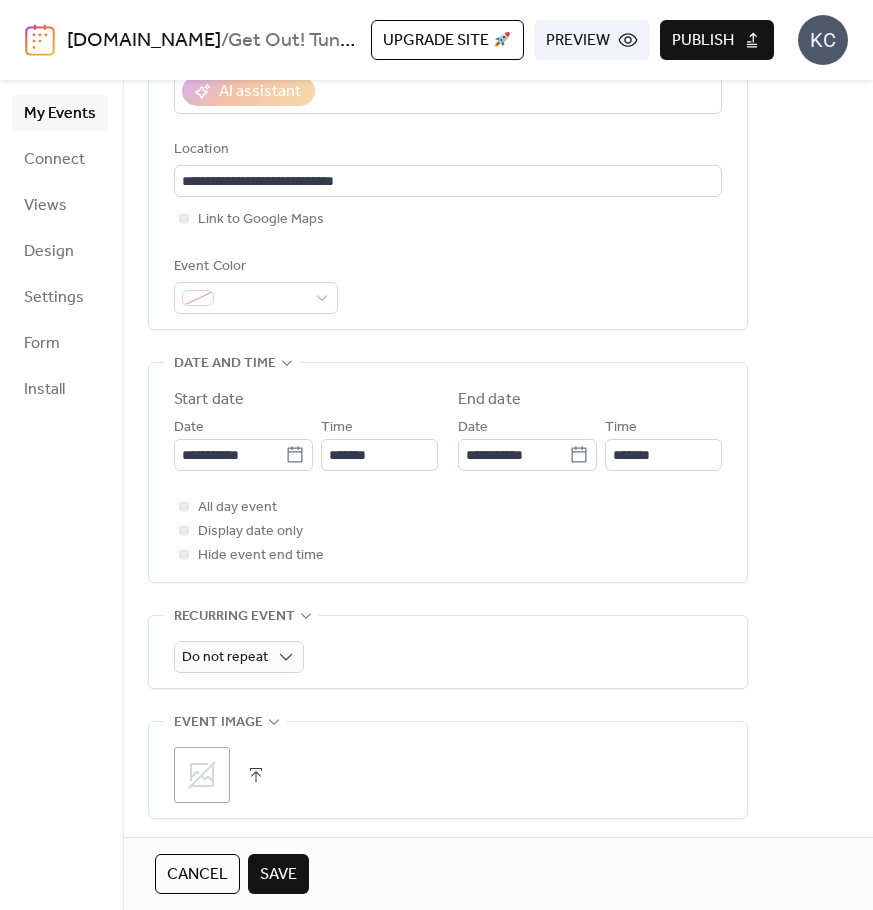 click on "**********" at bounding box center [498, 588] 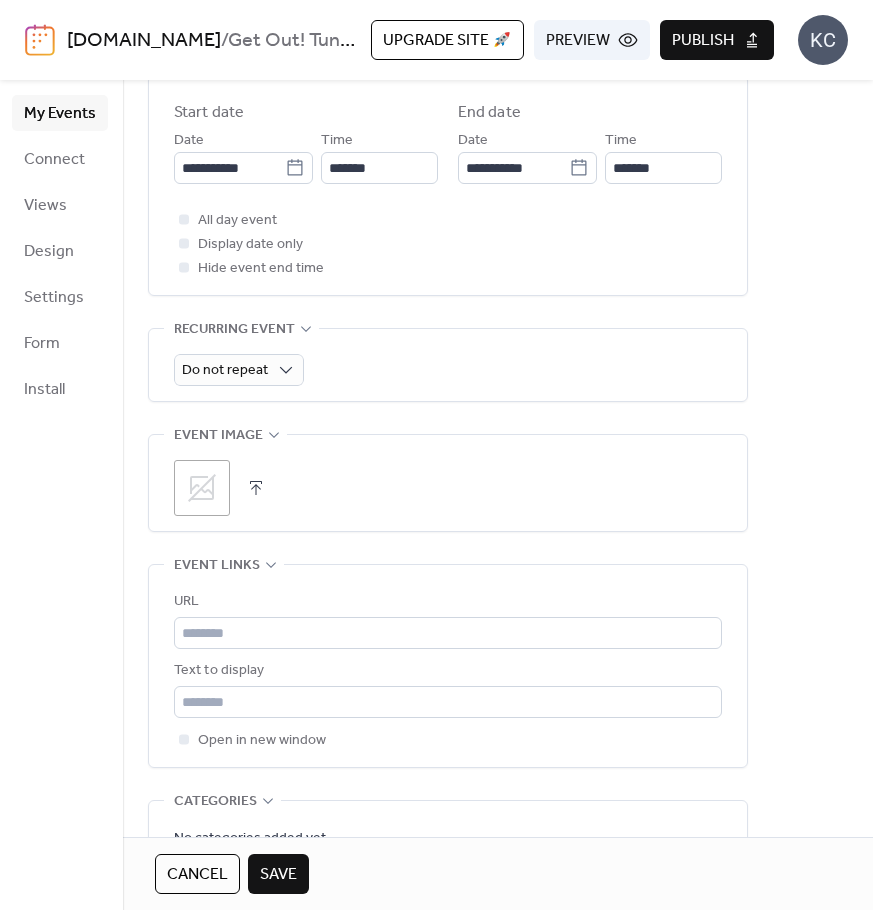 scroll, scrollTop: 700, scrollLeft: 0, axis: vertical 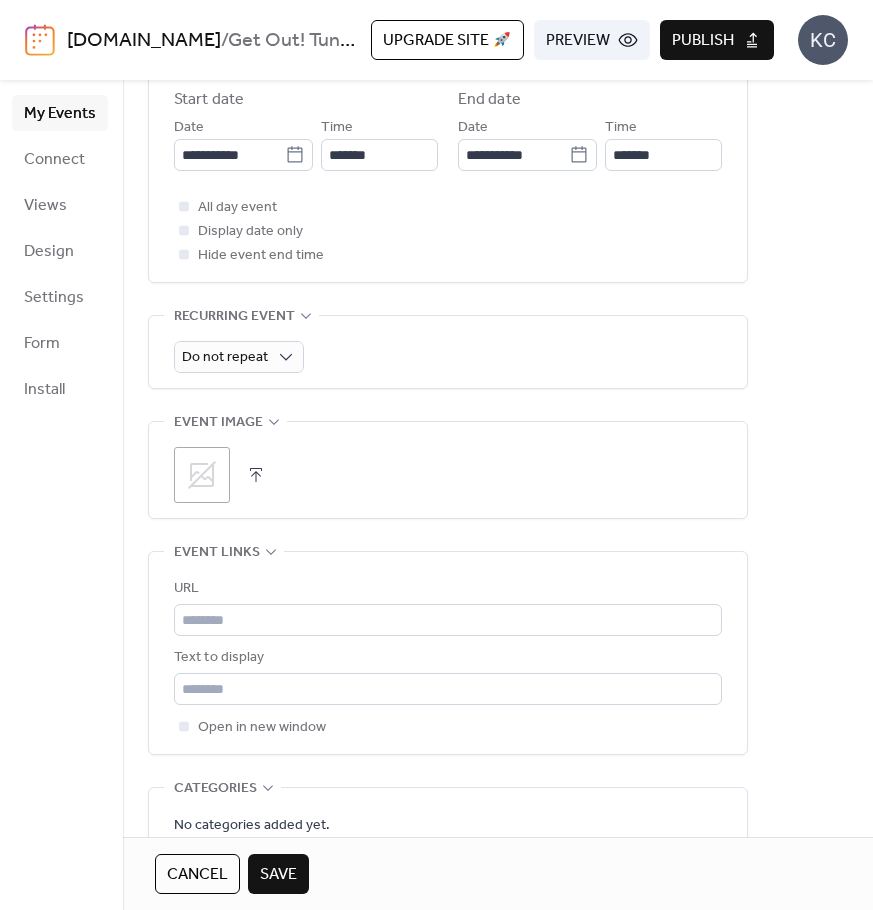 click 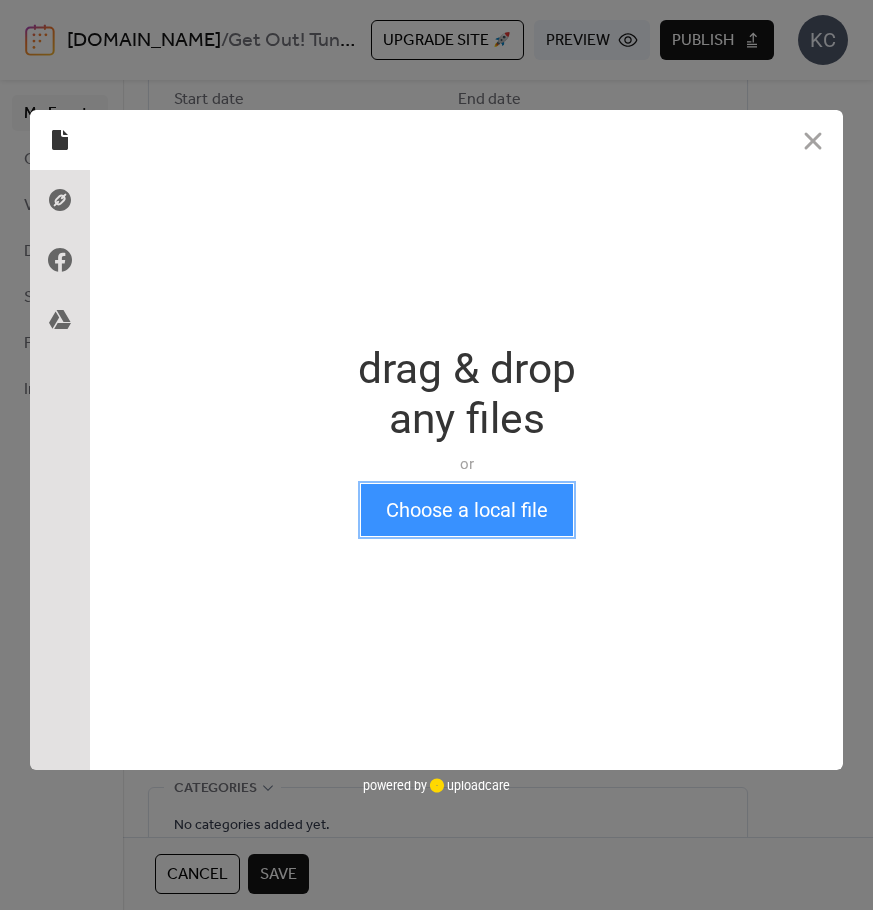 click on "Choose a local file" at bounding box center (467, 510) 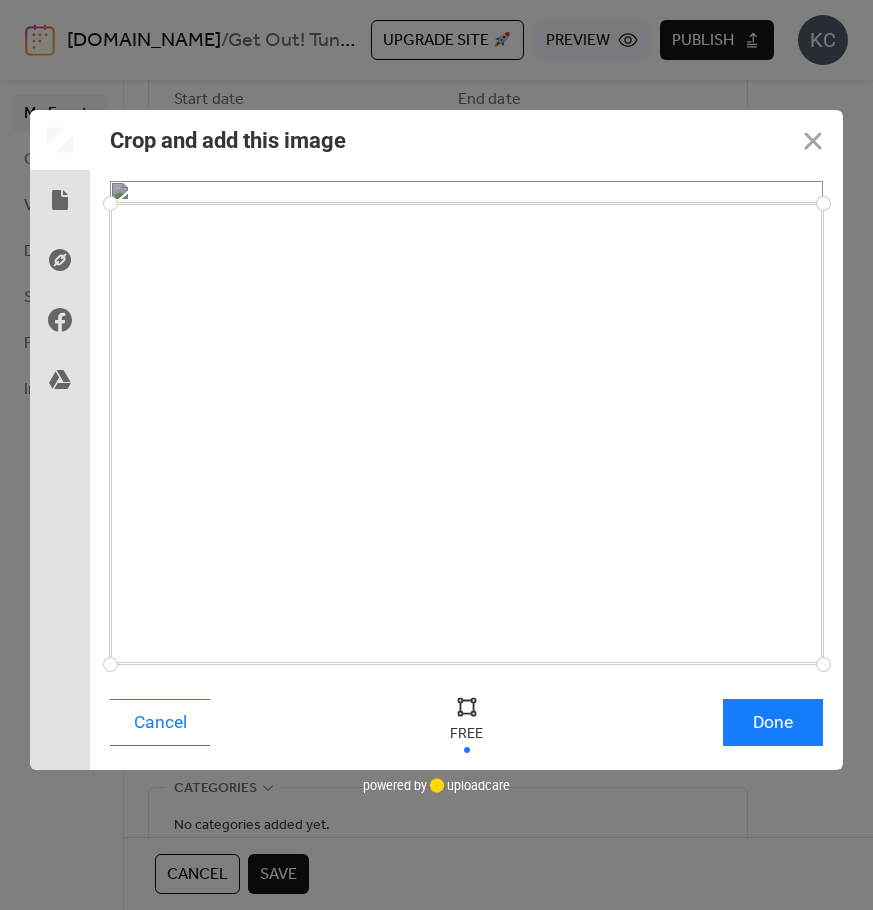 drag, startPoint x: 115, startPoint y: 188, endPoint x: 108, endPoint y: 203, distance: 16.552946 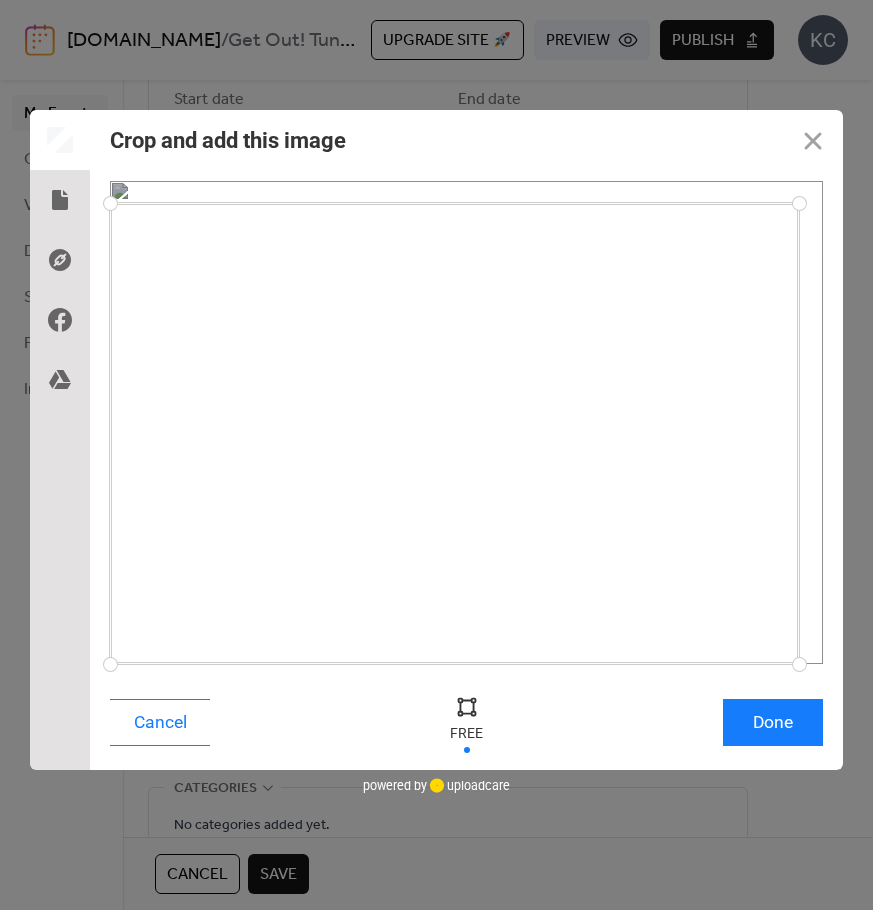 drag, startPoint x: 824, startPoint y: 664, endPoint x: 799, endPoint y: 665, distance: 25.019993 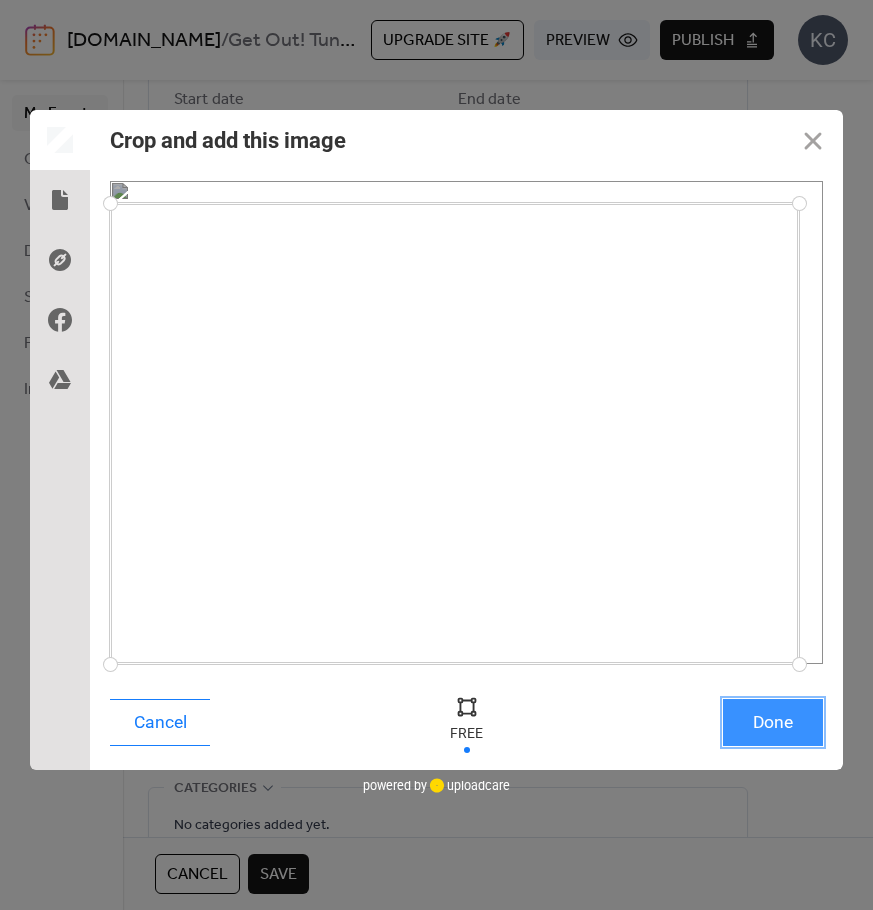 click on "Done" at bounding box center [773, 722] 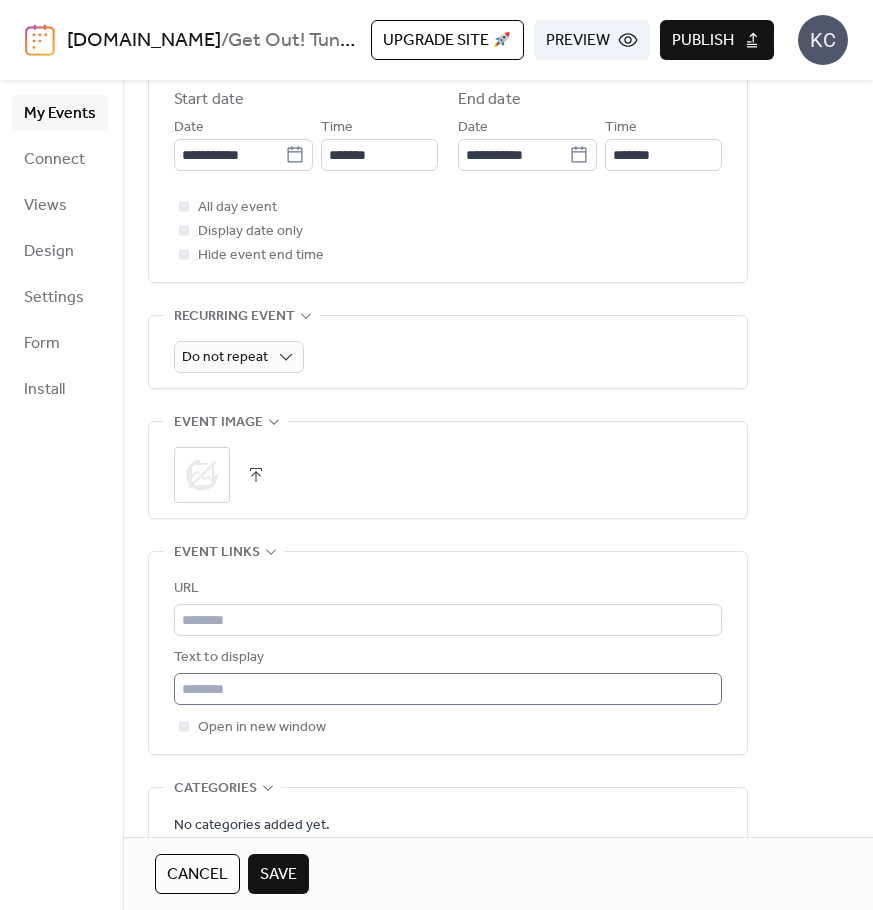 scroll, scrollTop: 900, scrollLeft: 0, axis: vertical 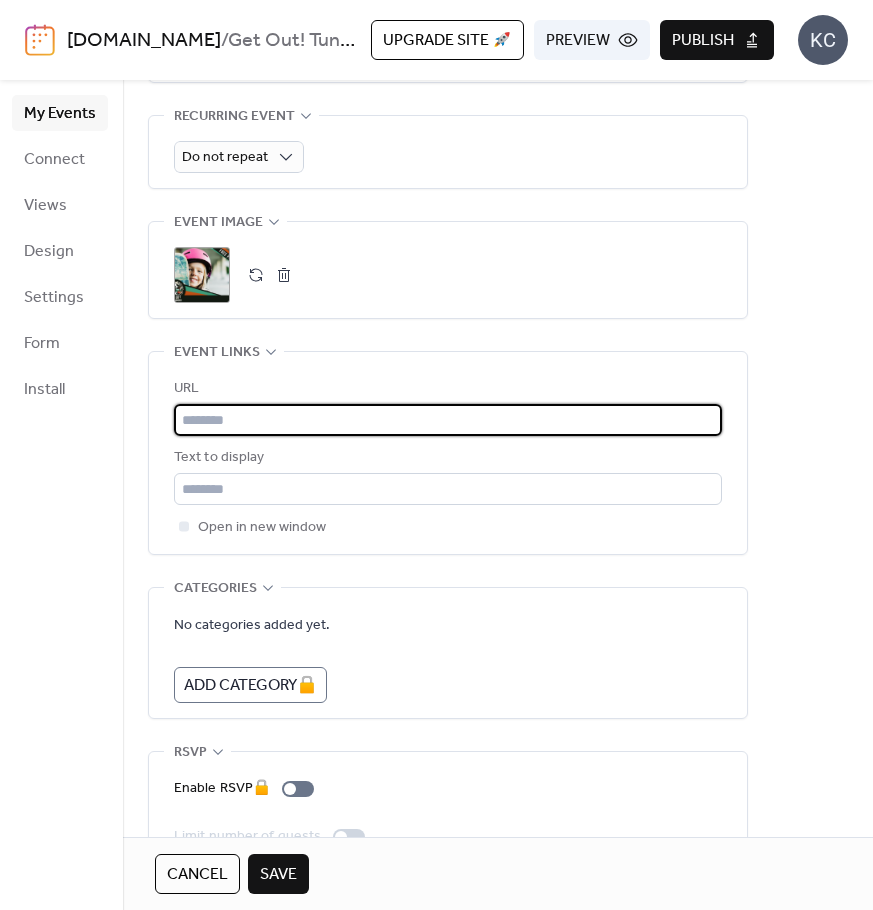 click at bounding box center (448, 420) 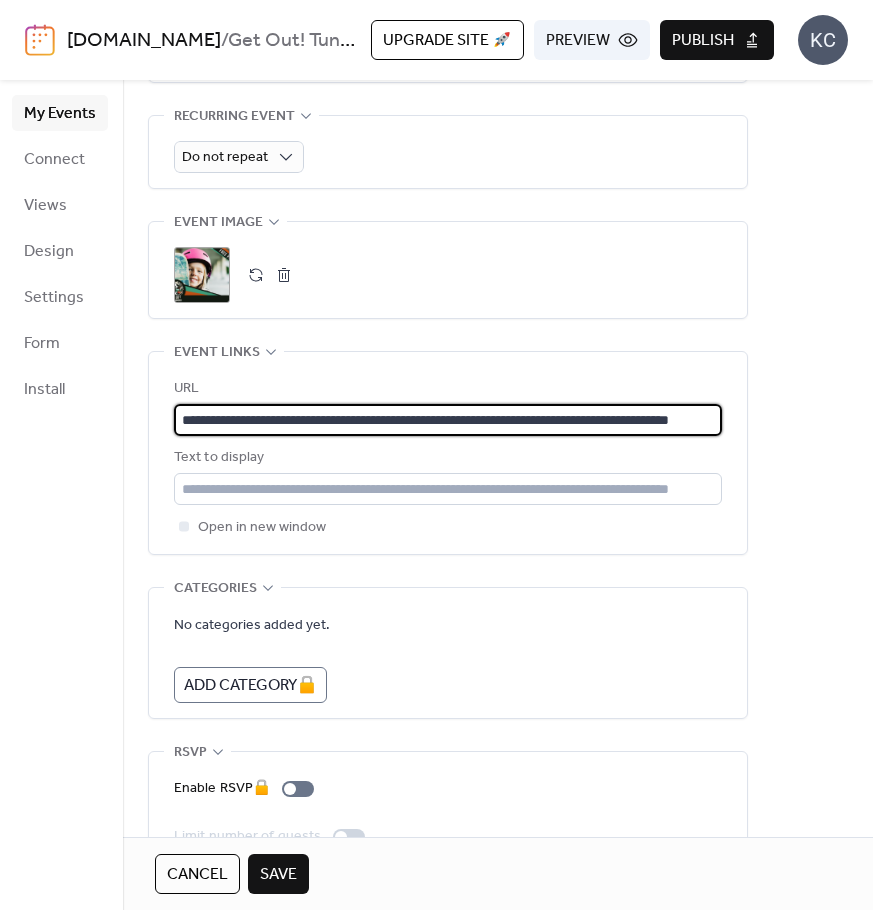 scroll, scrollTop: 0, scrollLeft: 102, axis: horizontal 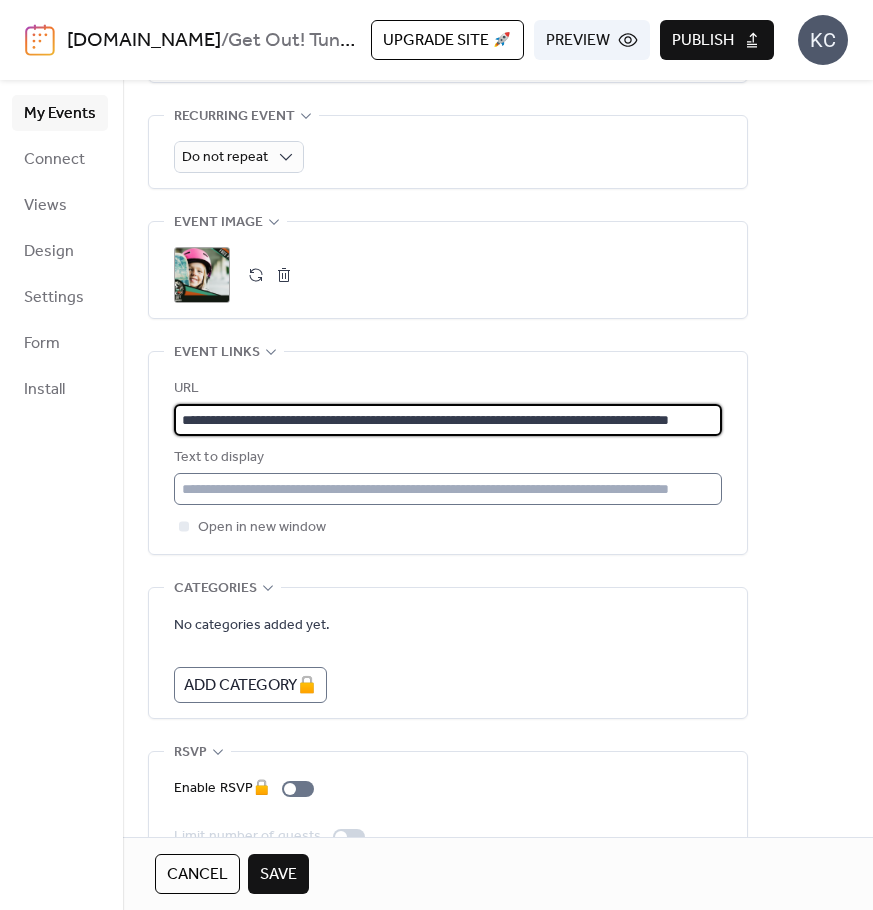 type on "**********" 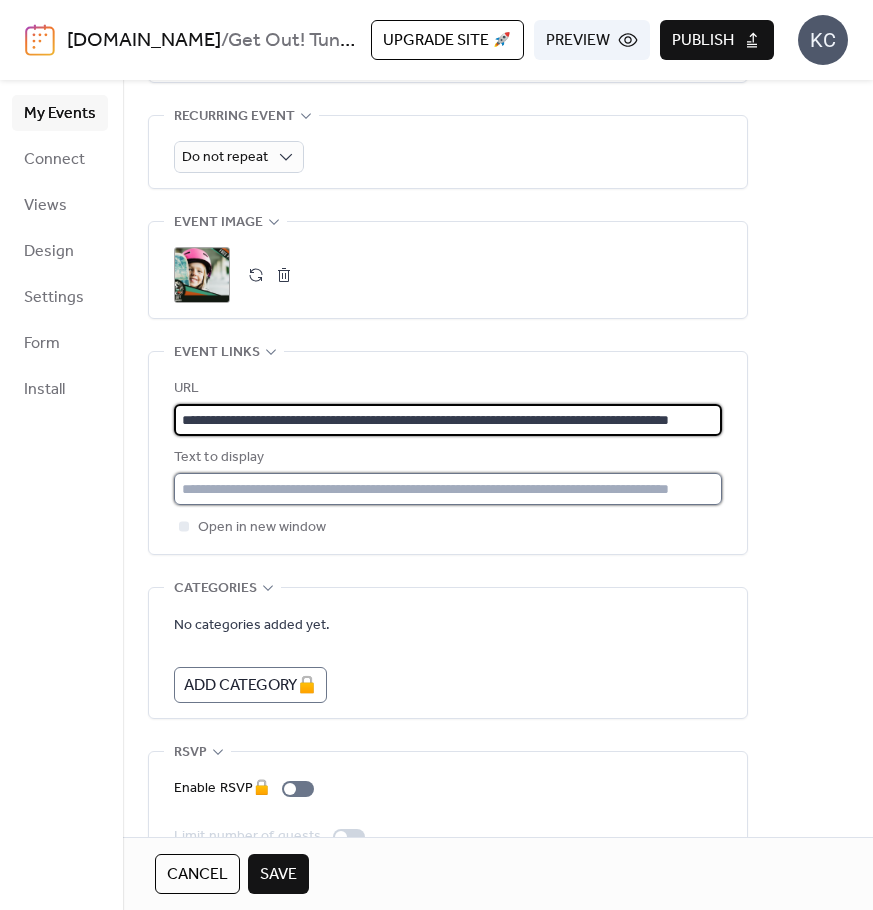 click at bounding box center (448, 489) 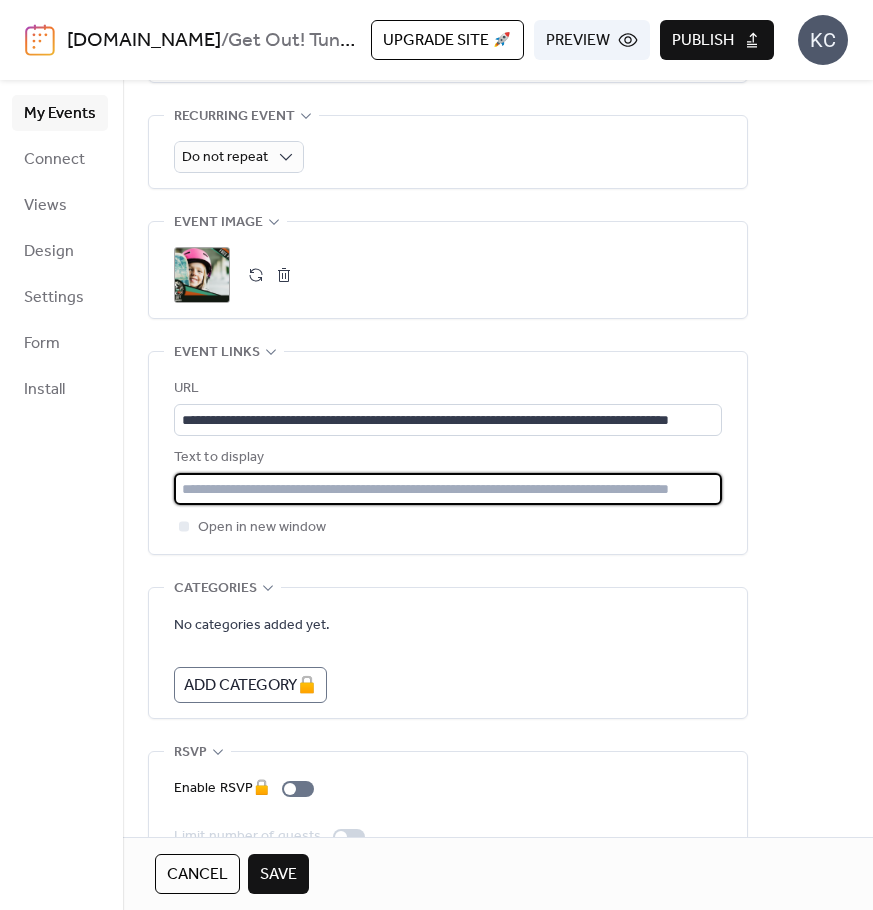 type on "**********" 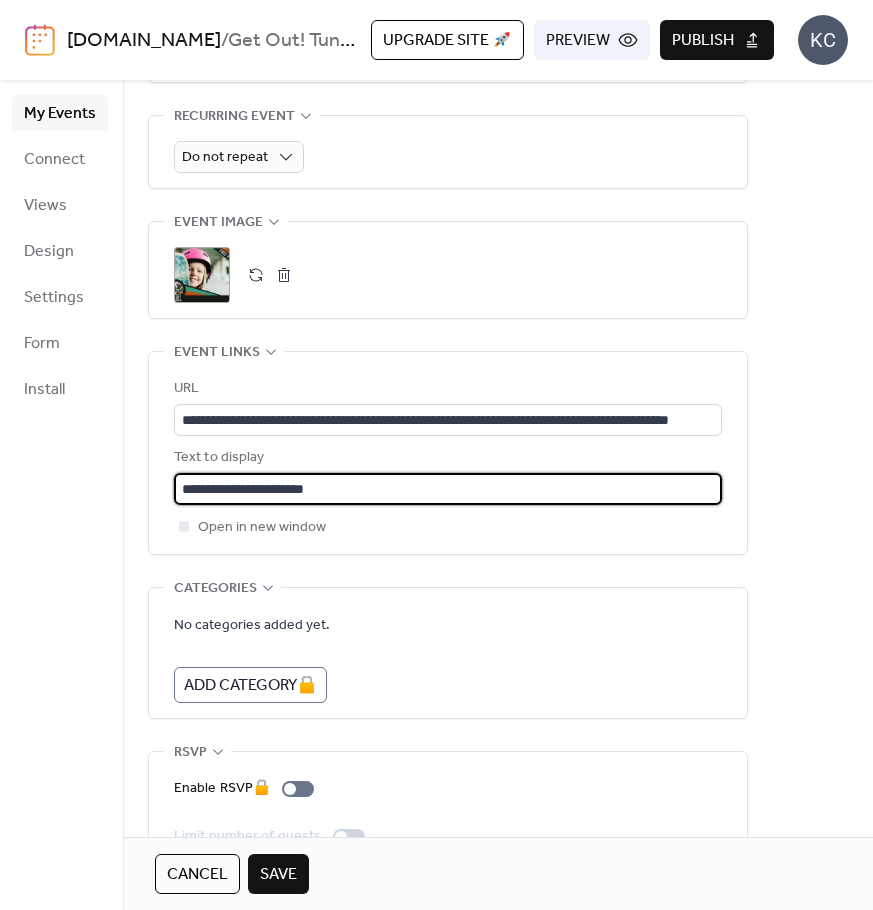 click on "No categories added yet. A d d   C a t e g o r y  🔒" at bounding box center (448, 658) 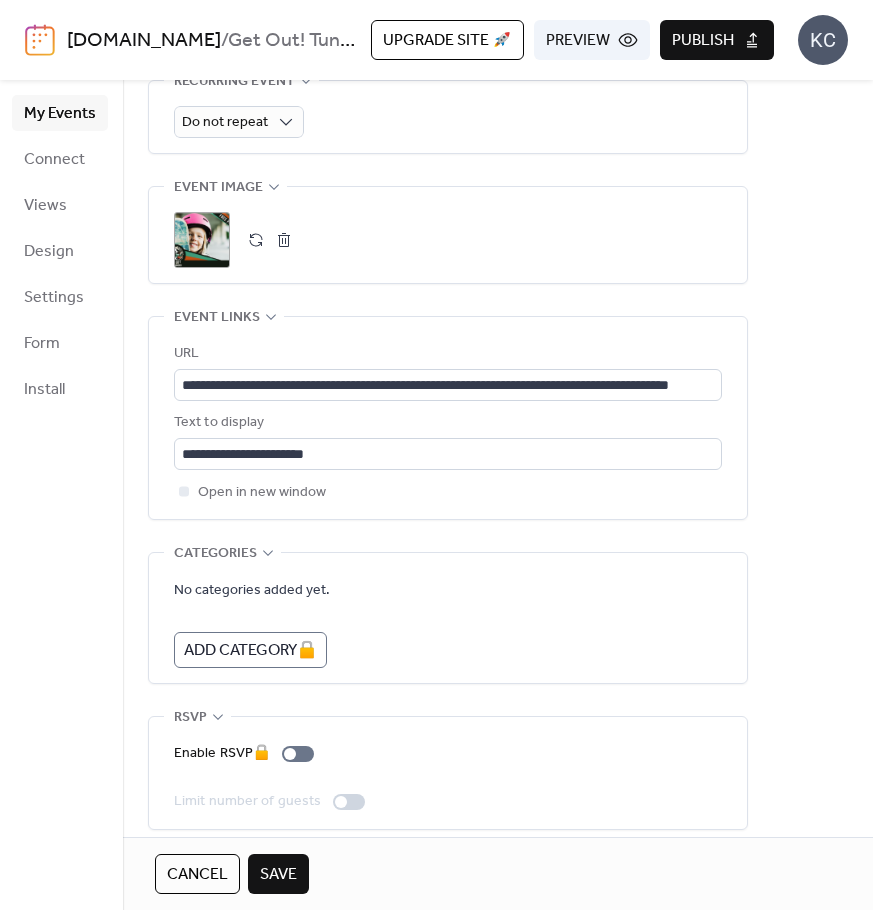 scroll, scrollTop: 954, scrollLeft: 0, axis: vertical 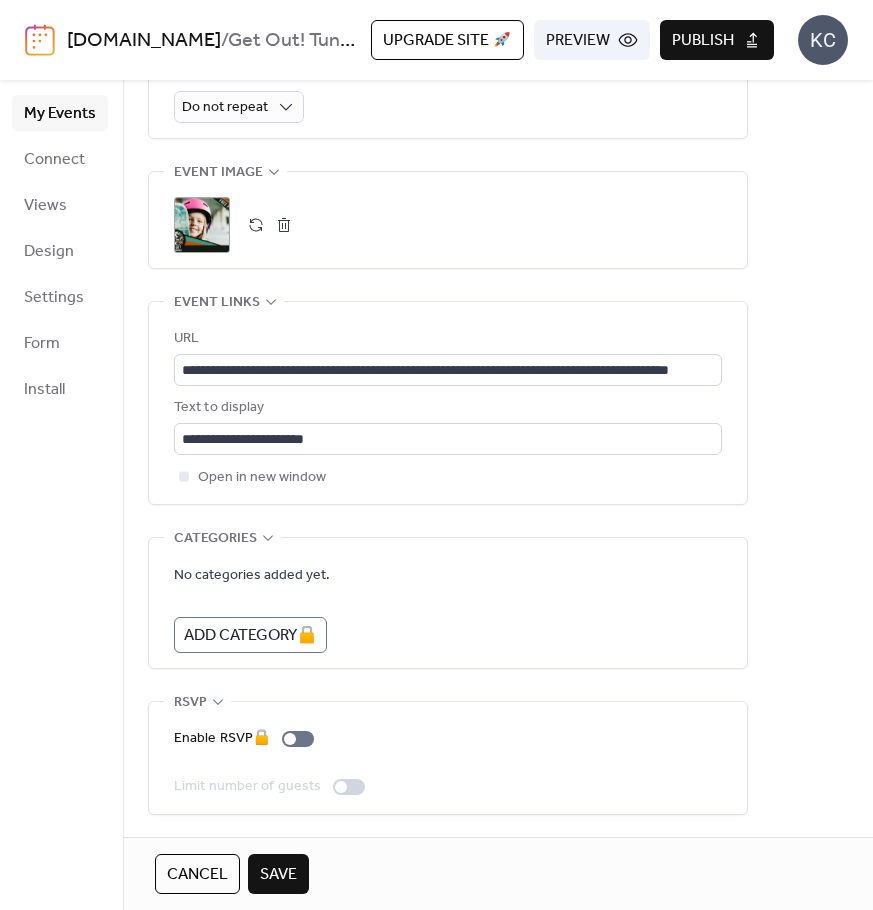 click on "Save" at bounding box center (278, 875) 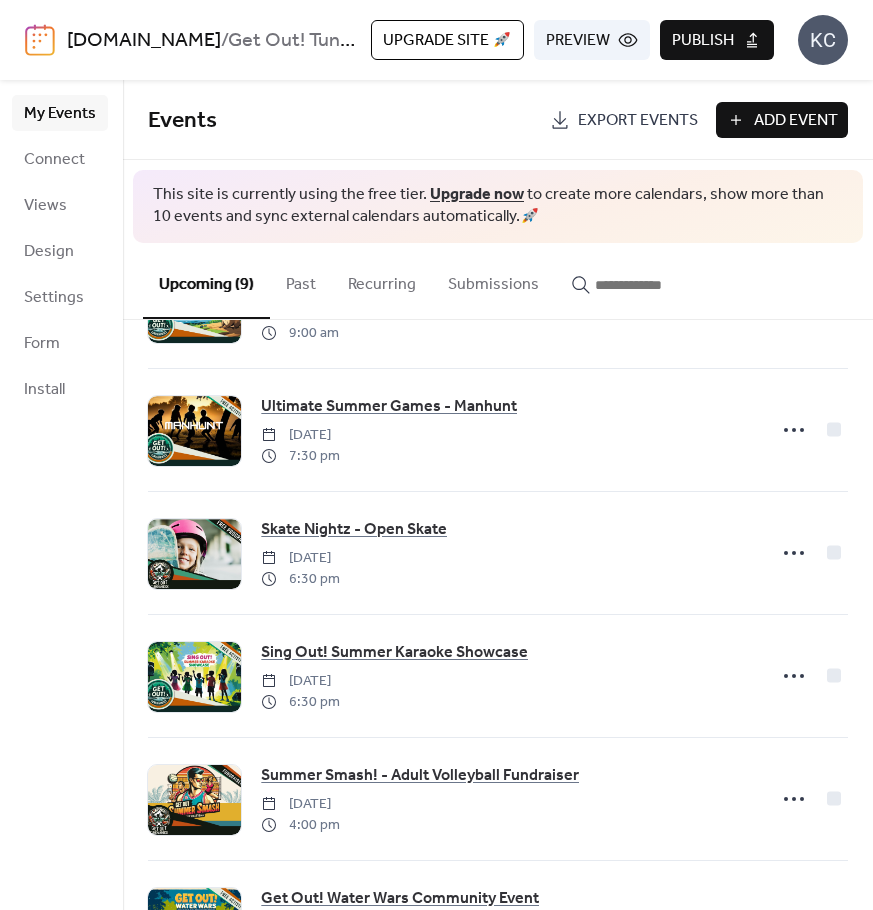scroll, scrollTop: 0, scrollLeft: 0, axis: both 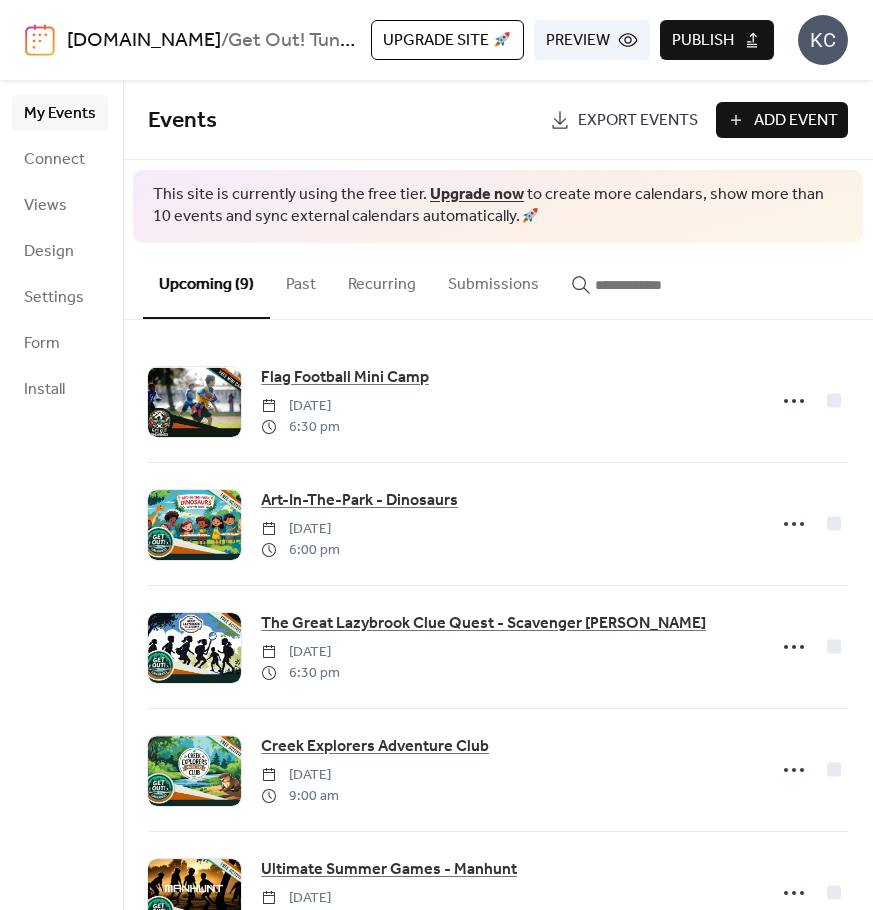 click on "Publish" at bounding box center [703, 41] 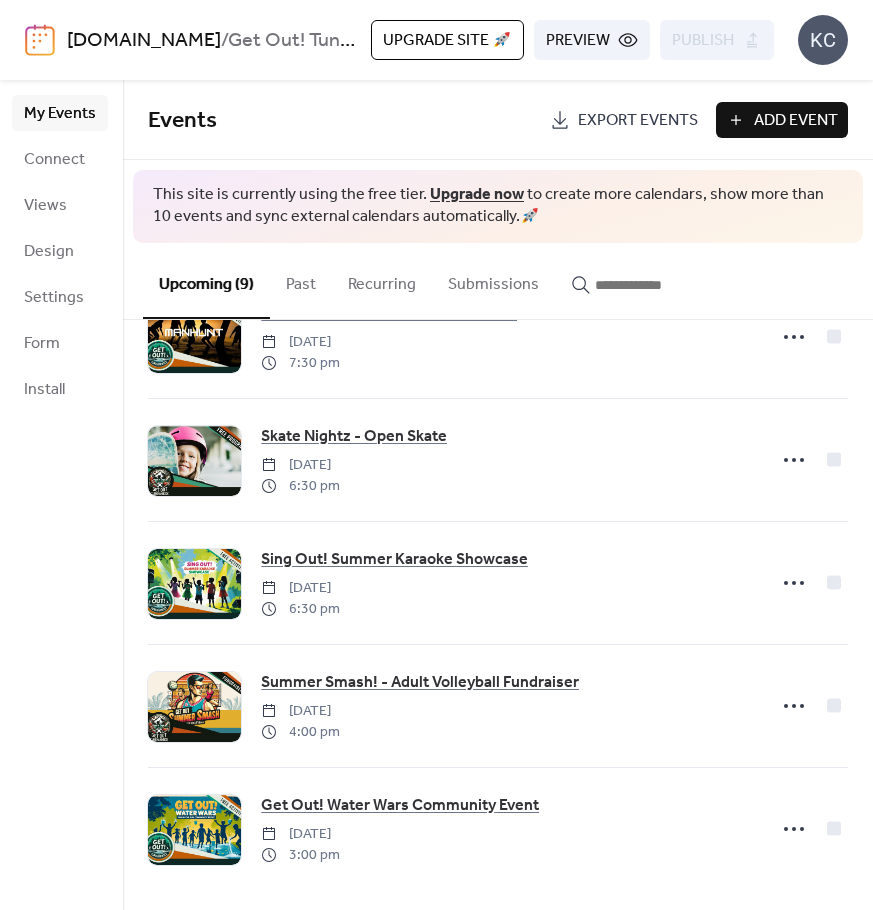 scroll, scrollTop: 0, scrollLeft: 0, axis: both 